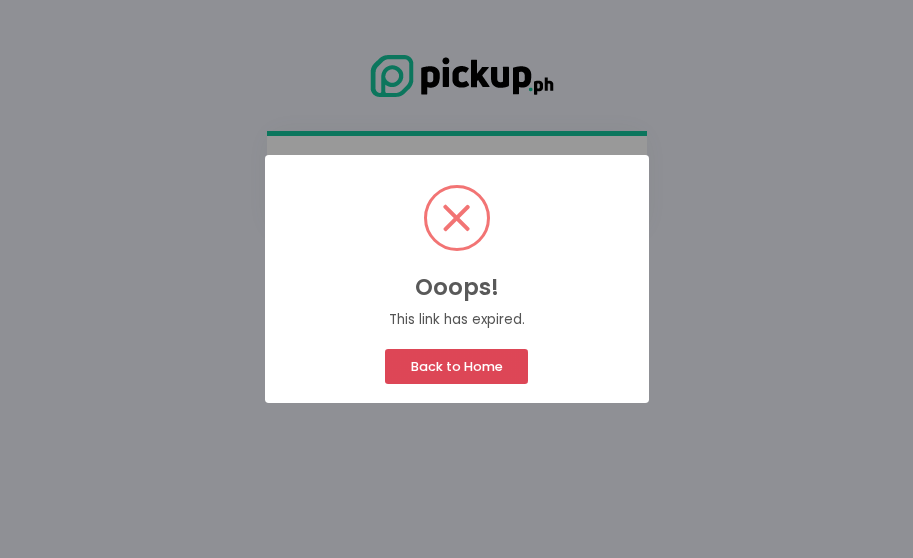 scroll, scrollTop: 0, scrollLeft: 0, axis: both 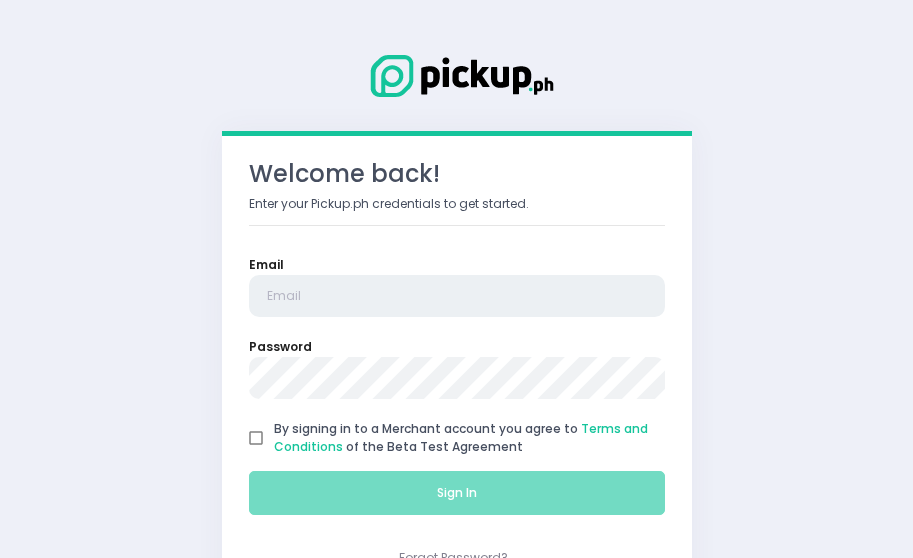 type on "[EMAIL]" 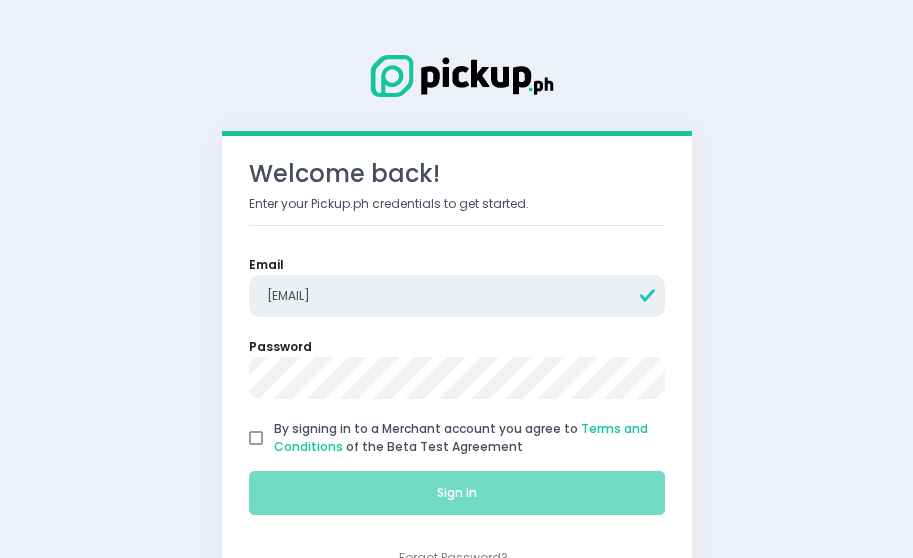click on "[EMAIL]" at bounding box center (457, 296) 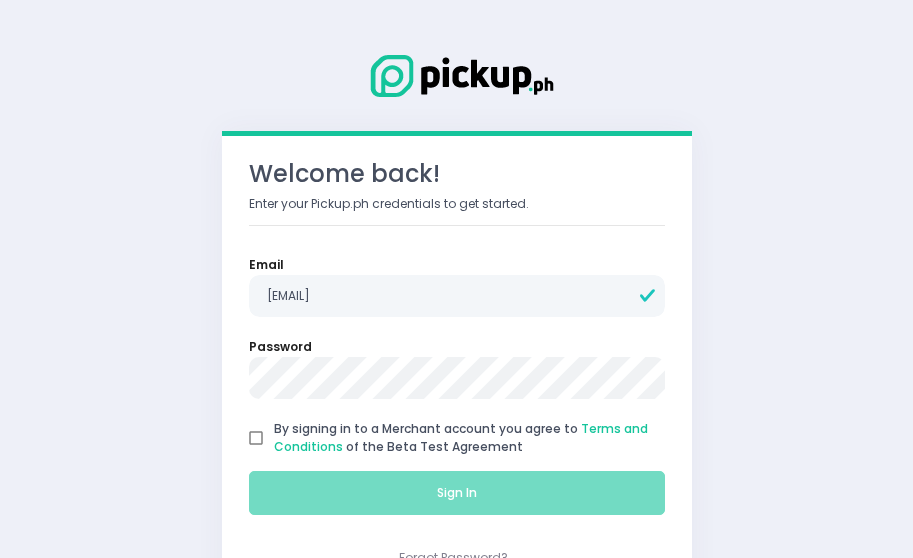 click on "Enter your Pickup.ph credentials to get started." at bounding box center (457, 204) 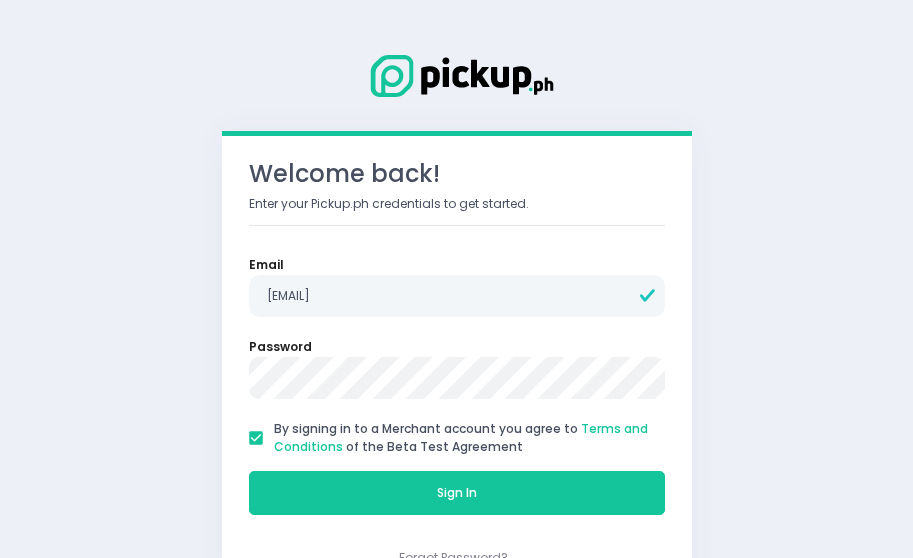 click on "Sign In" at bounding box center [456, 493] 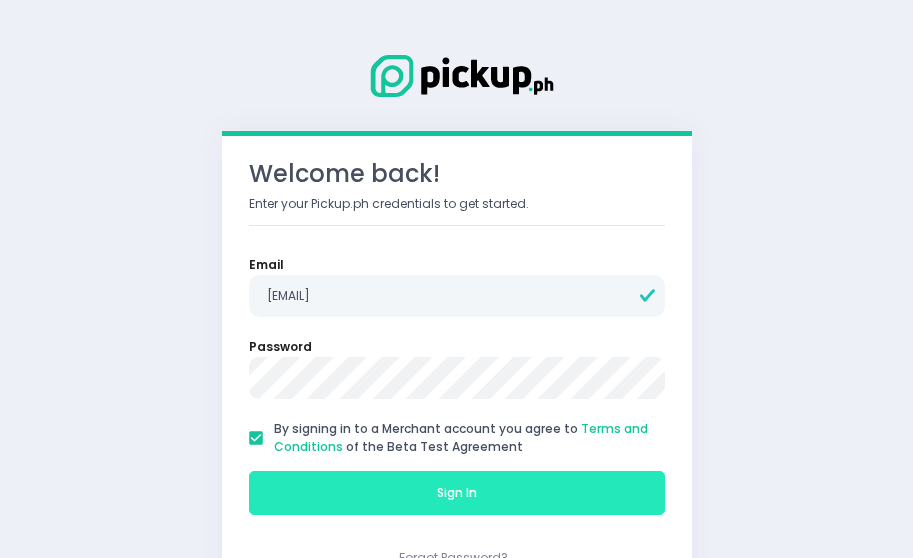 click on "Sign In" at bounding box center [457, 493] 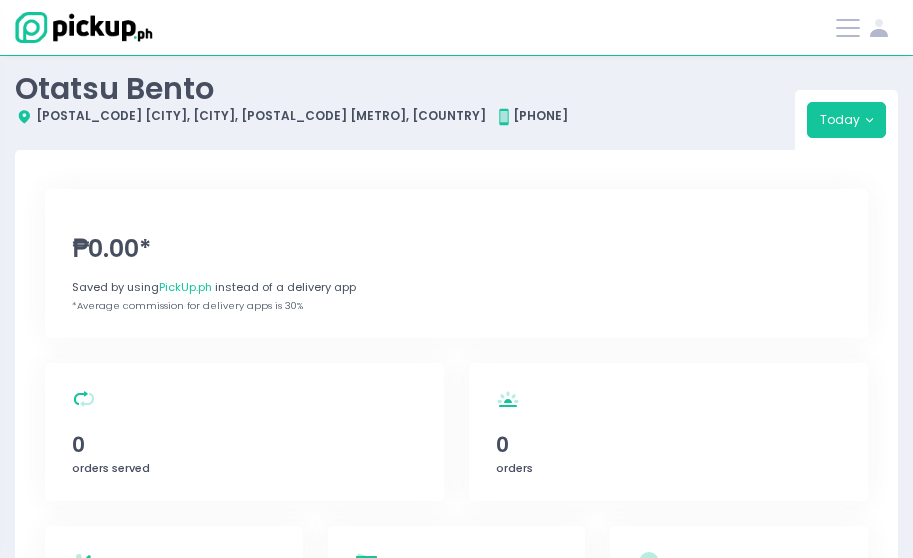 click on "Stockholm-icons / General / User Created with Sketch." at bounding box center [867, 28] 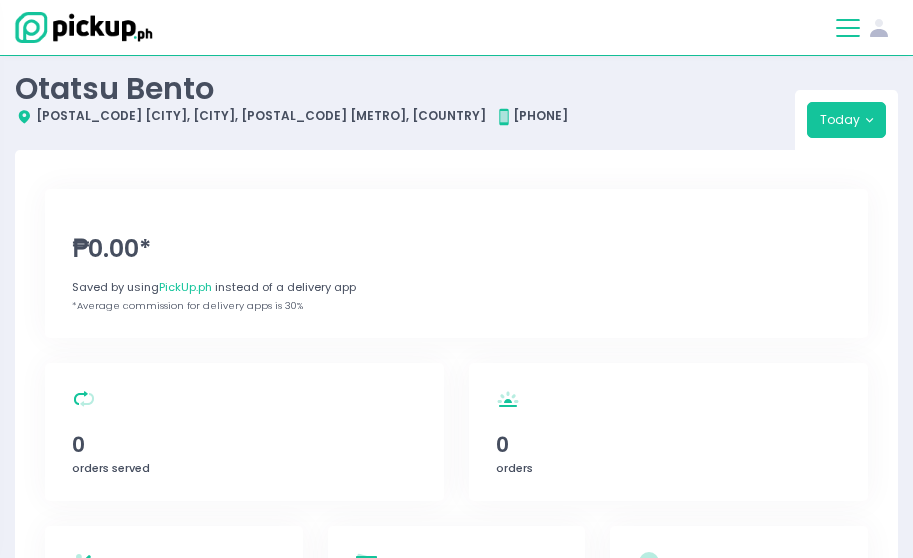 click at bounding box center (848, 28) 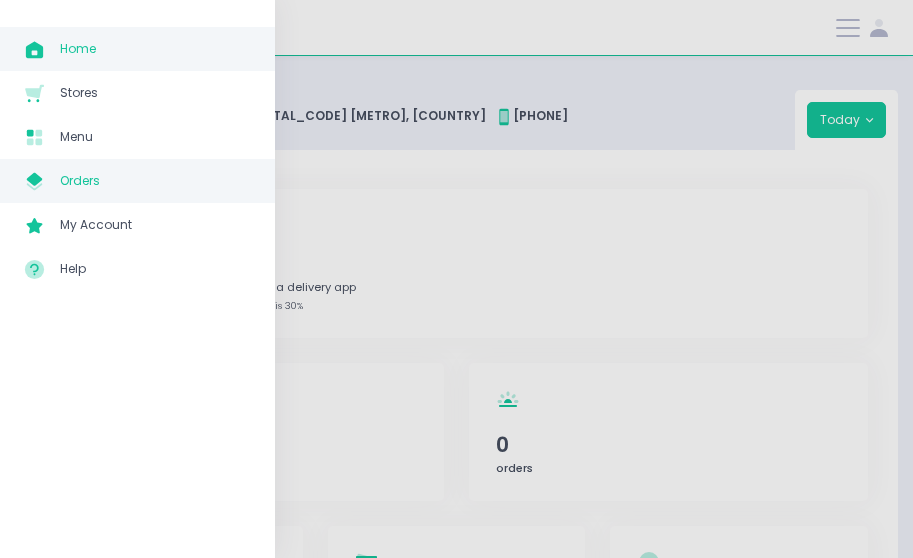 click on "Orders" at bounding box center [155, 181] 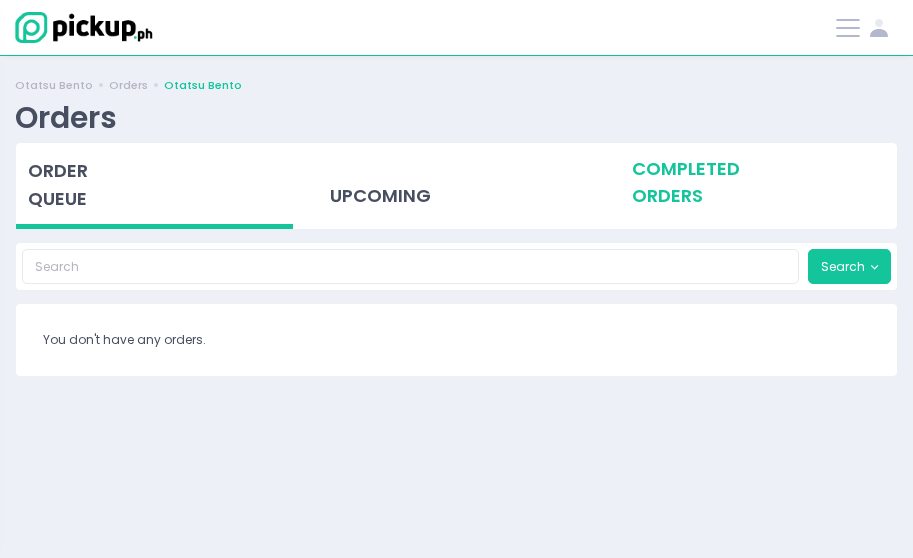 click on "completed  orders" at bounding box center [758, 182] 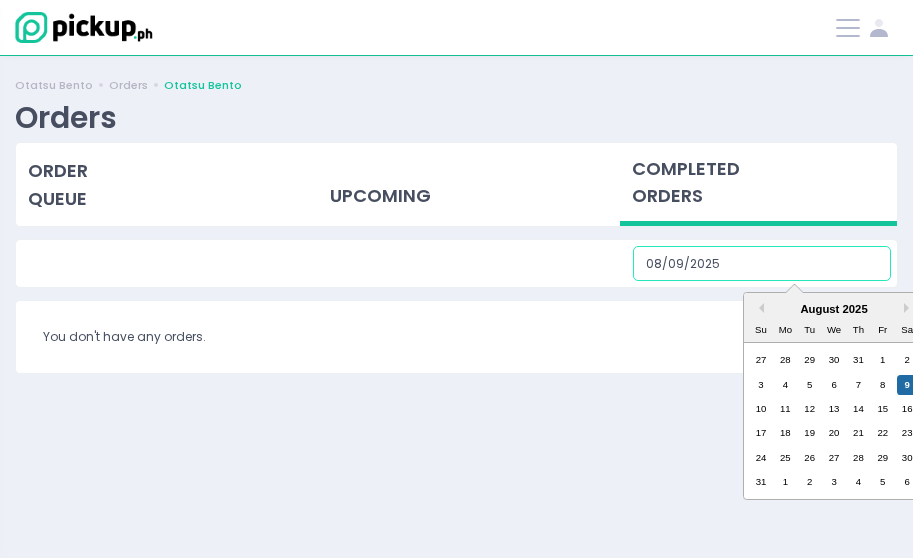 click on "08/09/2025" at bounding box center (762, 264) 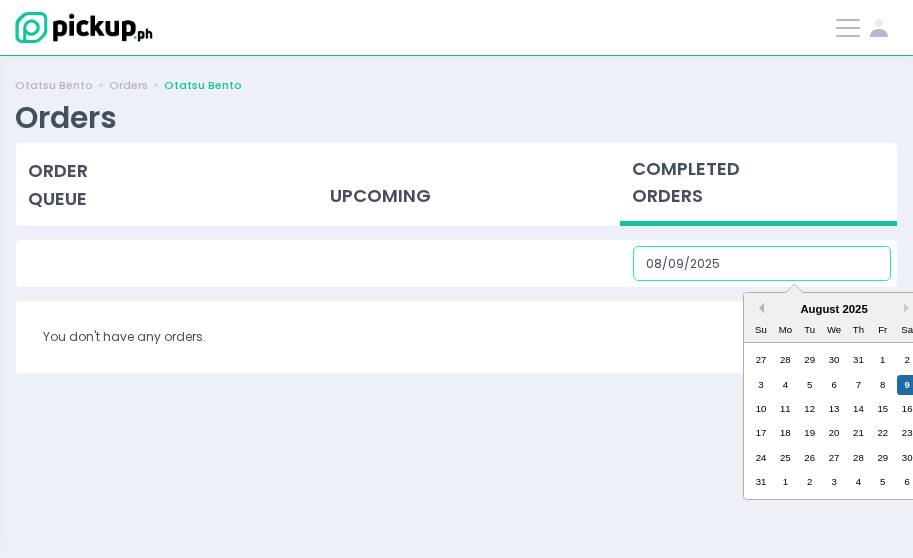 click on "Previous Month" at bounding box center [759, 308] 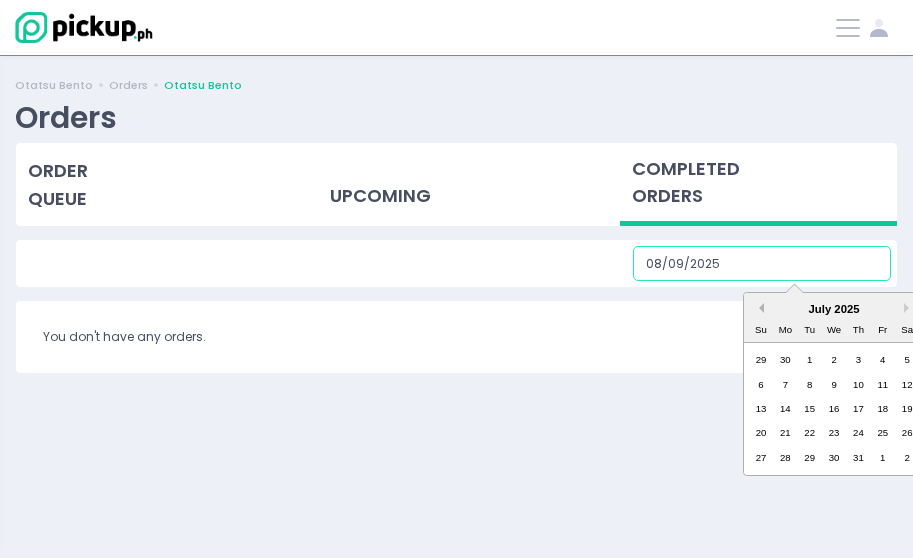 click on "Previous Month" at bounding box center (759, 308) 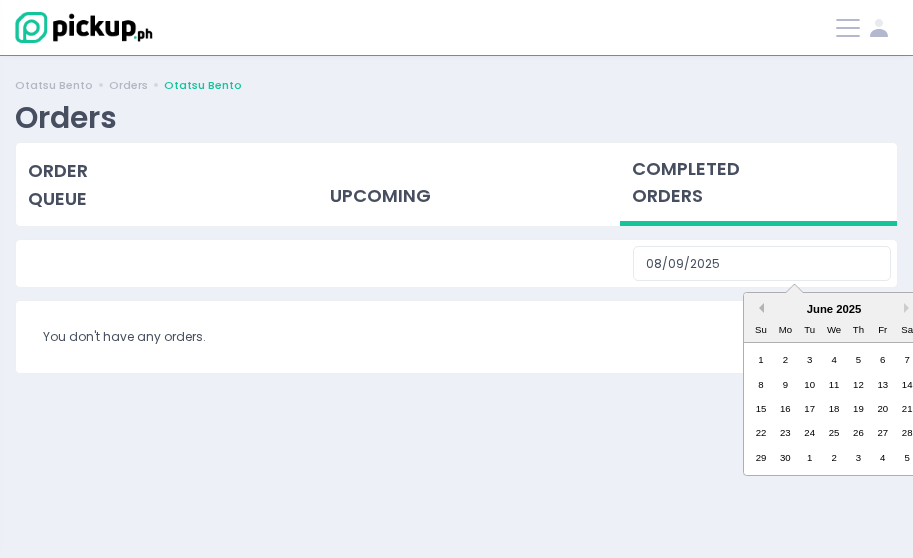 click on "Previous Month" at bounding box center [759, 308] 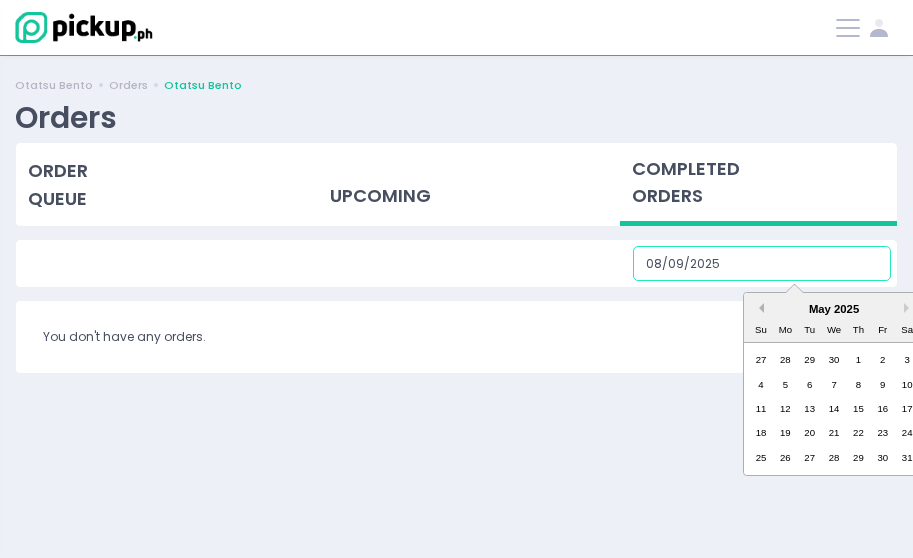 click on "Previous Month" at bounding box center (759, 308) 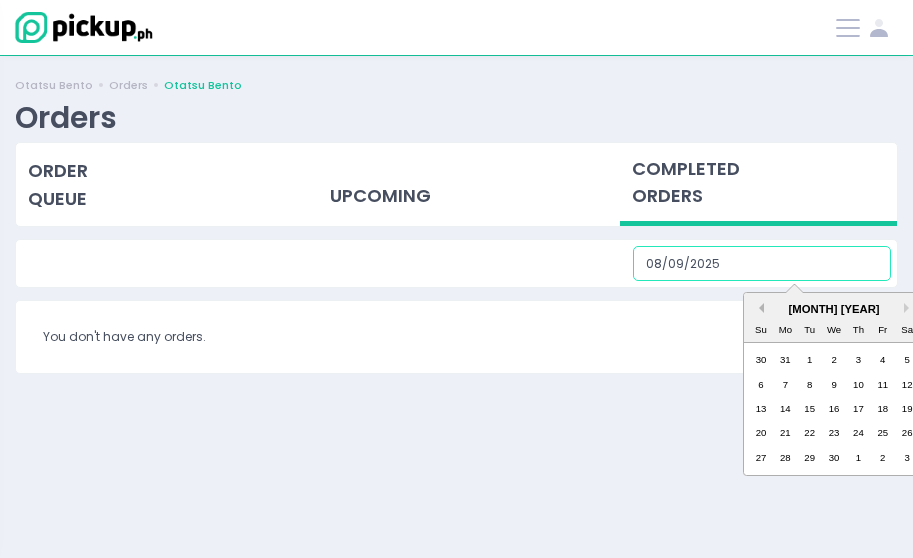 click on "Previous Month" at bounding box center [759, 308] 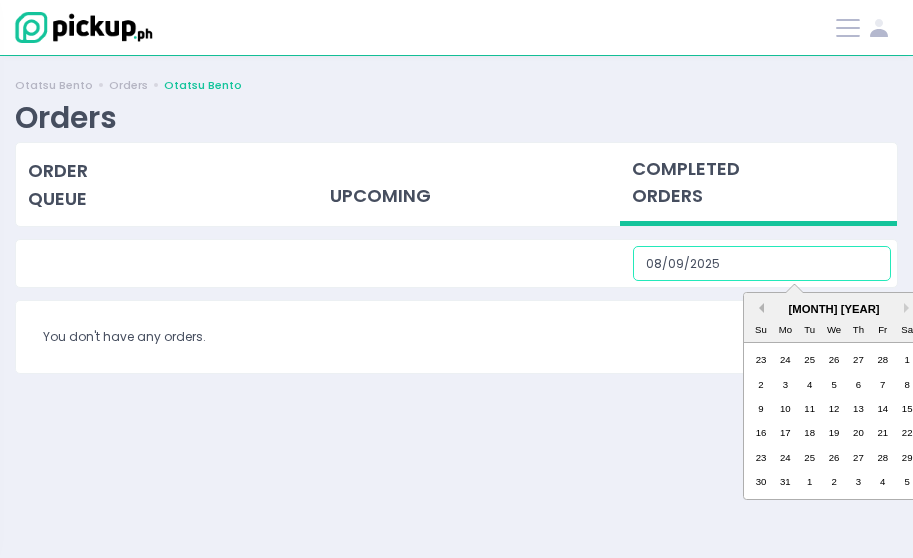 click on "Previous Month" at bounding box center [759, 308] 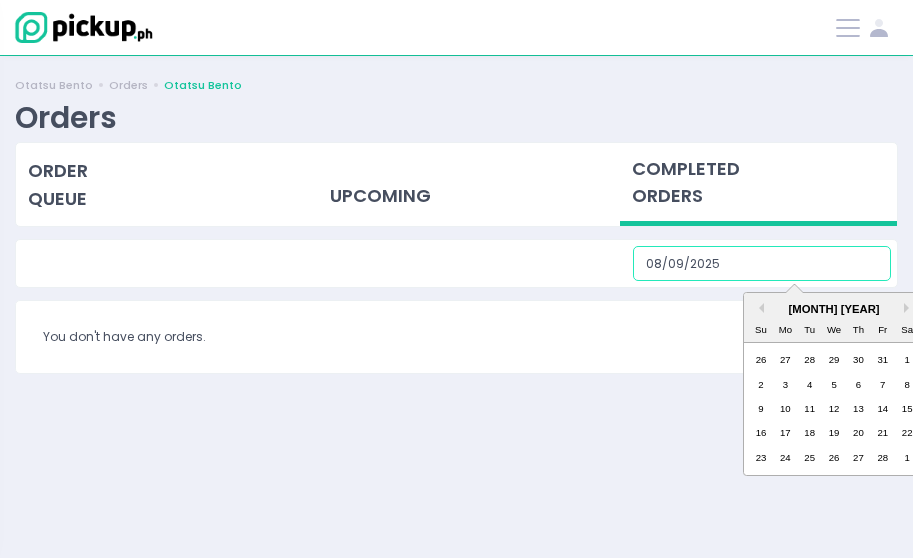 click on "[MONTH] [YEAR]" at bounding box center [834, 309] 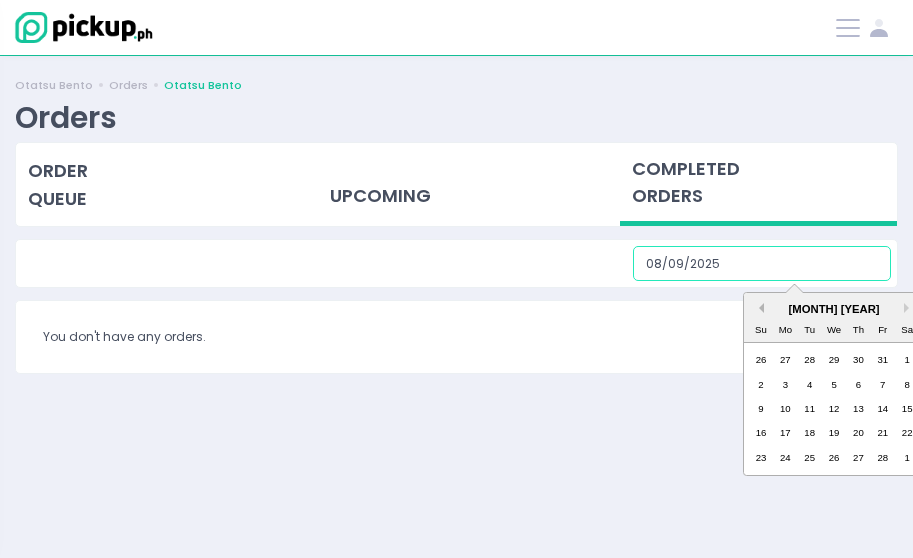 click on "Previous Month" at bounding box center [759, 308] 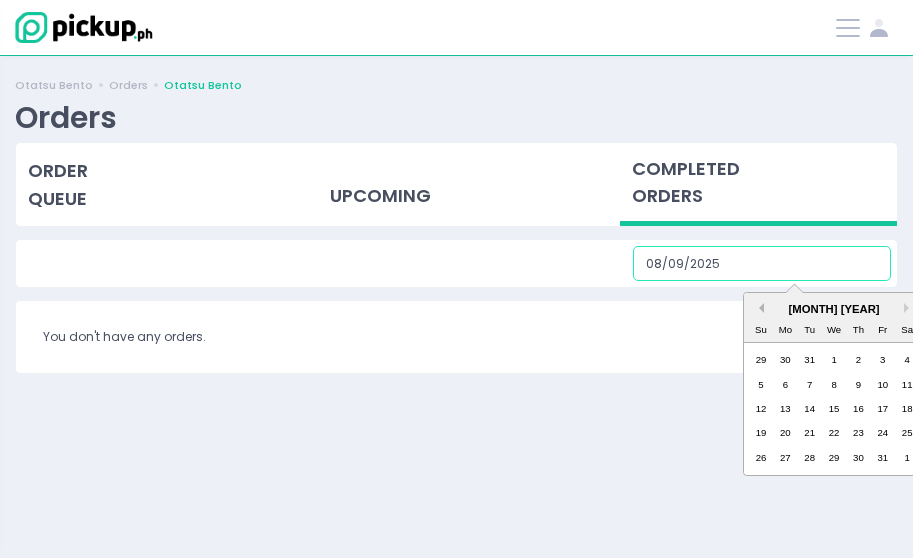 click on "Previous Month" at bounding box center [759, 308] 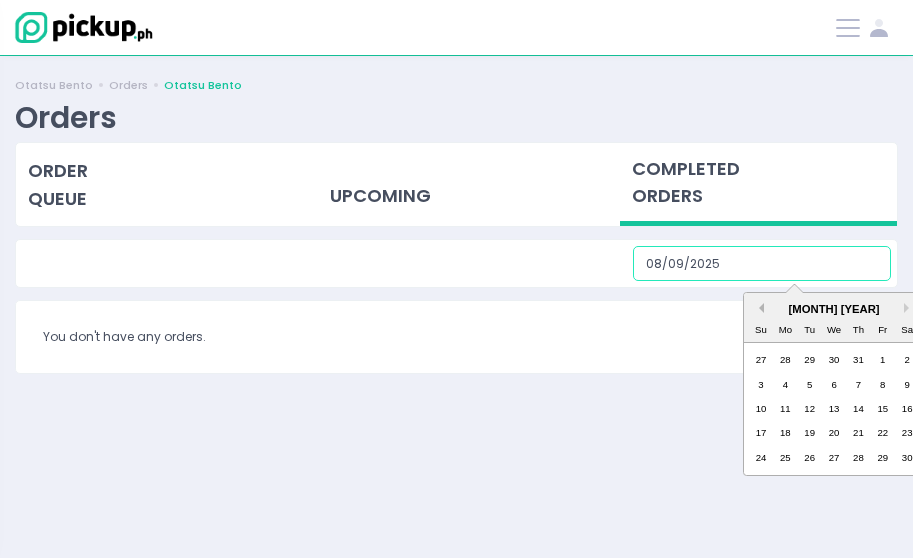 click on "Previous Month" at bounding box center (759, 308) 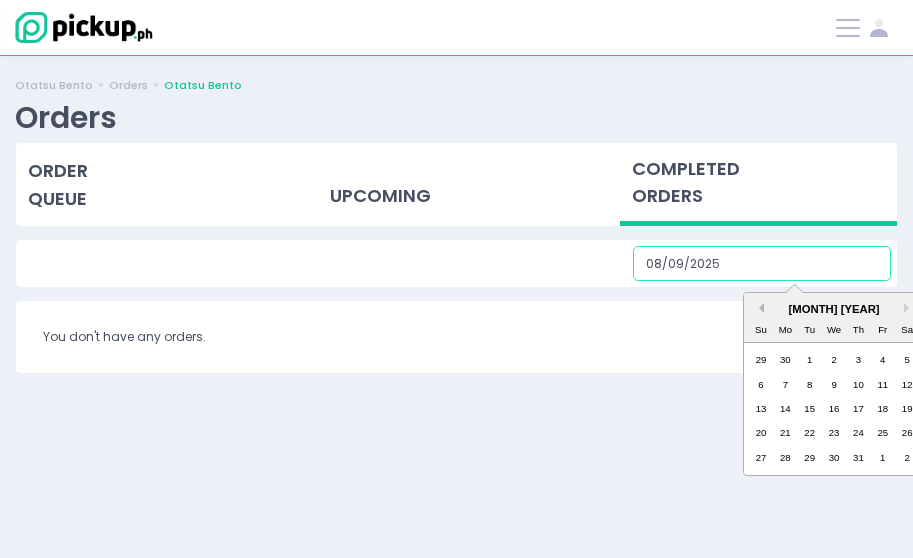 click on "Previous Month" at bounding box center (759, 308) 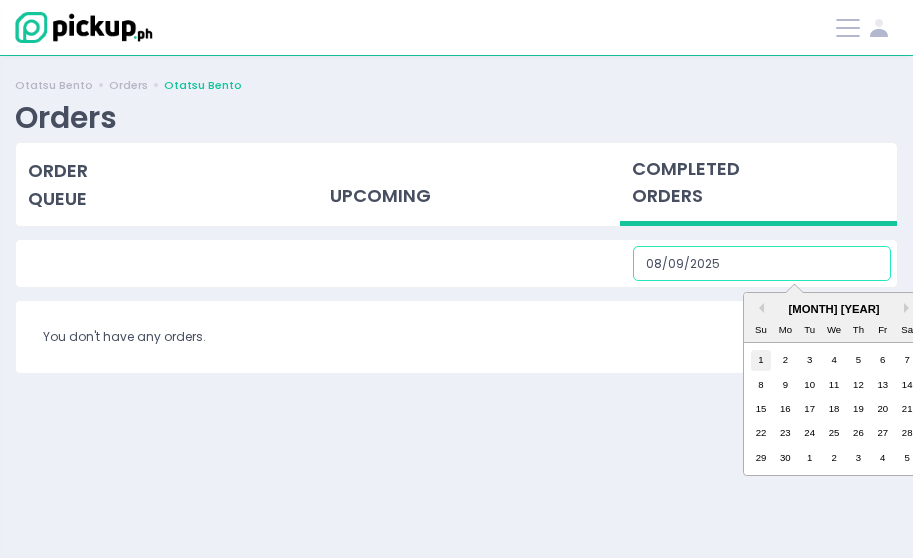 click on "1" at bounding box center (761, 360) 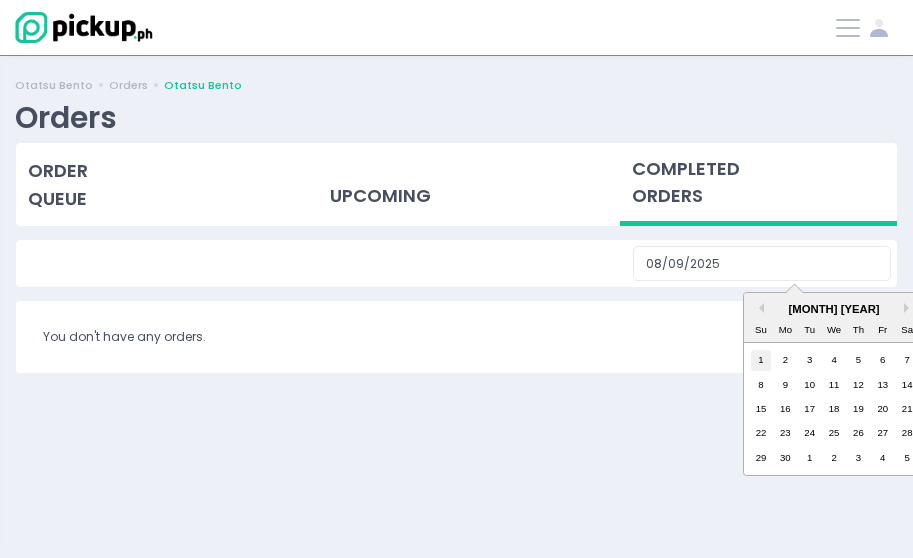 type on "[DD]/[MM]/[YYYY]" 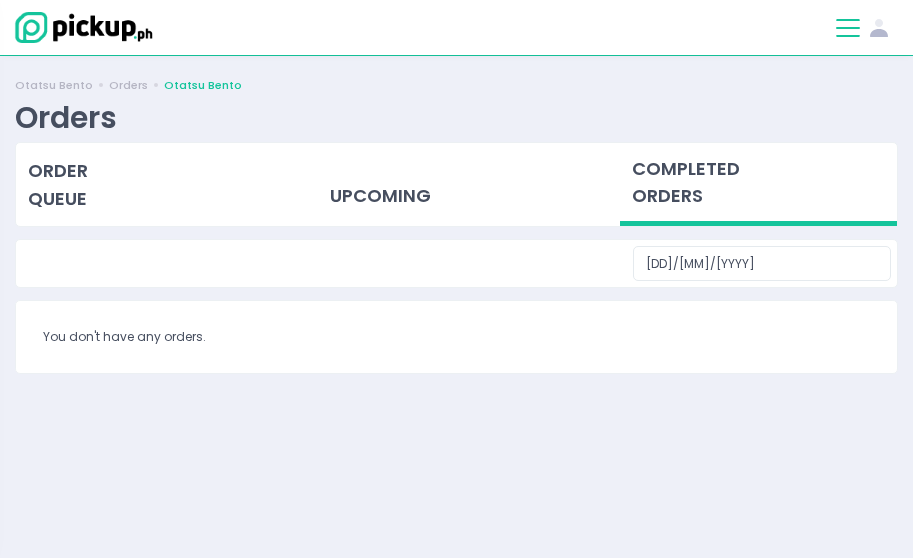 click at bounding box center [848, 28] 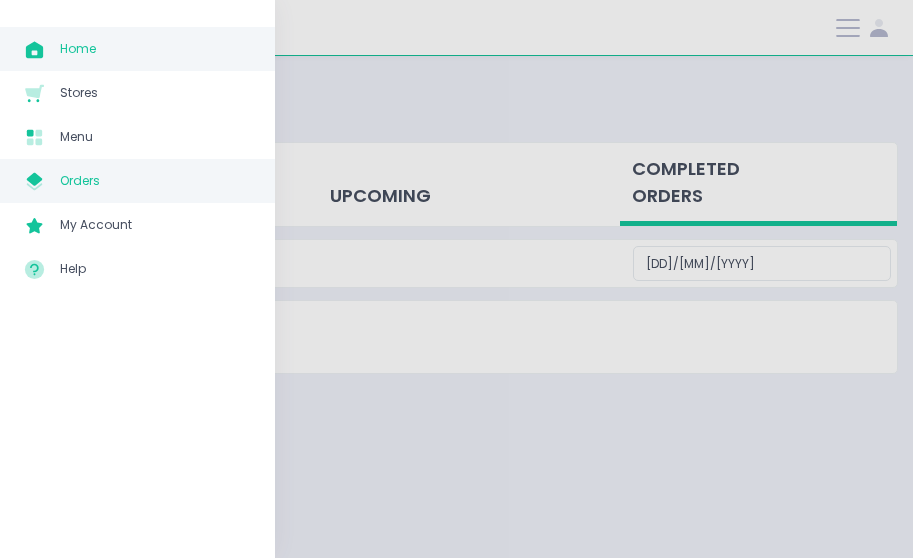 click on "Home" at bounding box center (155, 49) 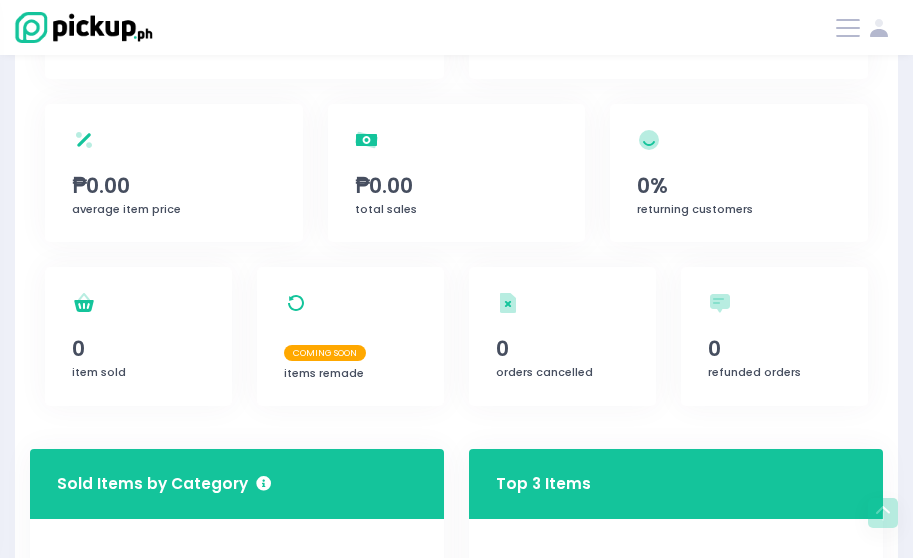 scroll, scrollTop: 436, scrollLeft: 0, axis: vertical 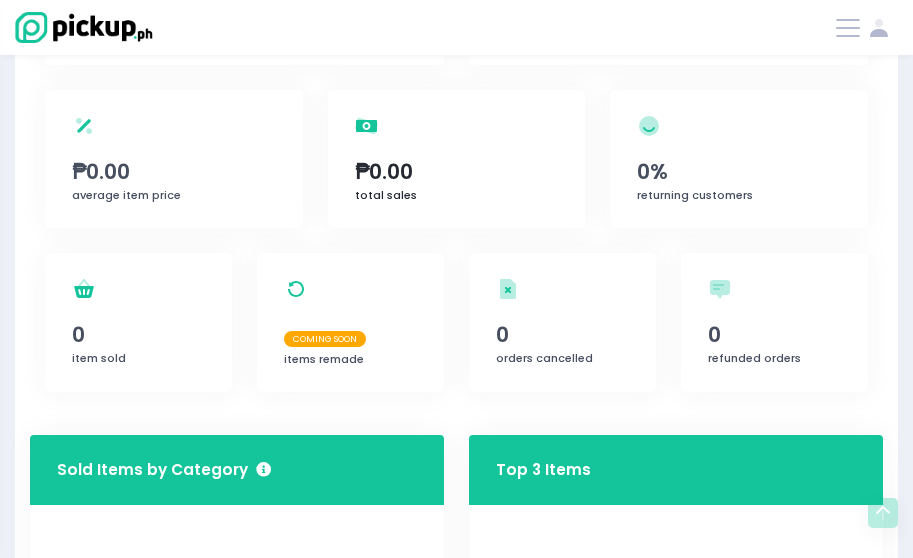 click on "₱0.00" at bounding box center (457, 172) 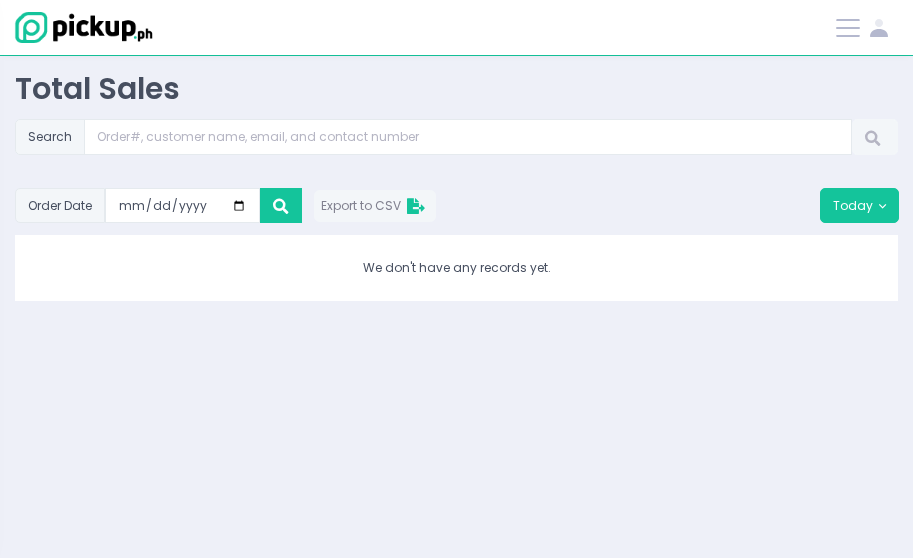 scroll, scrollTop: 0, scrollLeft: 0, axis: both 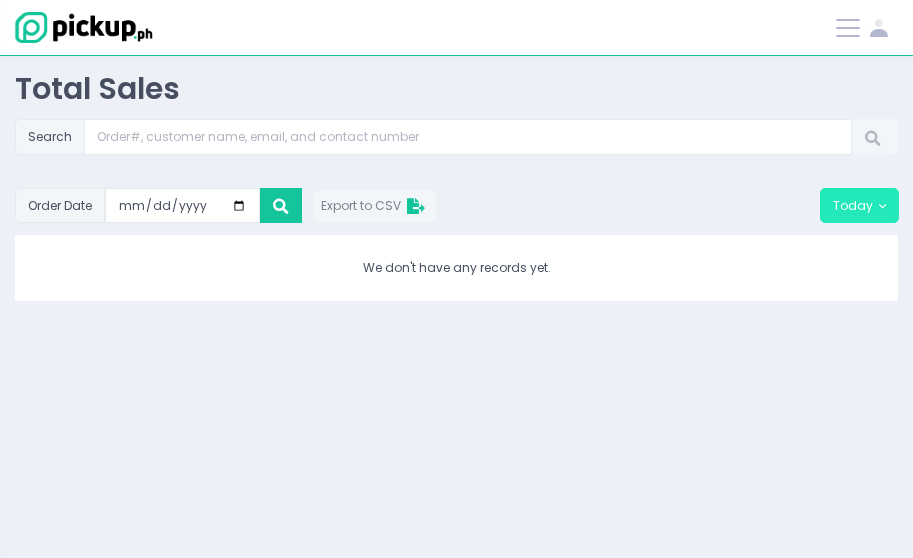 click on "Today" at bounding box center [859, 206] 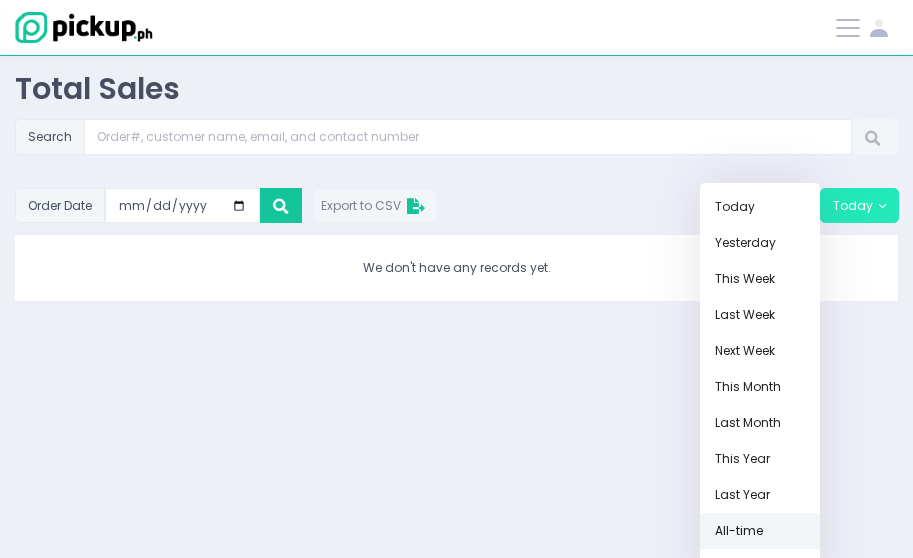 scroll, scrollTop: 33, scrollLeft: 0, axis: vertical 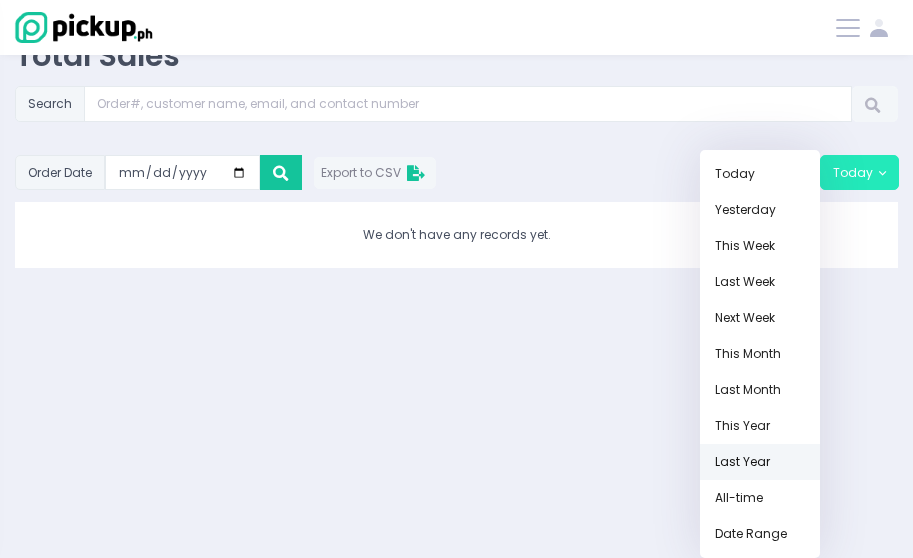 click on "Last Year" at bounding box center [760, 462] 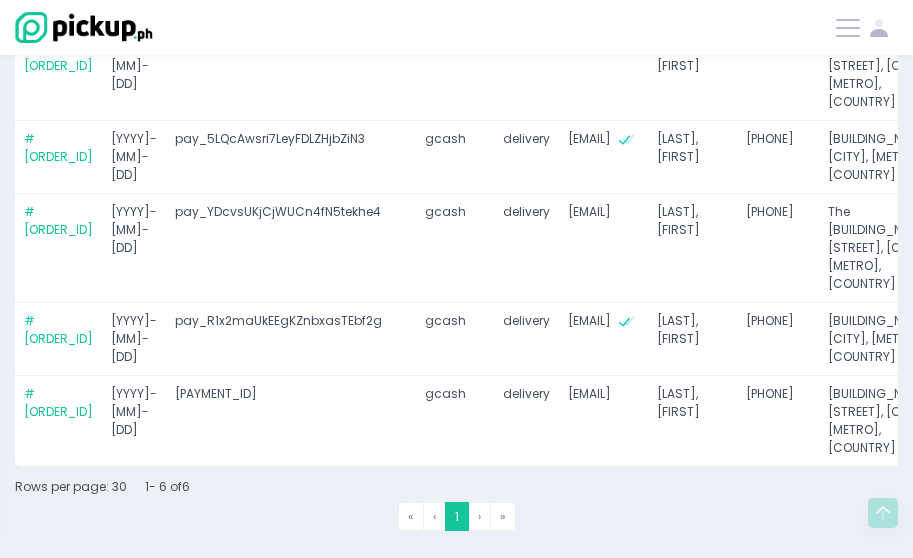 scroll, scrollTop: 612, scrollLeft: 0, axis: vertical 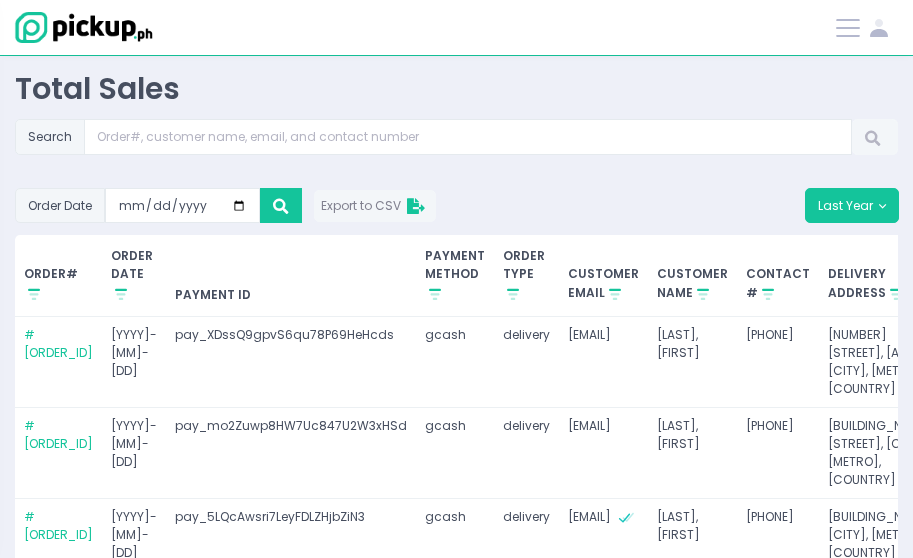 click on "ORDER DATE Stockholm-icons / Shopping / Sort1 Created with Sketch." at bounding box center (134, 275) 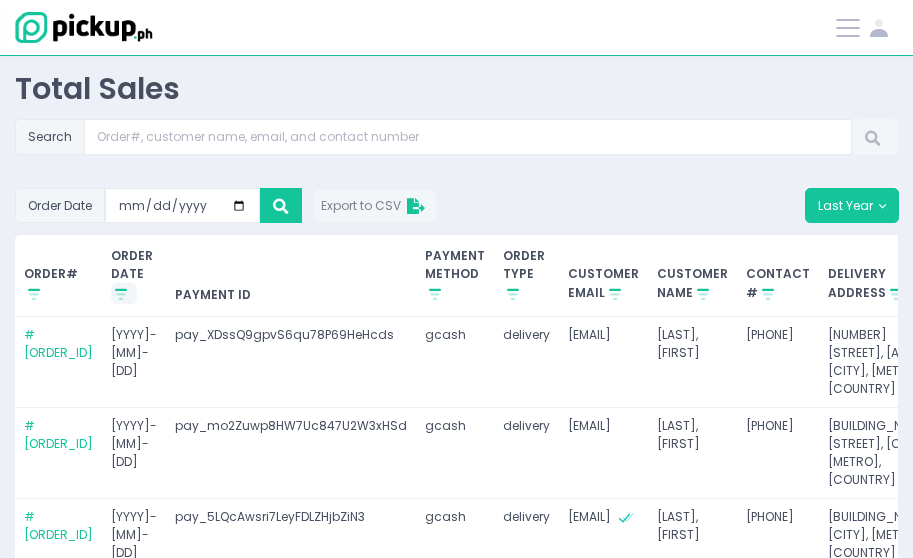 click on "Stockholm-icons / Shopping / Sort1 Created with Sketch." 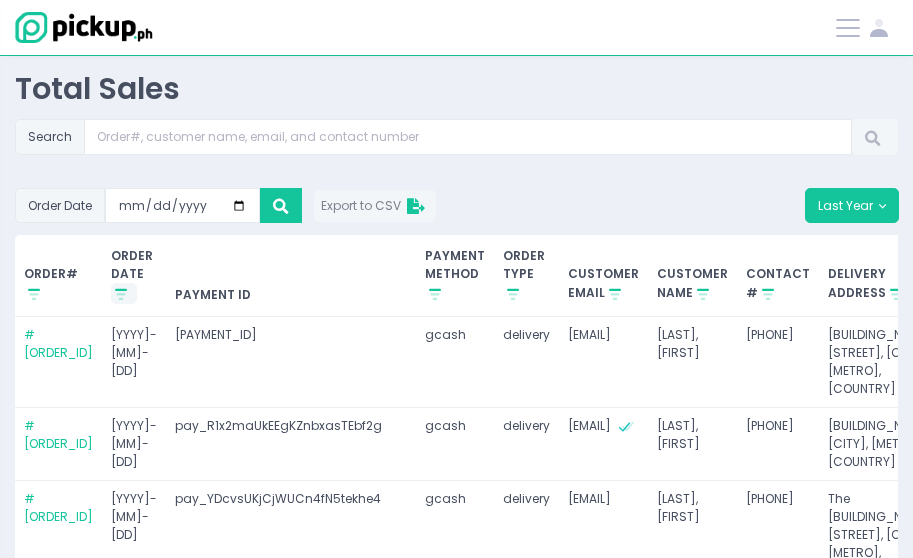 click on "Stockholm-icons / Shopping / Sort1 Created with Sketch." 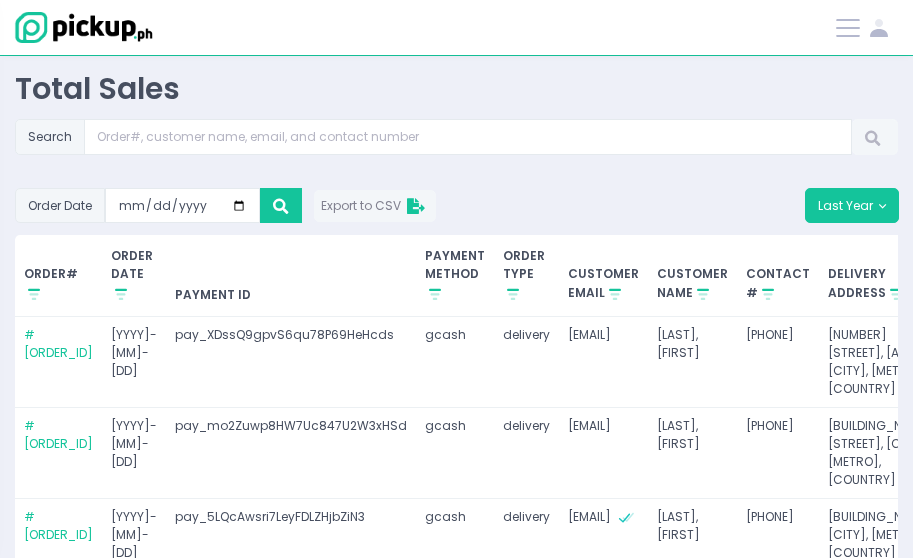scroll, scrollTop: 39, scrollLeft: 0, axis: vertical 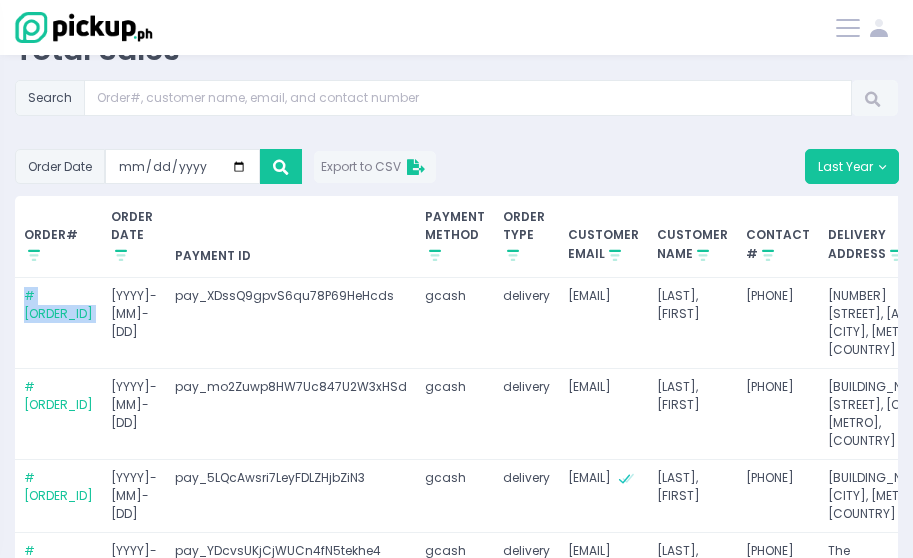 drag, startPoint x: 91, startPoint y: 296, endPoint x: 21, endPoint y: 296, distance: 70 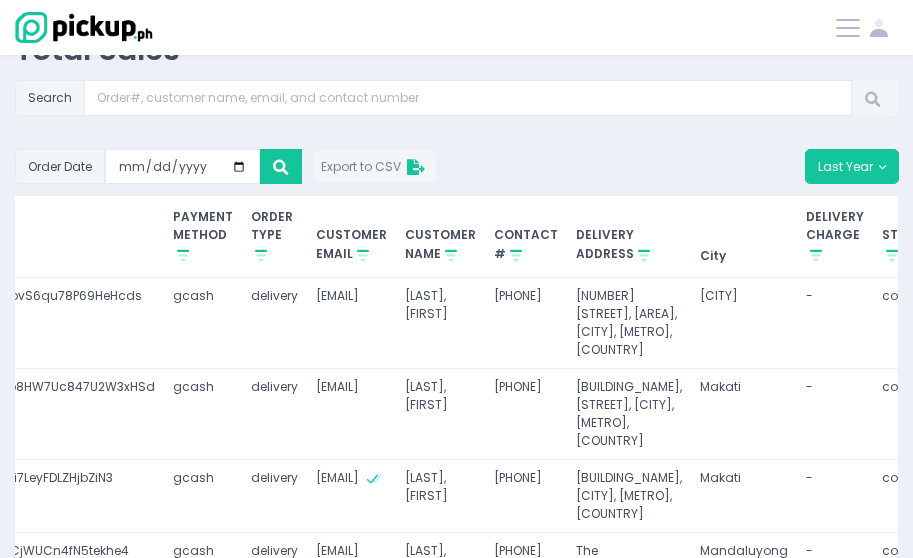 scroll, scrollTop: 0, scrollLeft: 0, axis: both 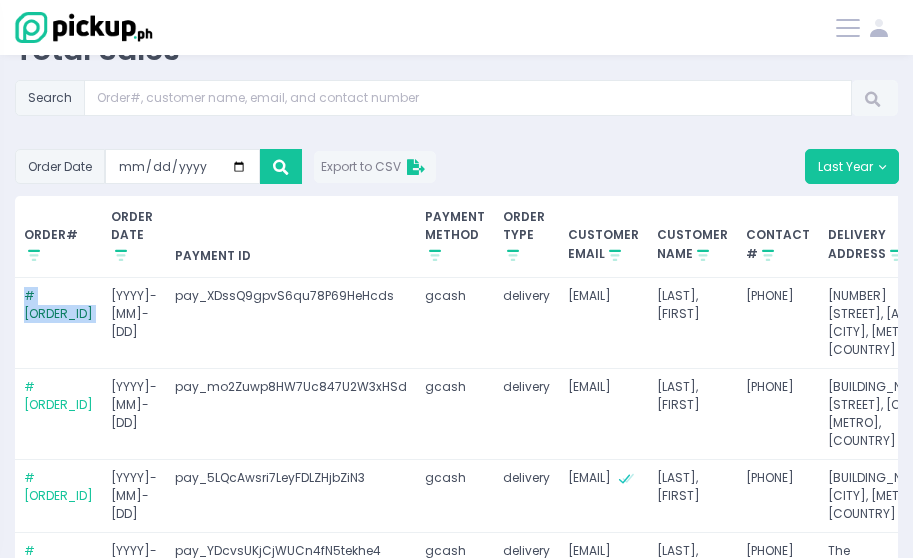 click on "# [ORDER_ID]" at bounding box center [58, 304] 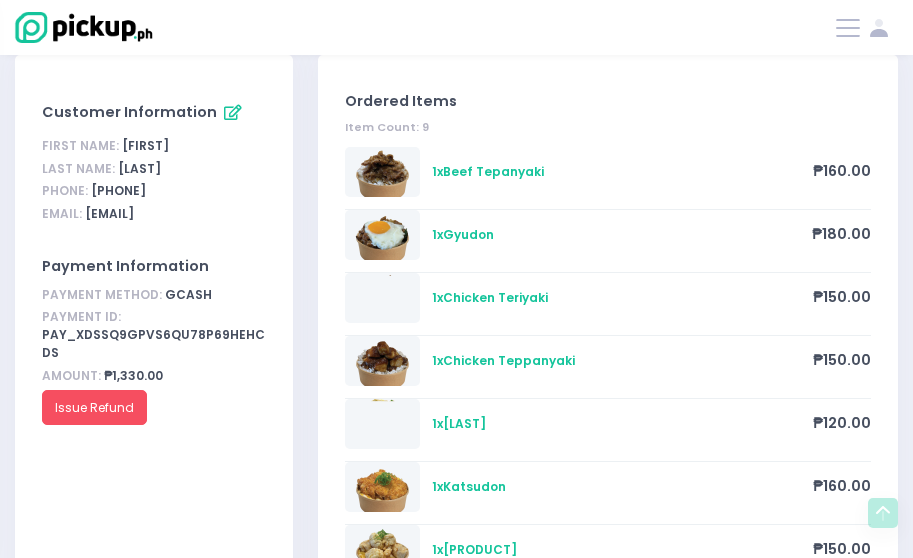 scroll, scrollTop: 0, scrollLeft: 0, axis: both 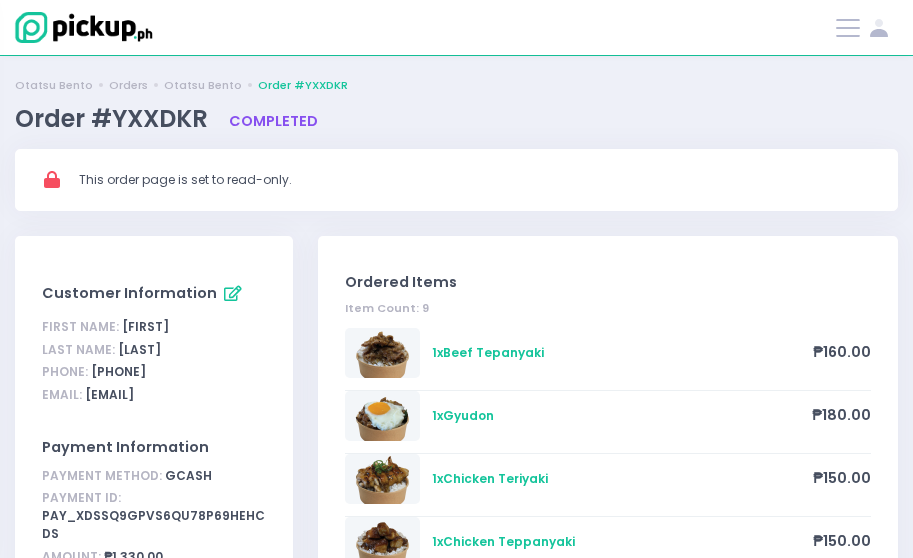 click on "Phone: [PHONE]" at bounding box center [154, 372] 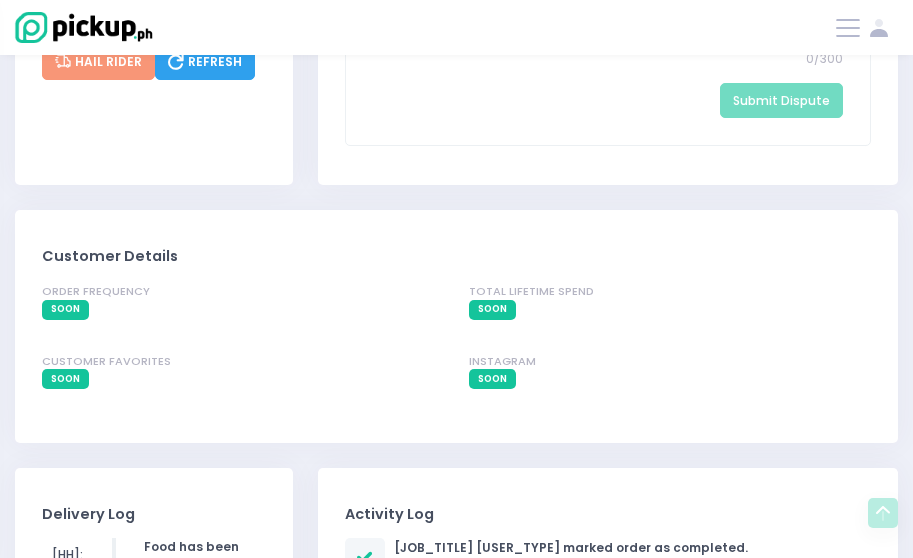 scroll, scrollTop: 2154, scrollLeft: 0, axis: vertical 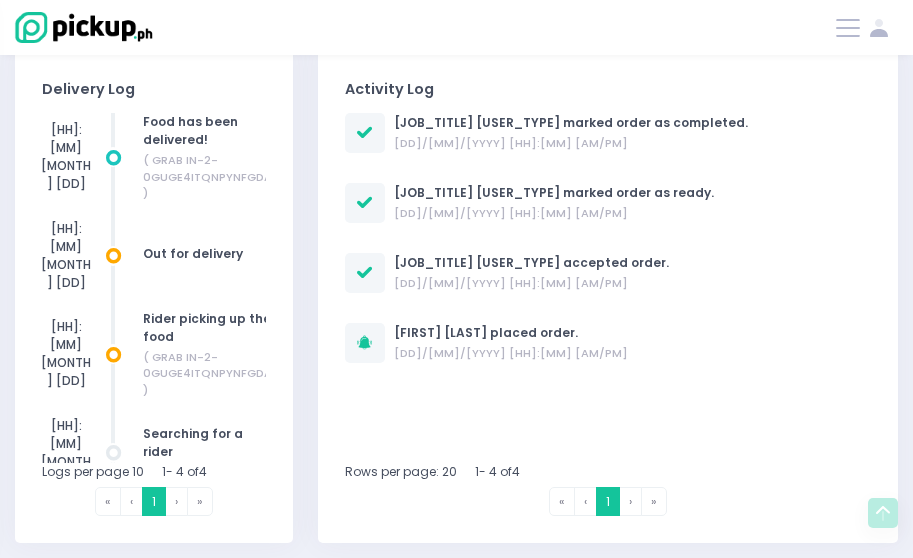 click on "[FIRST] [LAST] placed order. [DD]/[MM]/[YYYY] [HH]:[MM] [AM/PM]" at bounding box center [608, 343] 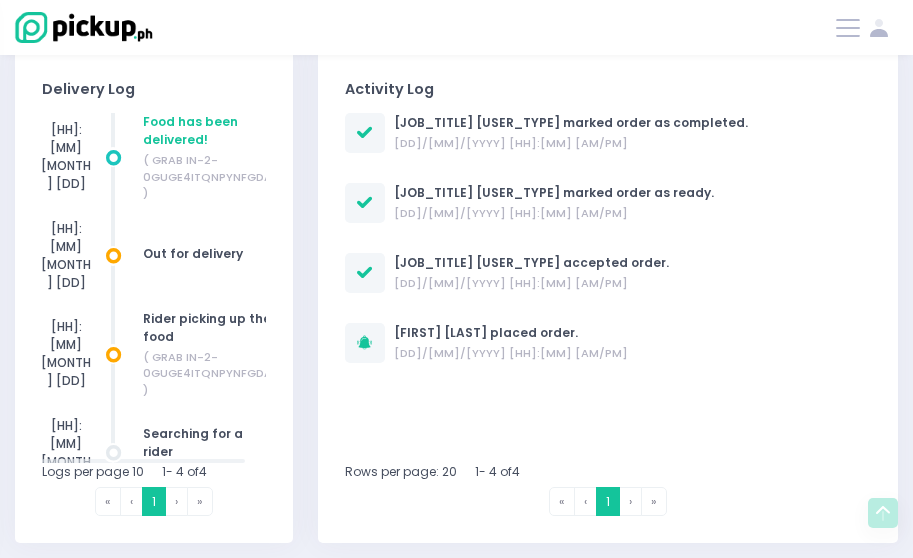 click on "Food has been delivered! ( GRAB IN-2-0GUGE4ITQNPYNFGDAGA2 )" at bounding box center [219, 157] 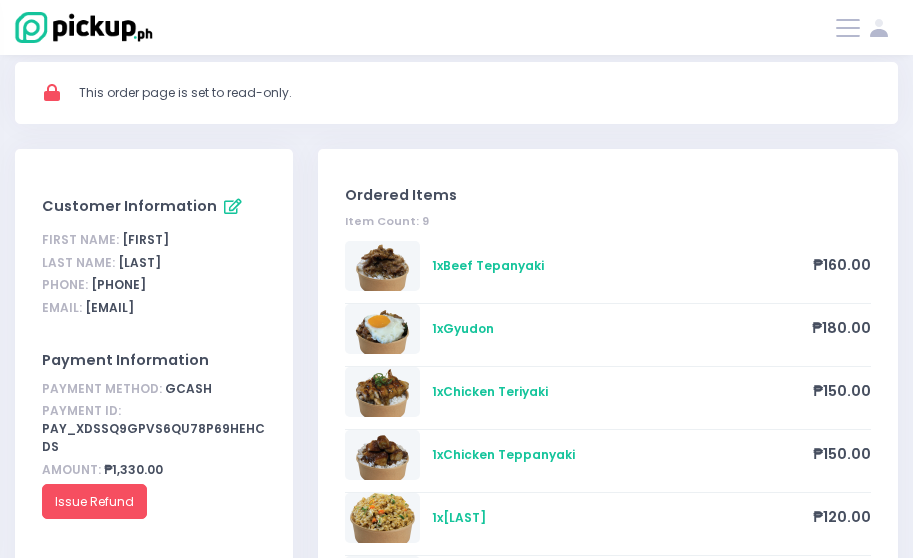 scroll, scrollTop: 101, scrollLeft: 0, axis: vertical 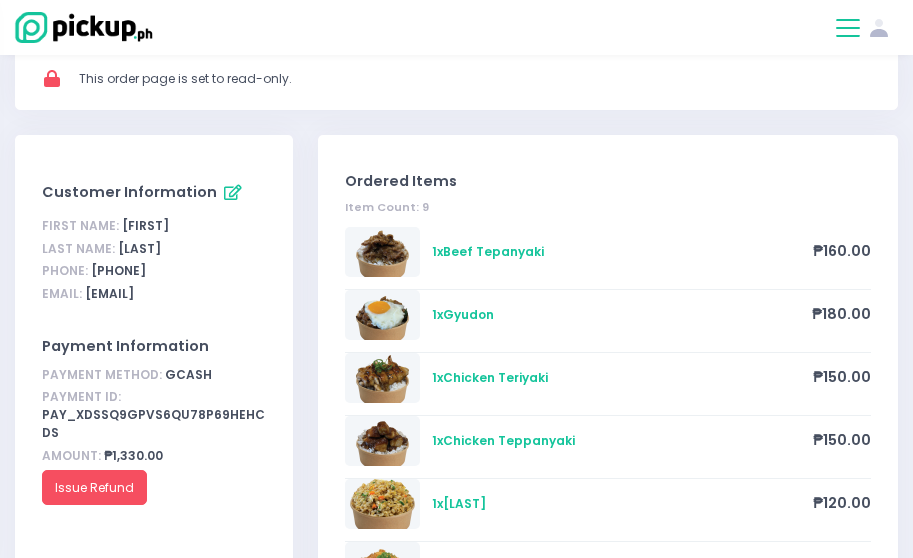click at bounding box center (848, 28) 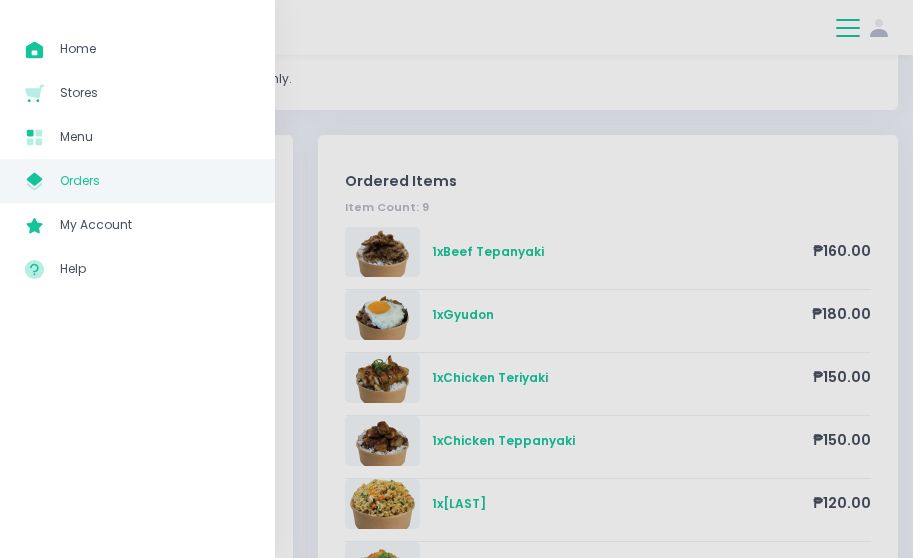click at bounding box center [456, 279] 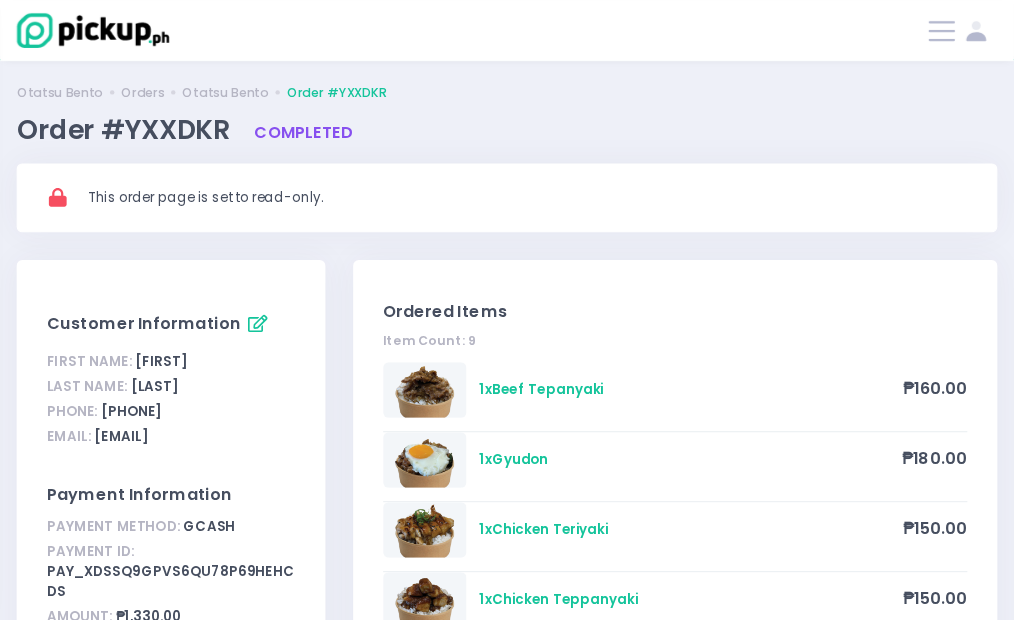 scroll, scrollTop: 2, scrollLeft: 0, axis: vertical 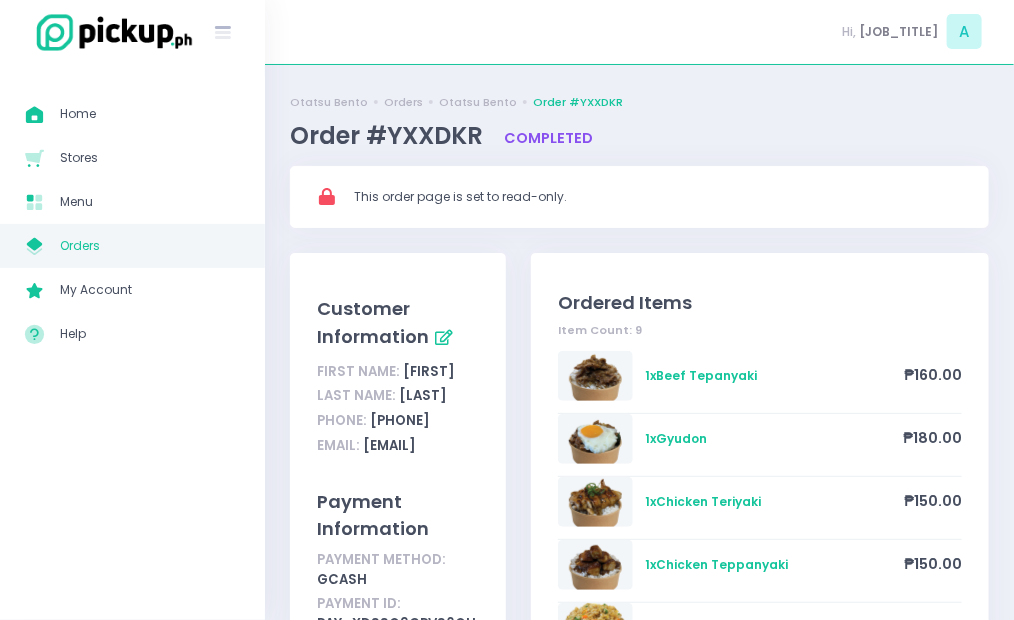 click on "Order #[ORDER_ID] completed" at bounding box center [639, 135] 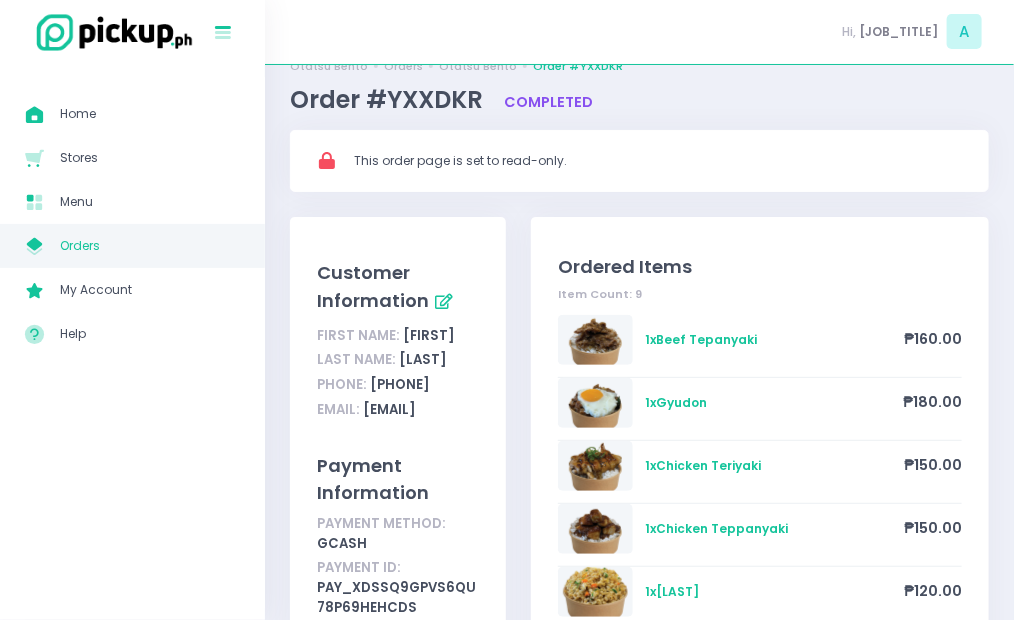 click on "Stockholm-icons / Text / Menu Created with Sketch." 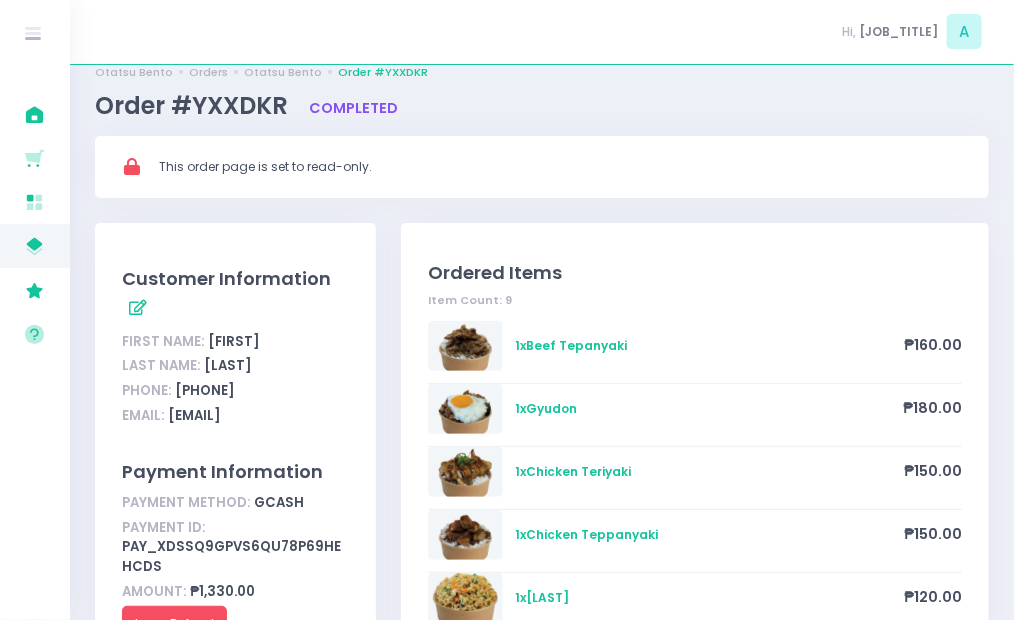 scroll, scrollTop: 26, scrollLeft: 0, axis: vertical 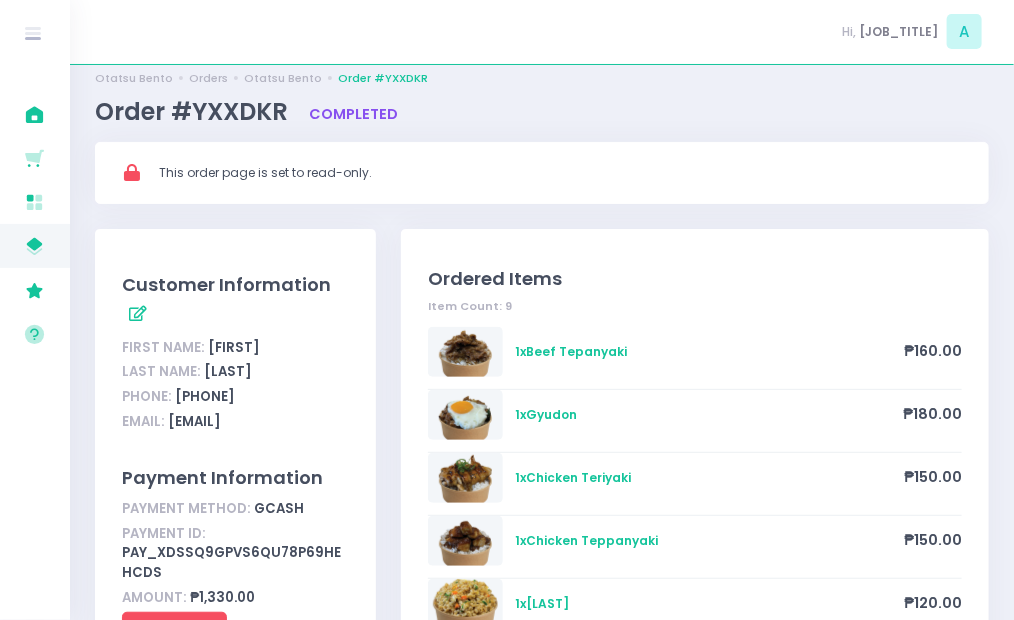 type 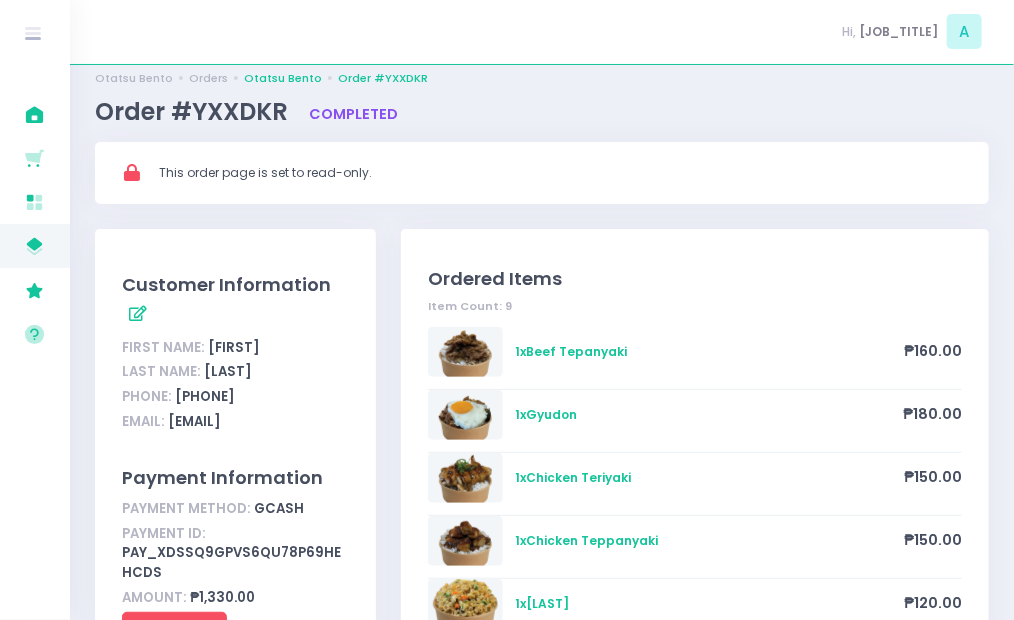 click on "Otatsu Bento" at bounding box center (283, 78) 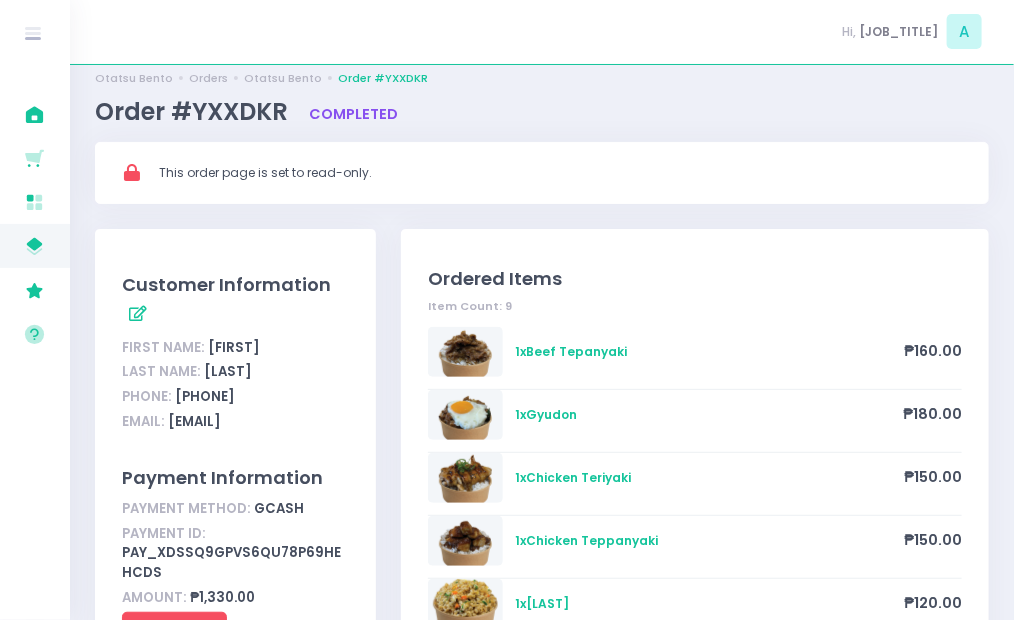scroll, scrollTop: 0, scrollLeft: 0, axis: both 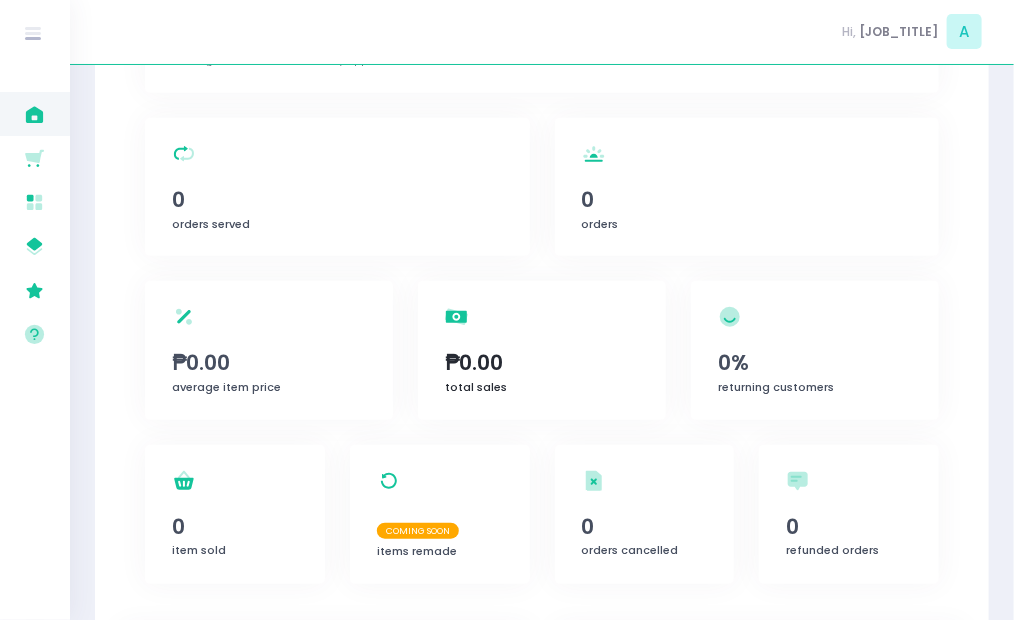 click on "₱0.00" at bounding box center (542, 363) 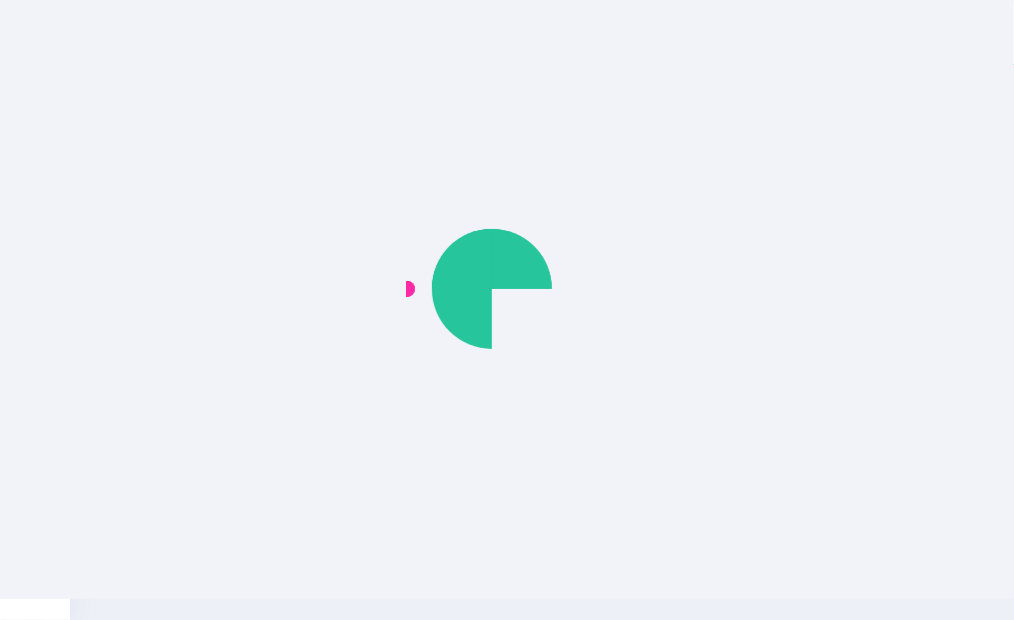 scroll, scrollTop: 0, scrollLeft: 0, axis: both 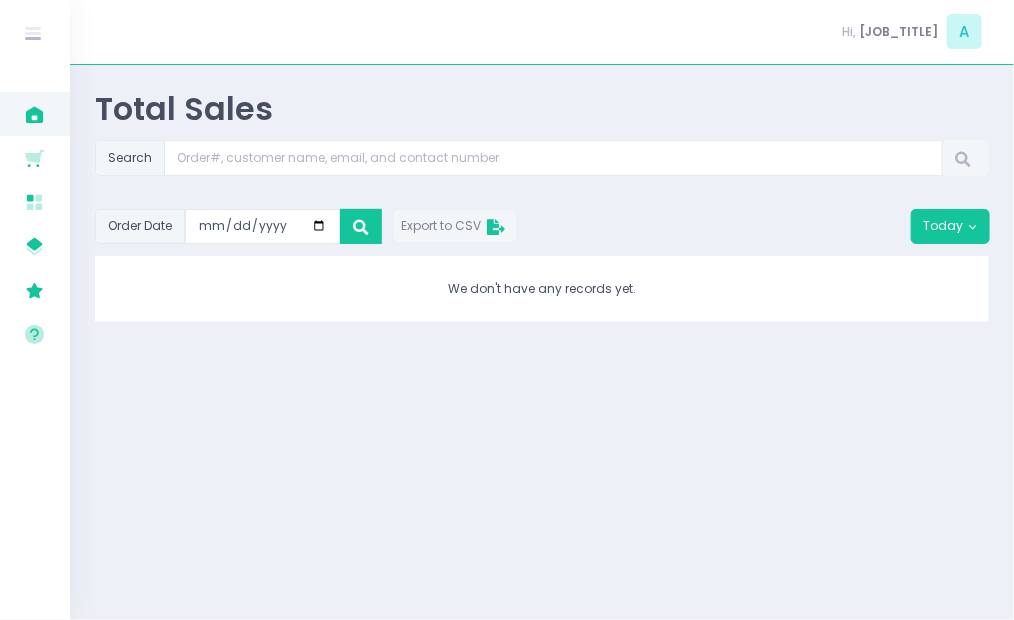 click on "Order Date" at bounding box center [140, 227] 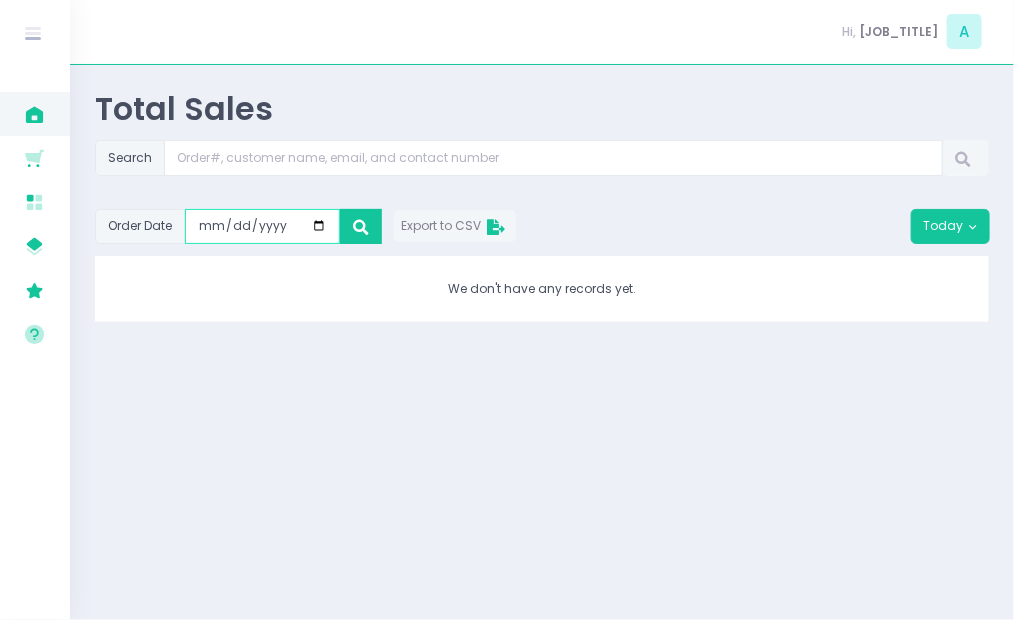 click on "[YYYY]-[MM]-[DD]" at bounding box center (262, 227) 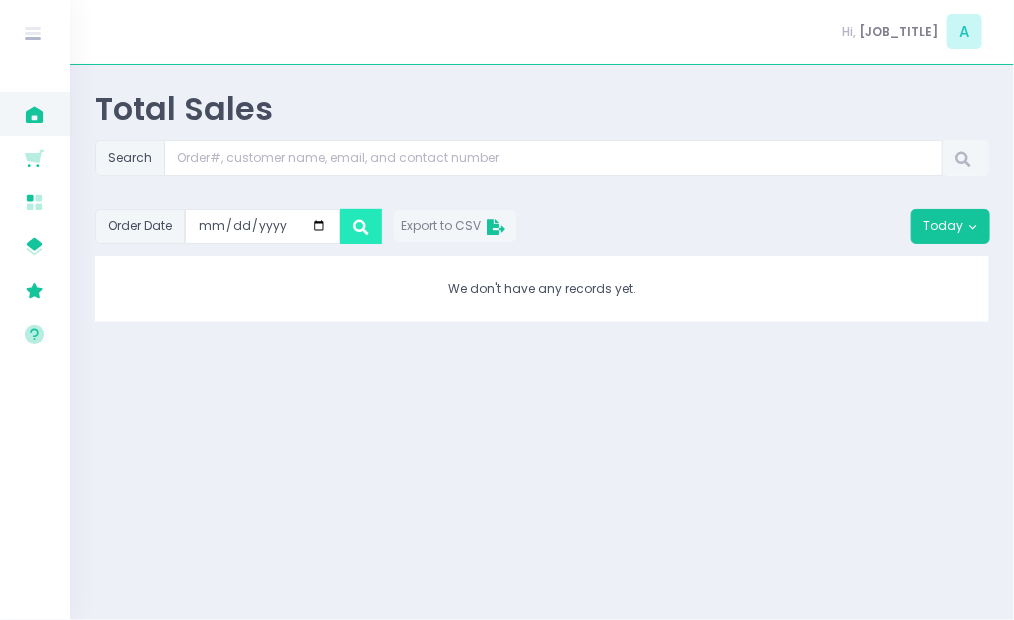 click at bounding box center (361, 227) 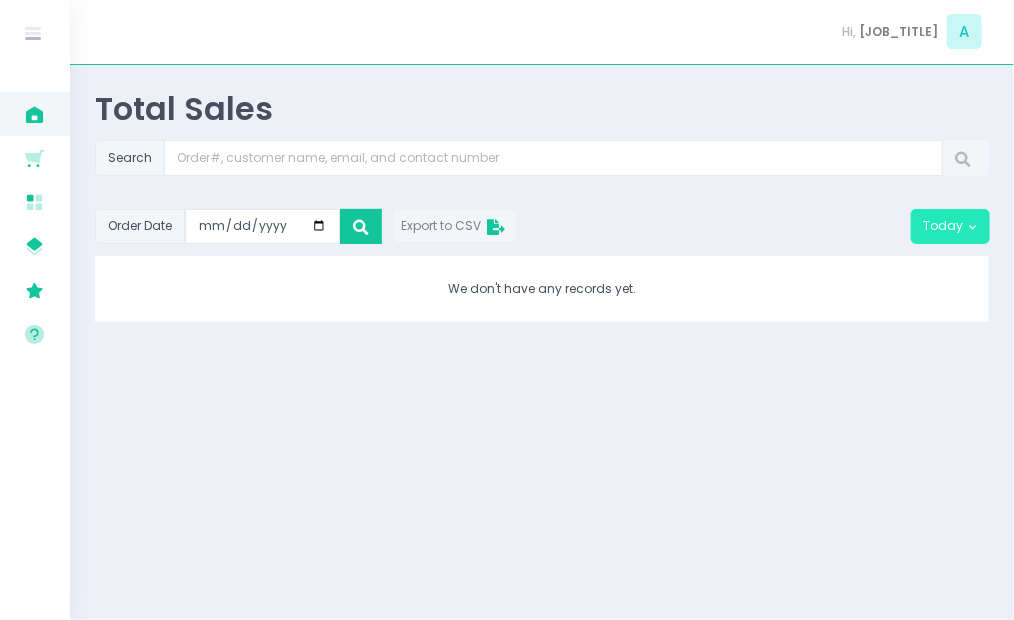 click on "Today" at bounding box center (950, 227) 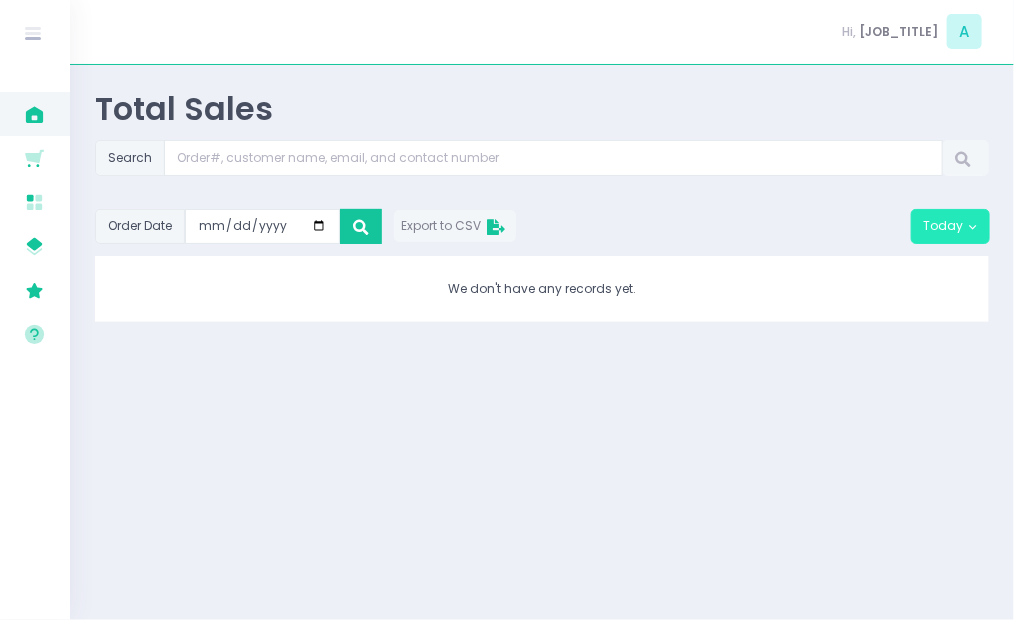 click on "Today" at bounding box center [950, 227] 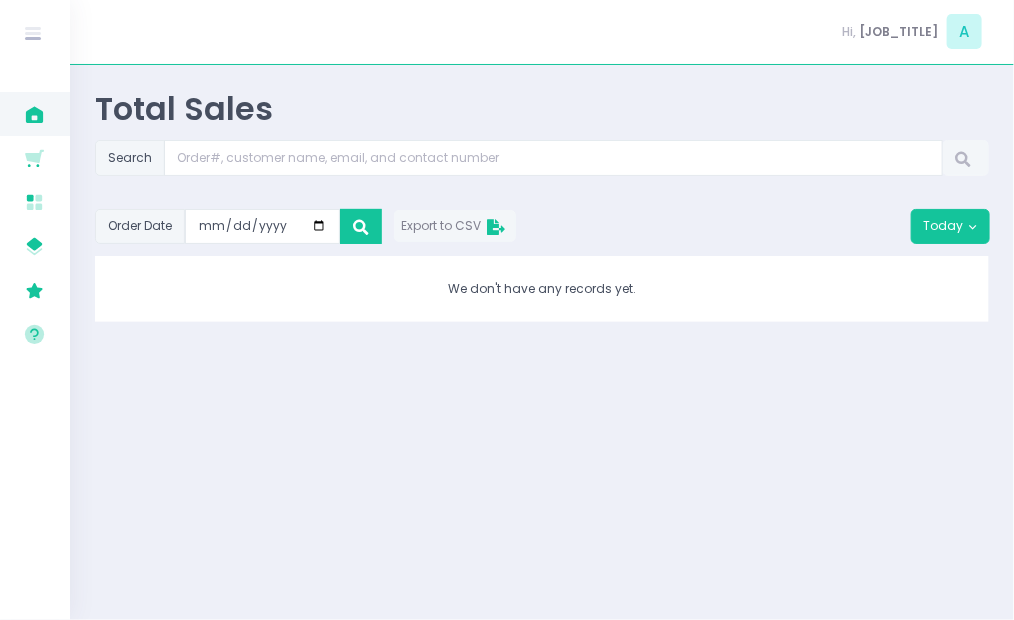 click on "Search Order Date [YYYY]-[MM]-[DD] Export to CSV Today Today Yesterday This Week Last Week Next Week This Month Last Month This Year Last Year All-time Date Range We don't have any records yet." at bounding box center [542, 231] 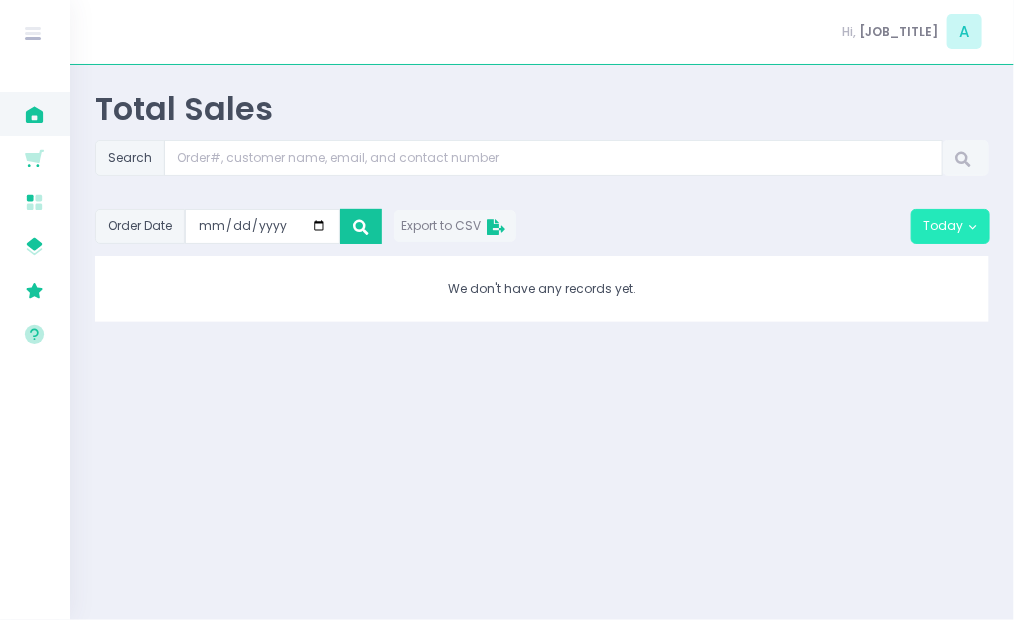 click on "Today" at bounding box center [950, 227] 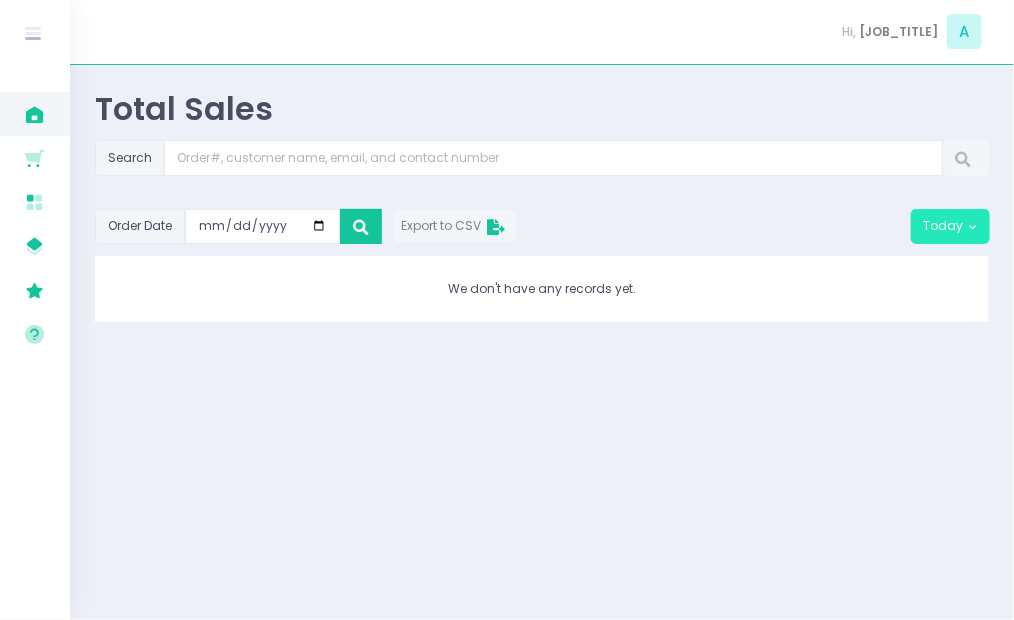 click on "Today" at bounding box center [950, 227] 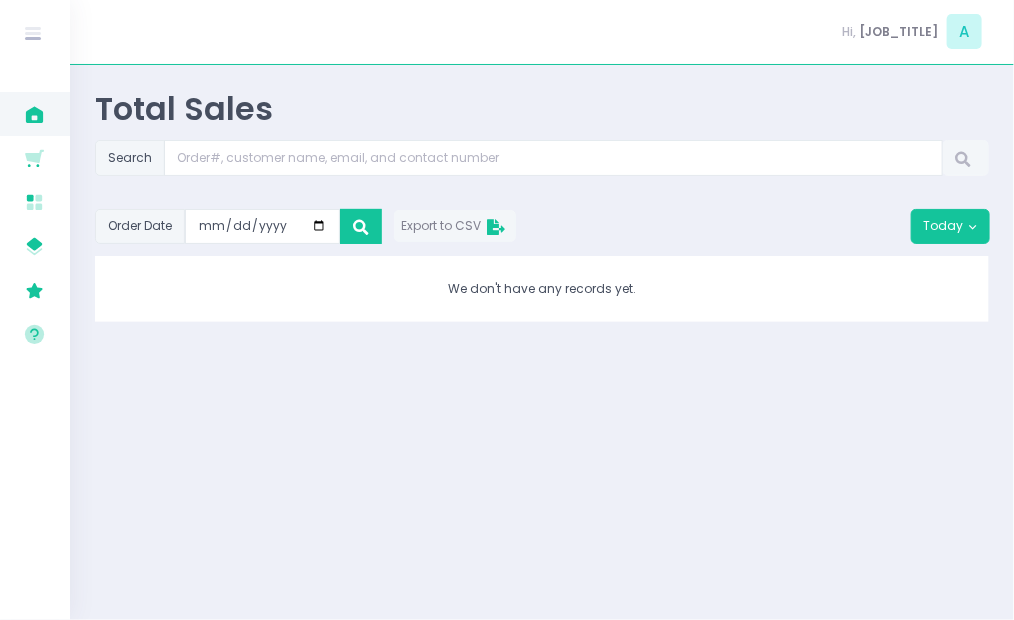 click on "Search Order Date [YYYY]-[MM]-[DD] Export to CSV Today Today Yesterday This Week Last Week Next Week This Month Last Month This Year Last Year All-time Date Range We don't have any records yet." at bounding box center (542, 231) 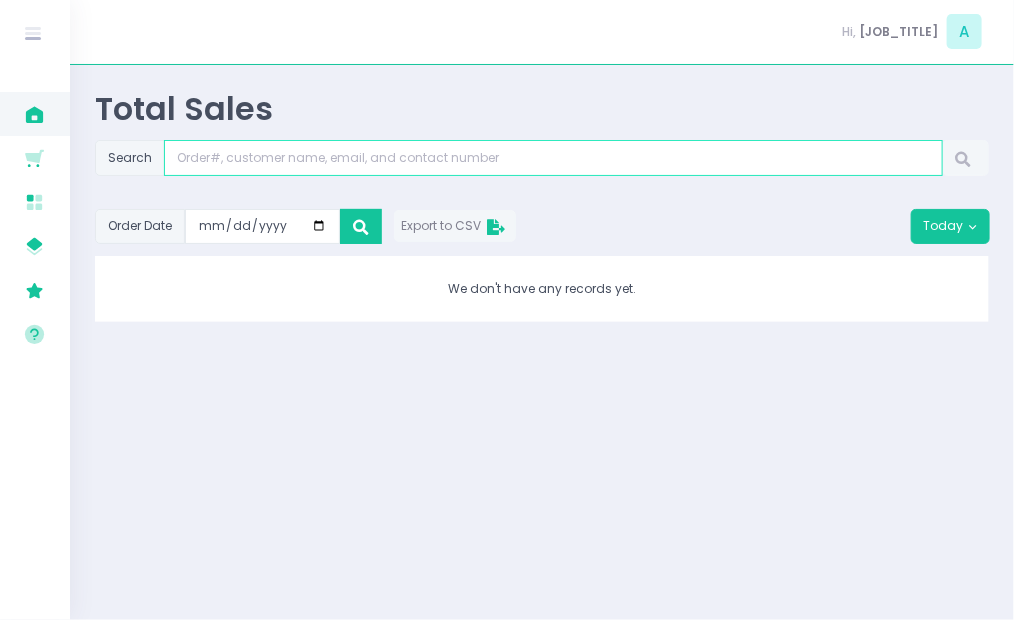 click at bounding box center (553, 158) 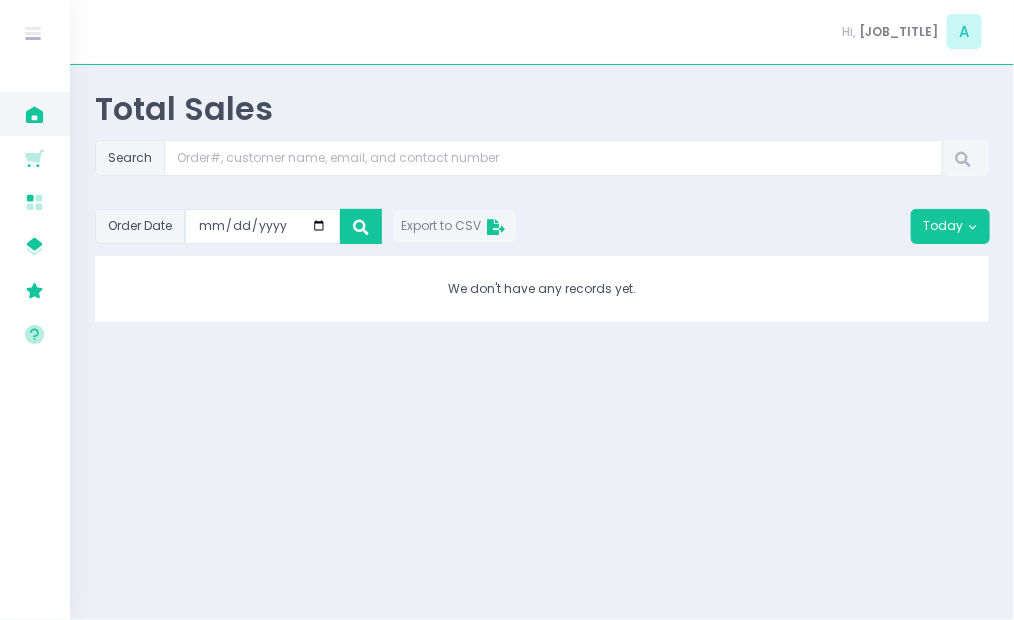 click on "Total Sales Search Order Date [YYYY]-[MM]-[DD] Export to CSV Today Today Yesterday This Week Last Week Next Week This Month Last Month This Year Last Year All-time Date Range We don't have any records yet." at bounding box center [542, 342] 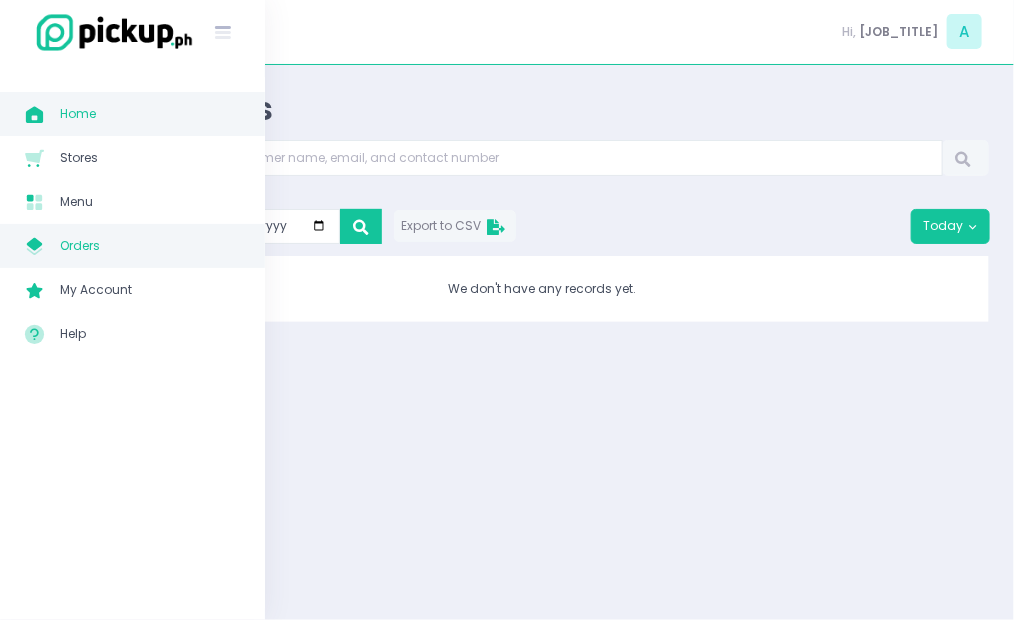 click on "Orders" at bounding box center [150, 246] 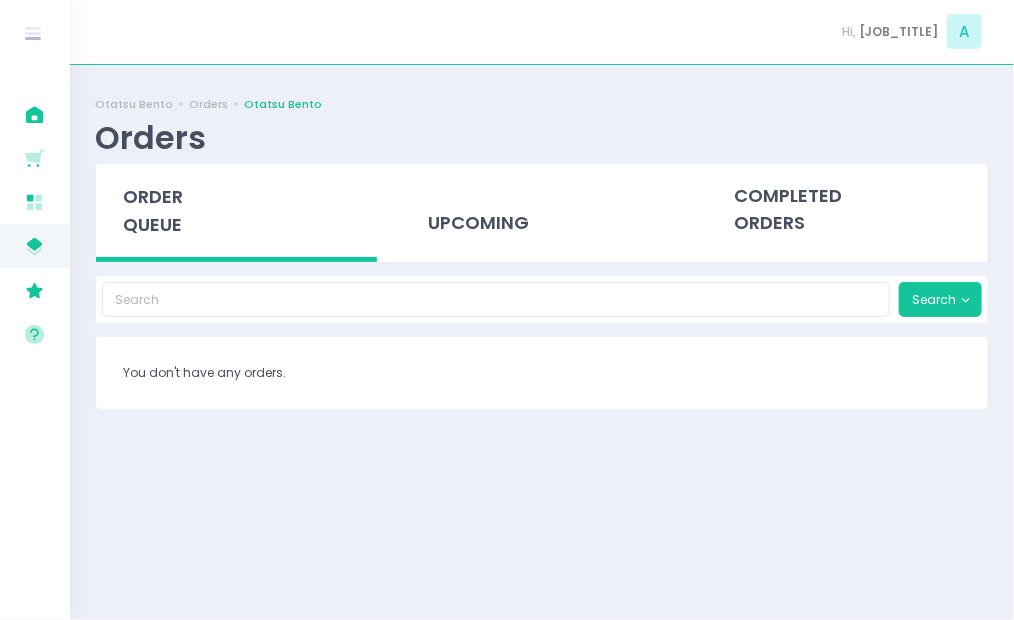 click on "Otatsu Bento Orders Otatsu Bento Orders order queue upcoming completed orders Search You don't have any orders." at bounding box center (542, 342) 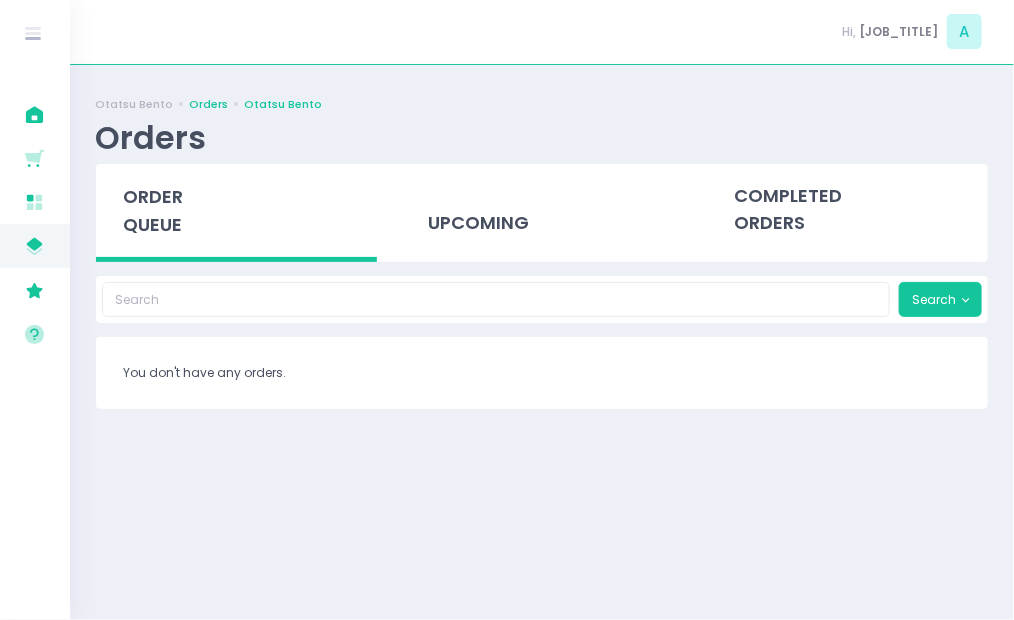 click on "Orders" at bounding box center [208, 104] 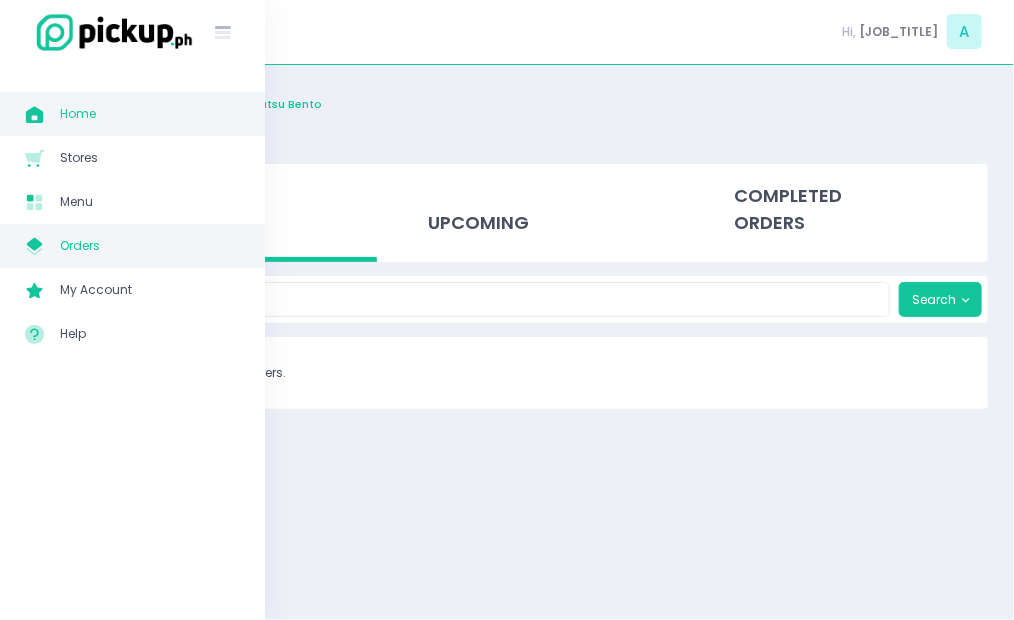 click on "Home Created with Sketch." 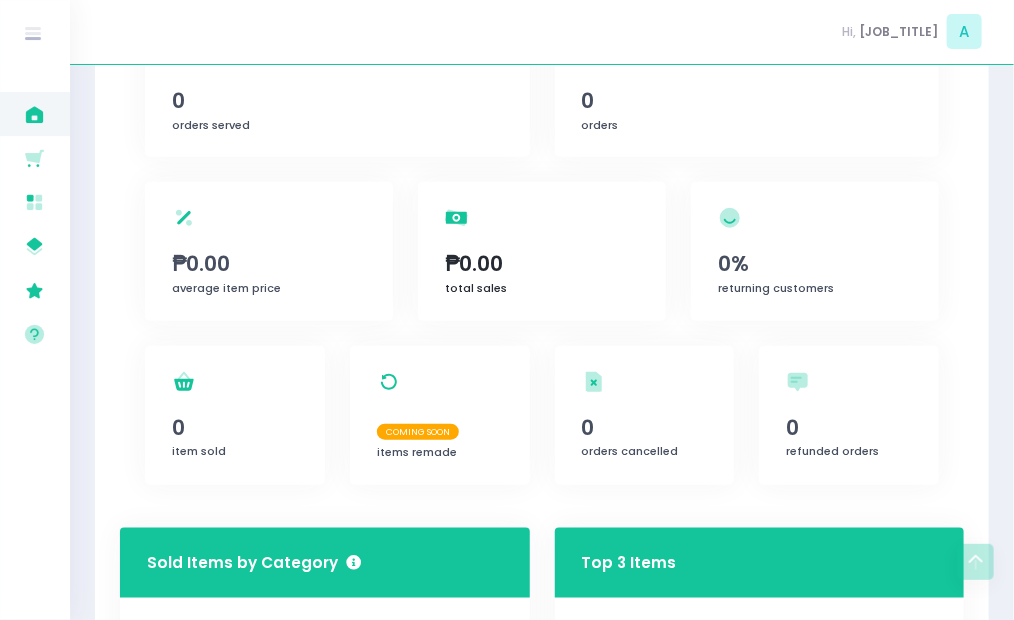 click on "total sales Created with Sketch. ₱0.00 total sales" at bounding box center [542, 251] 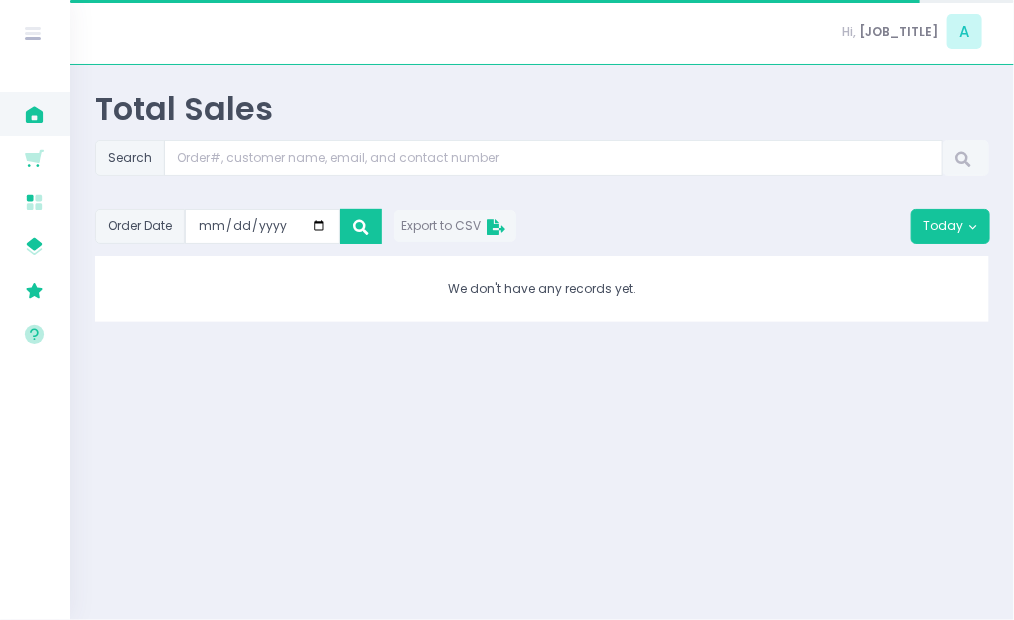 scroll, scrollTop: 0, scrollLeft: 0, axis: both 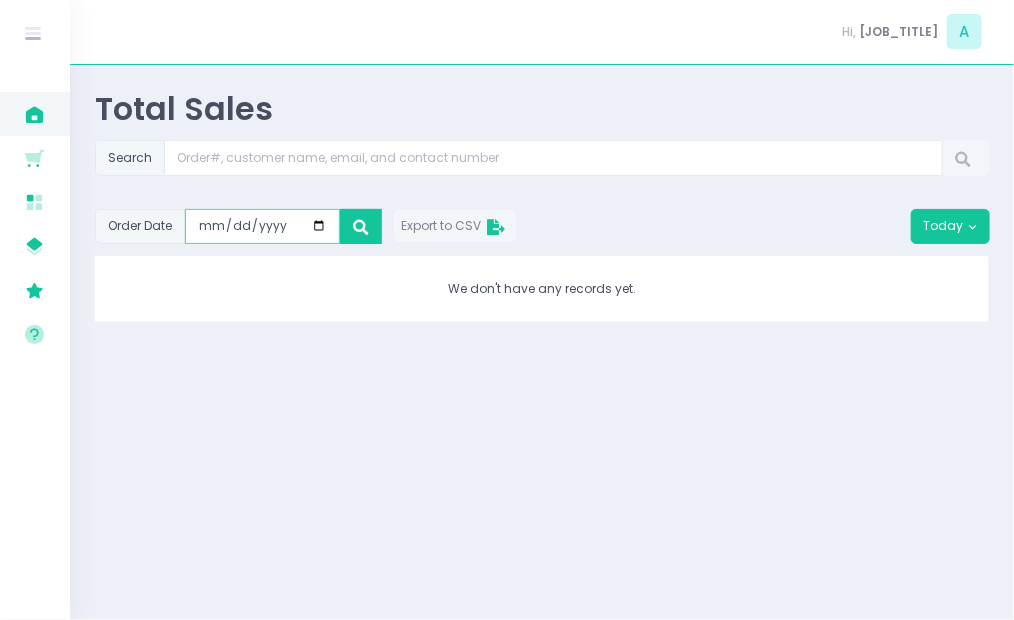 click on "[YYYY]-[MM]-[DD]" at bounding box center (262, 227) 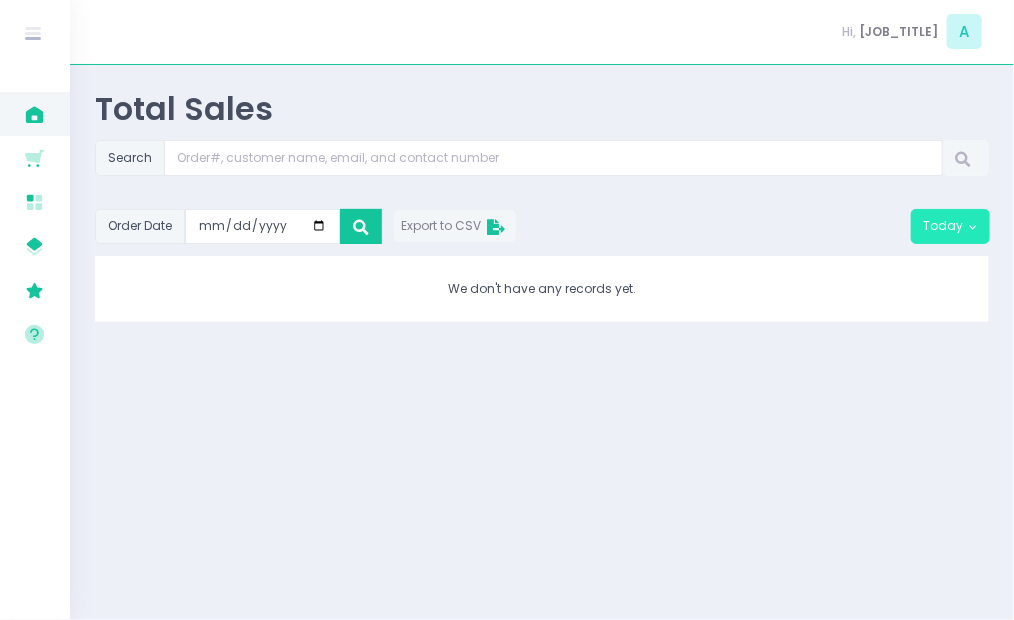 click on "Today" at bounding box center (950, 227) 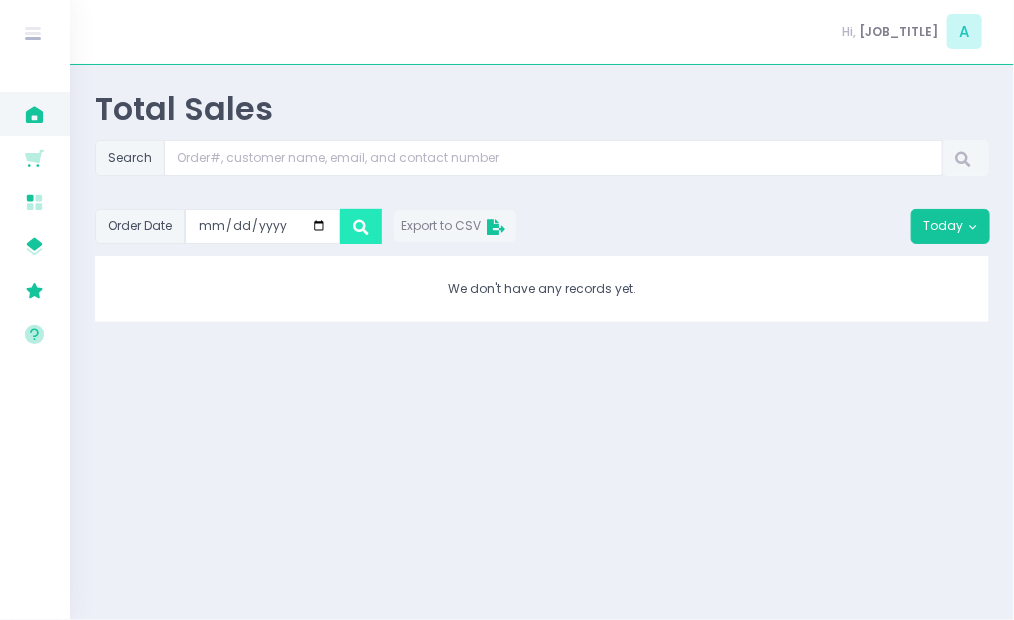 click at bounding box center (361, 227) 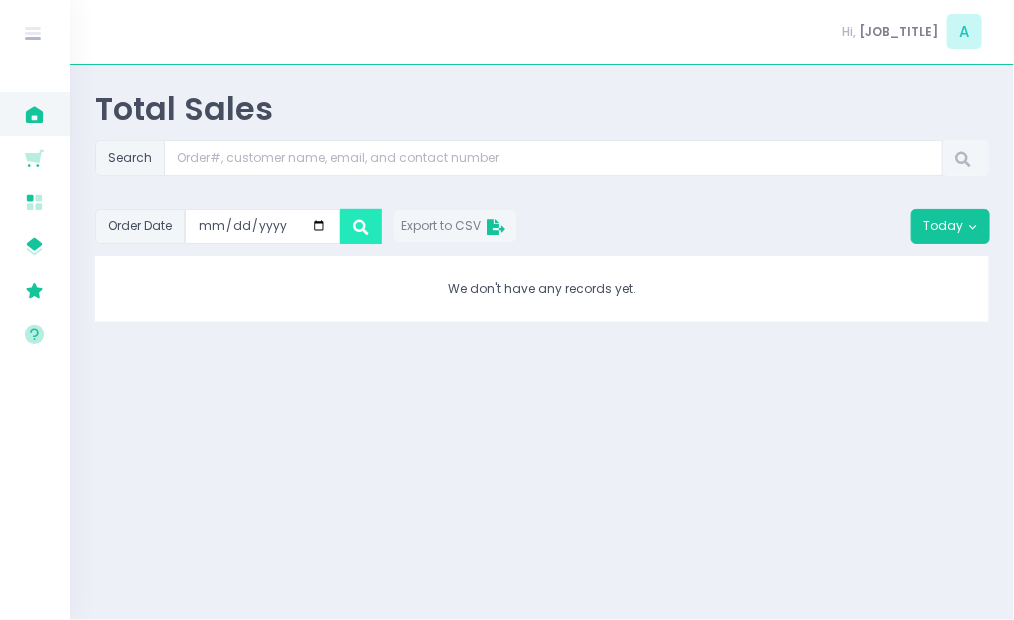 click at bounding box center (361, 227) 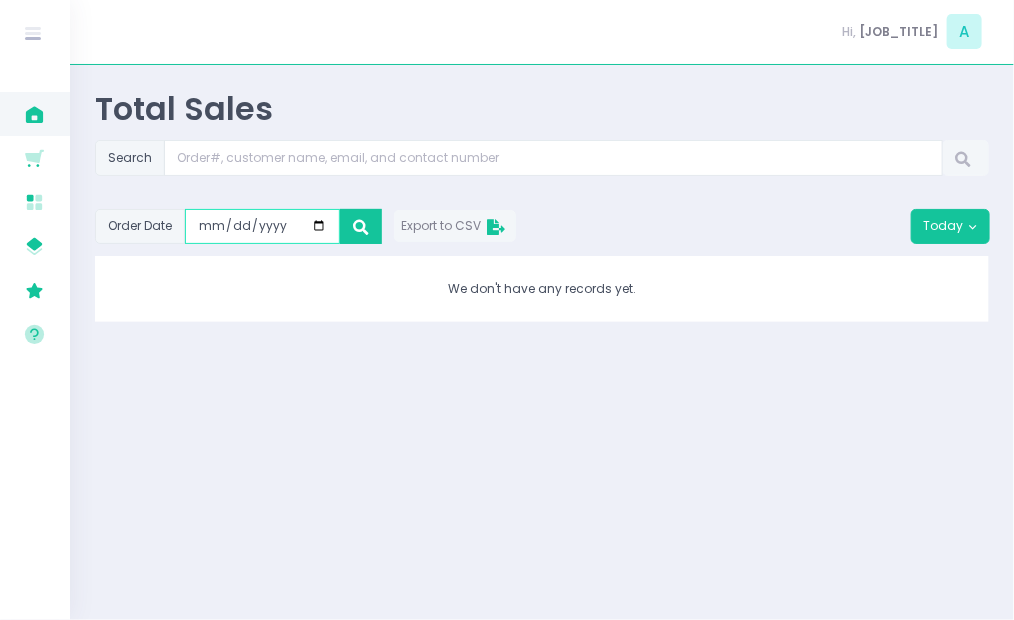 click on "[YYYY]-[MM]-[DD]" at bounding box center [262, 227] 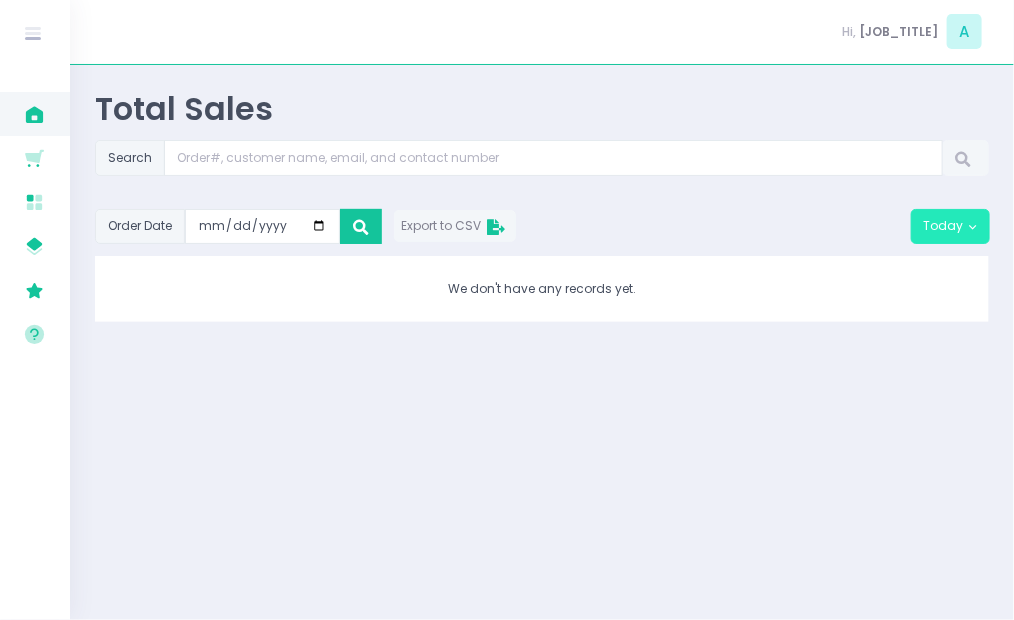 click on "Today" at bounding box center (950, 227) 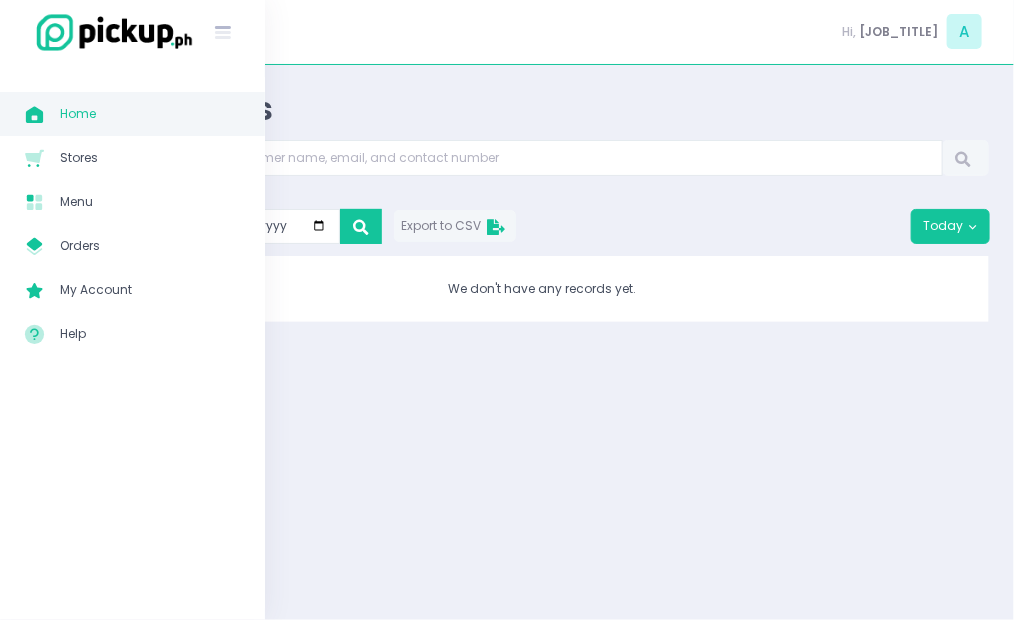click on "Home" at bounding box center (150, 114) 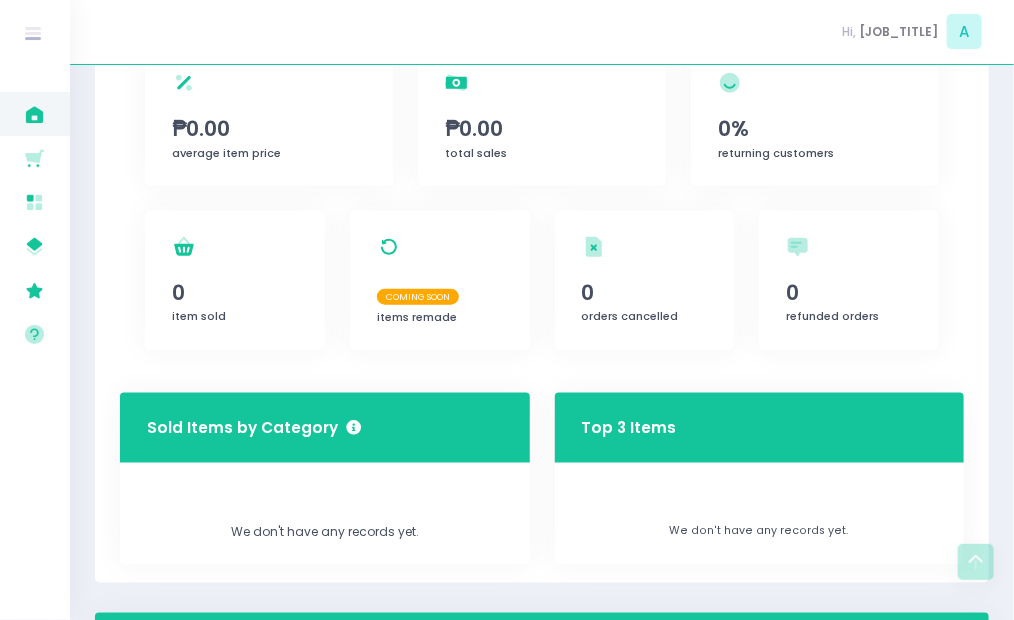 scroll, scrollTop: 247, scrollLeft: 0, axis: vertical 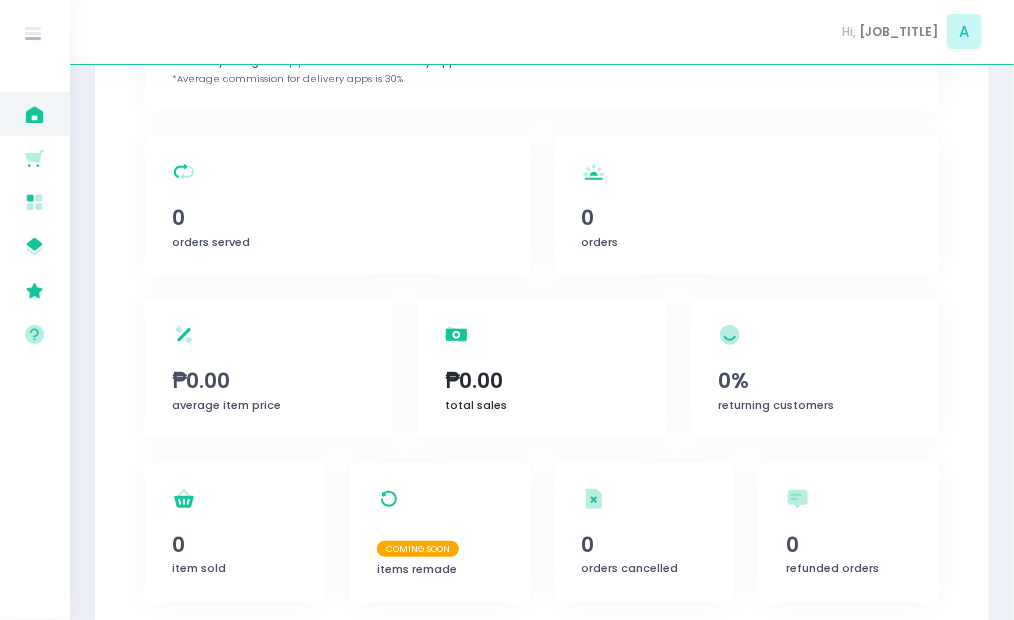 click on "total sales Created with Sketch. ₱0.00 total sales" at bounding box center (542, 368) 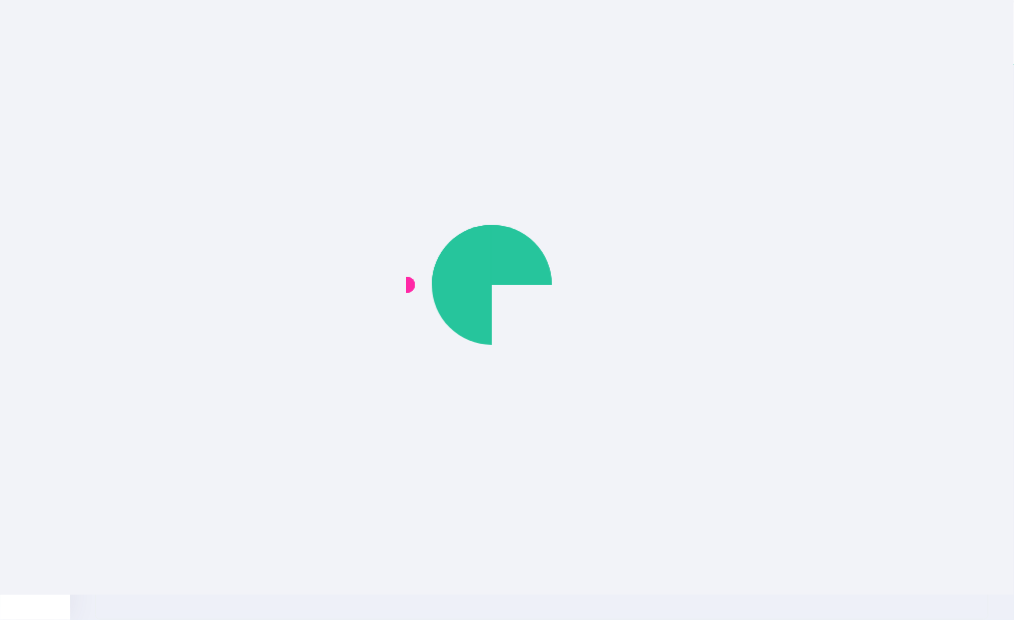 scroll, scrollTop: 0, scrollLeft: 0, axis: both 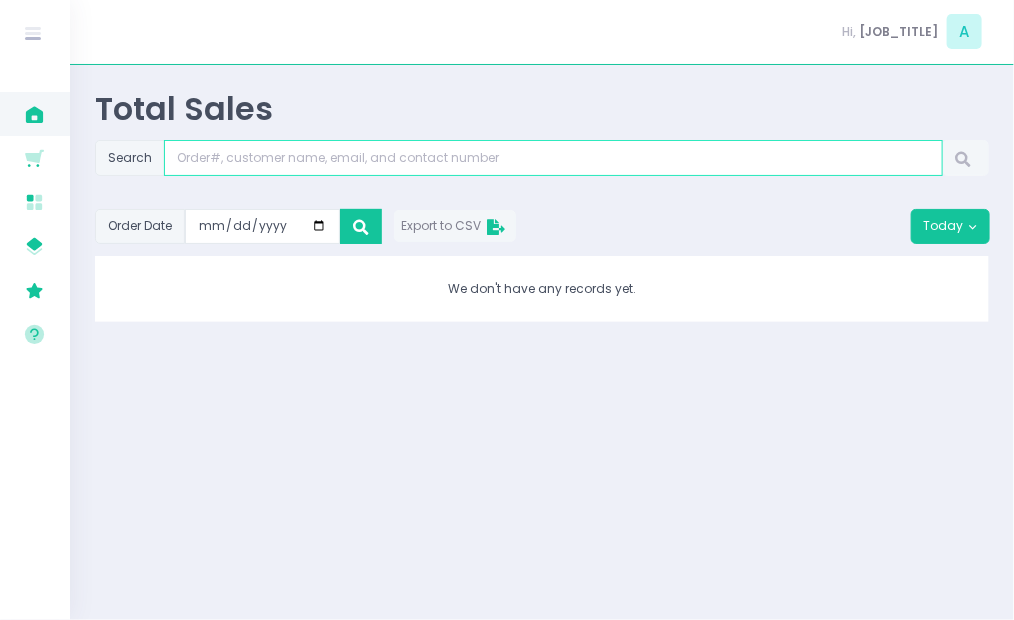 click at bounding box center [553, 158] 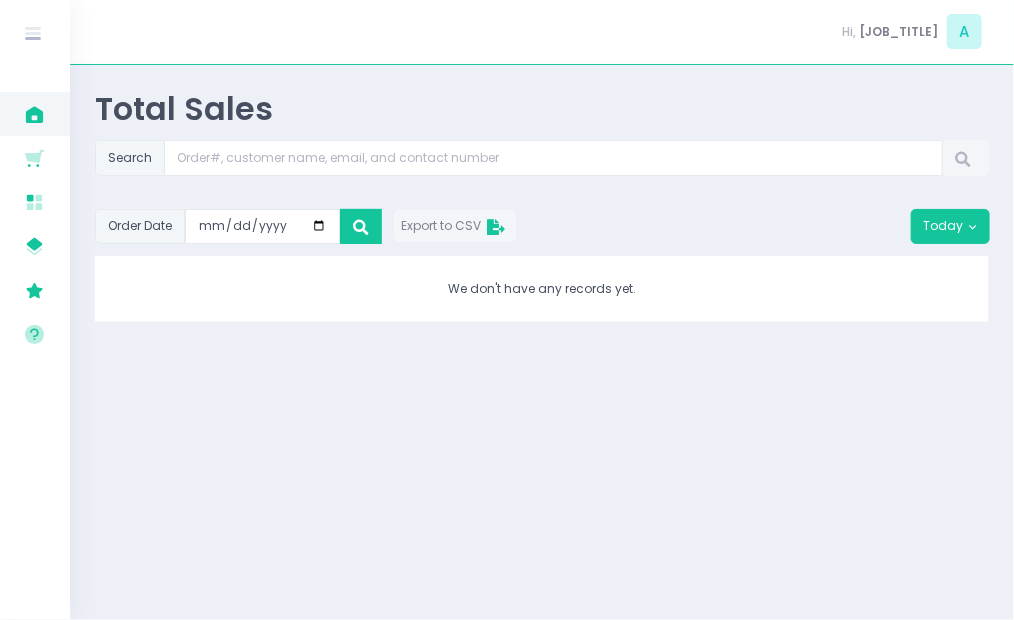 click on "Total Sales" at bounding box center (542, 109) 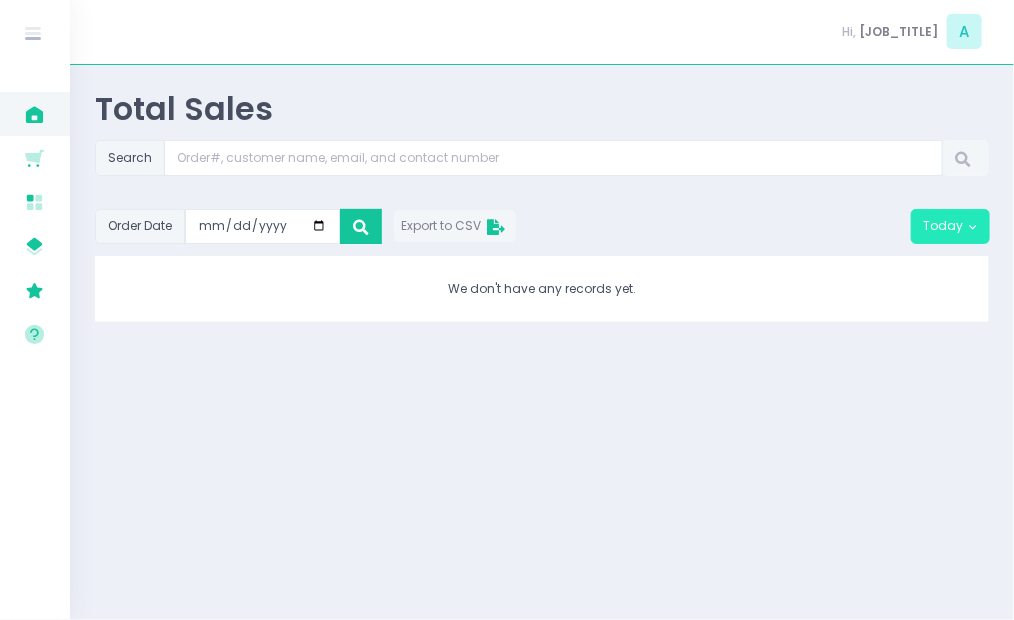 click on "Today" at bounding box center (950, 227) 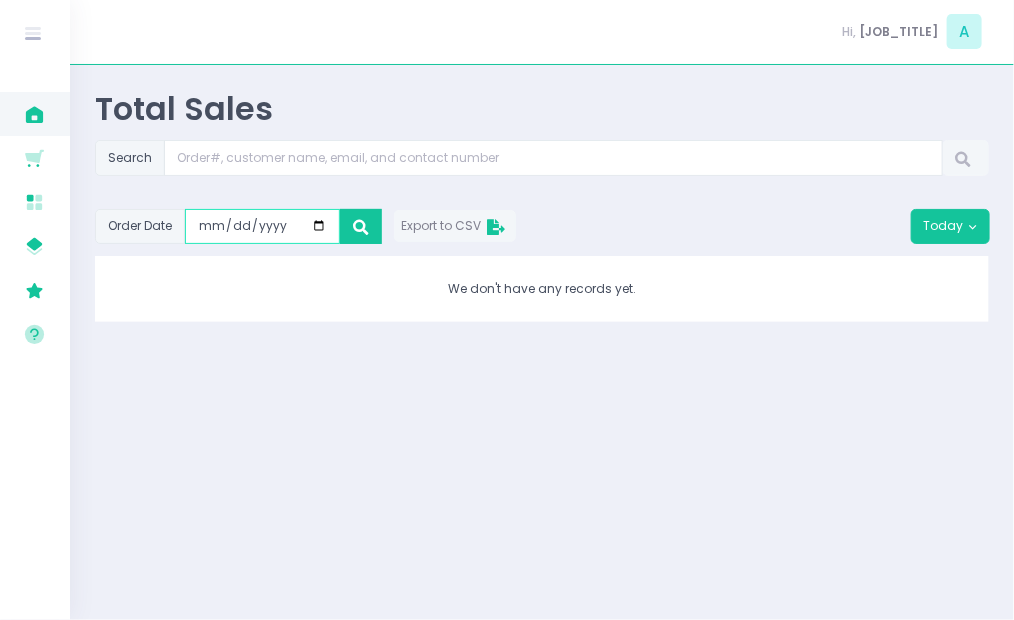 click on "[YYYY]-[MM]-[DD]" at bounding box center [262, 227] 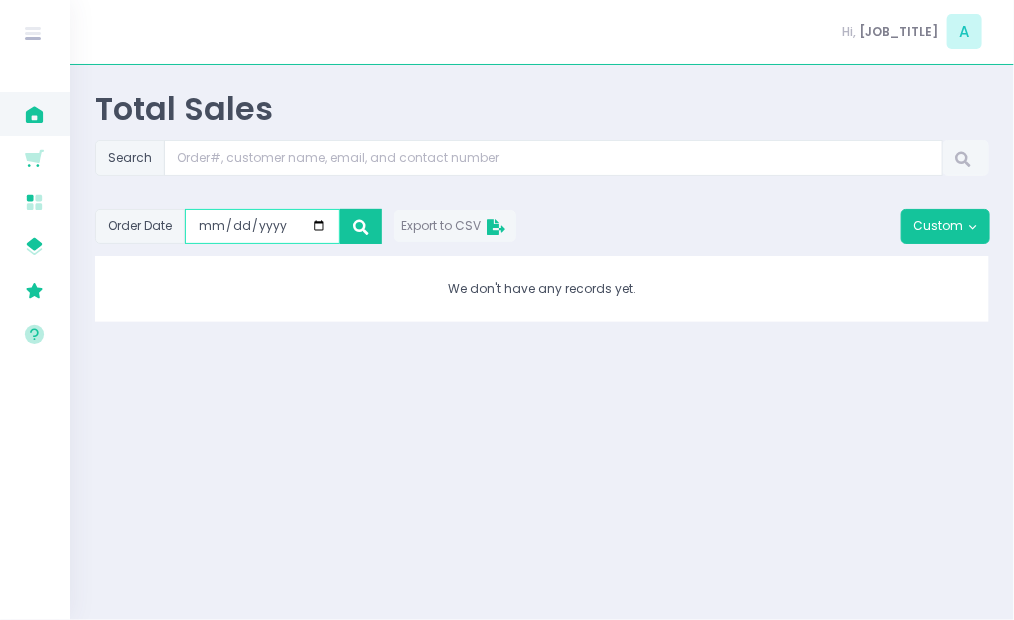 type on "[YYYY]-[MM]-[DD]" 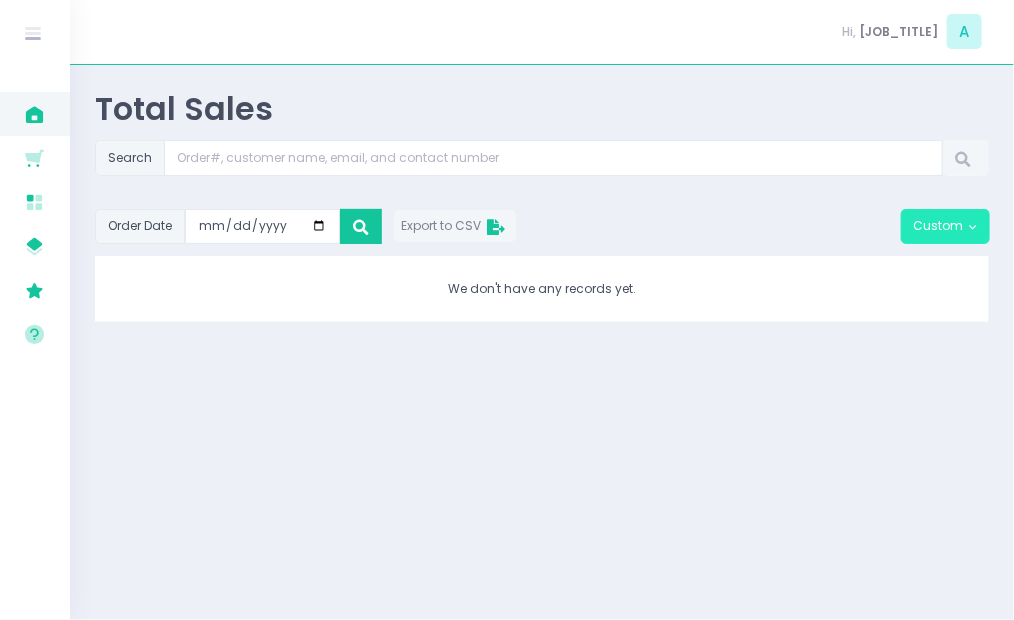 click on "Custom" at bounding box center (945, 227) 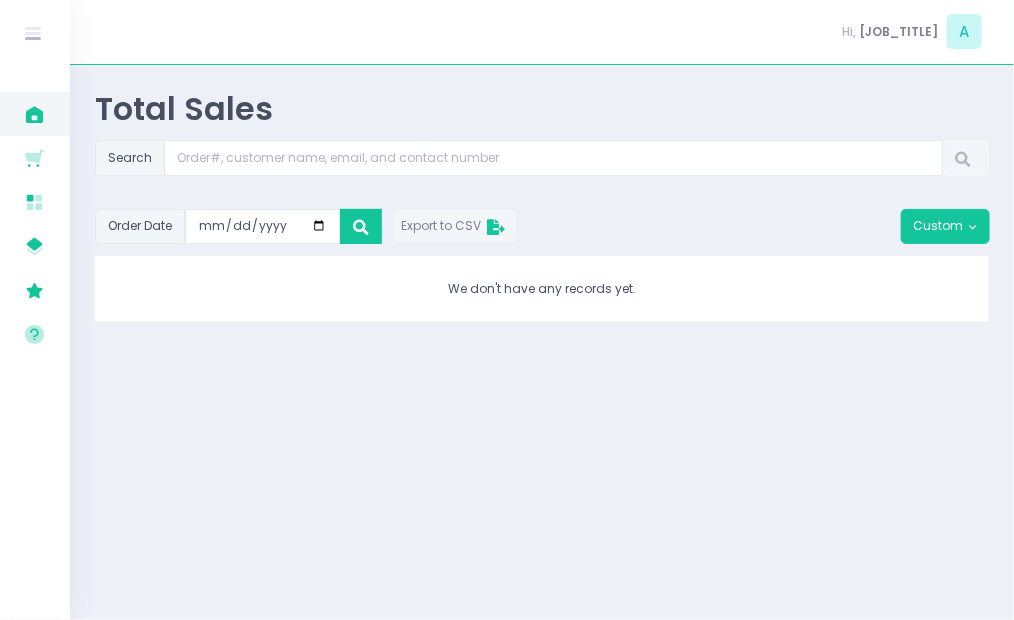 click on "Total Sales Search Order Date [YYYY]-[MM]-[DD] Export to CSV Custom Today Yesterday This Week Last Week Next Week This Month Last Month This Year Last Year All-time Date Range We don't have any records yet." at bounding box center [542, 342] 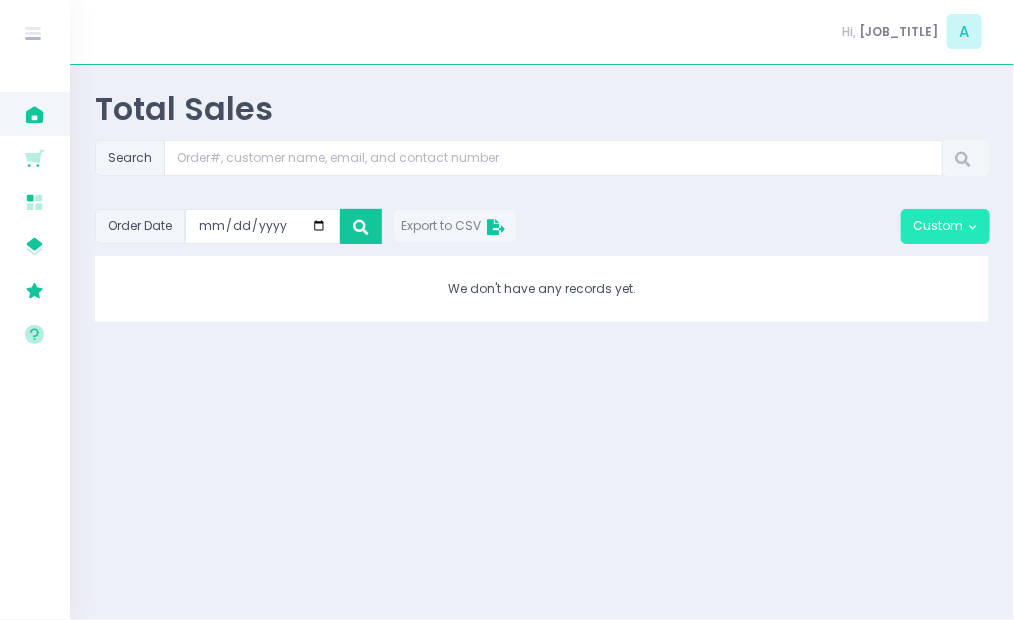 click on "Custom" at bounding box center (945, 227) 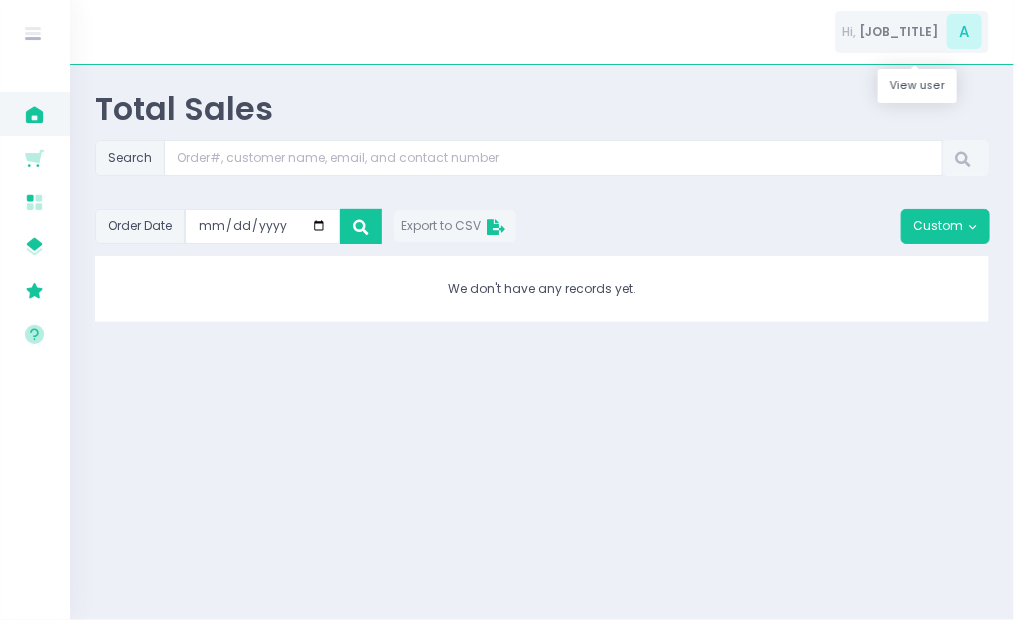 click on "A" at bounding box center (964, 31) 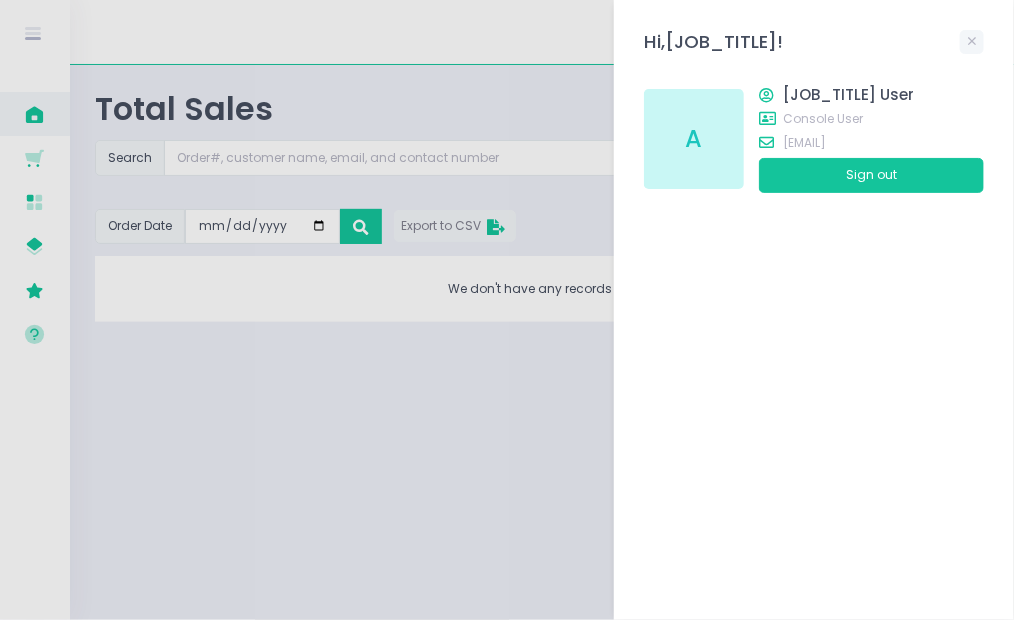 click at bounding box center (507, 310) 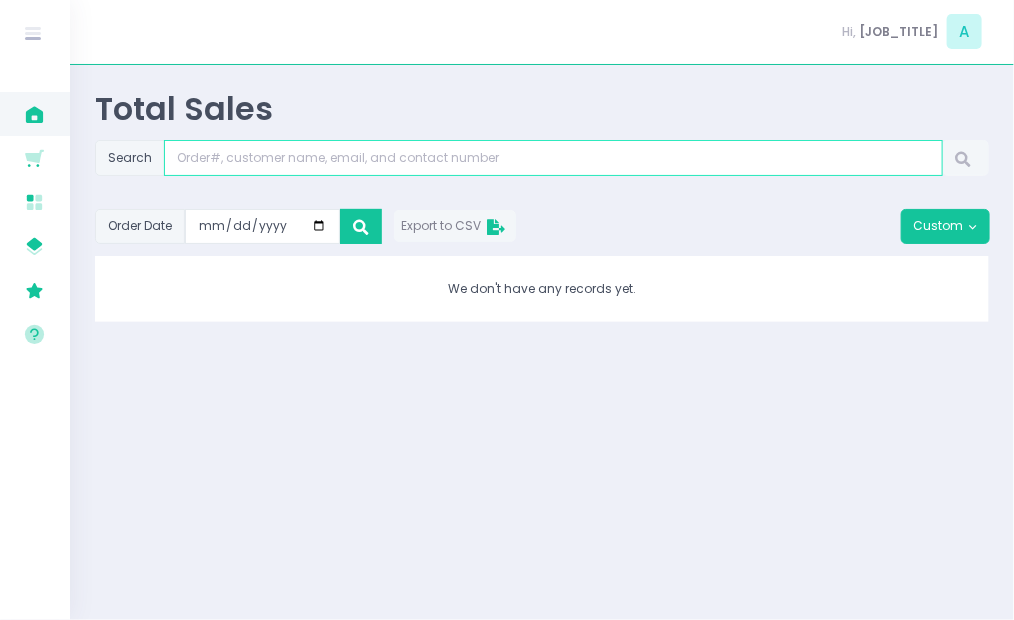 click at bounding box center (553, 158) 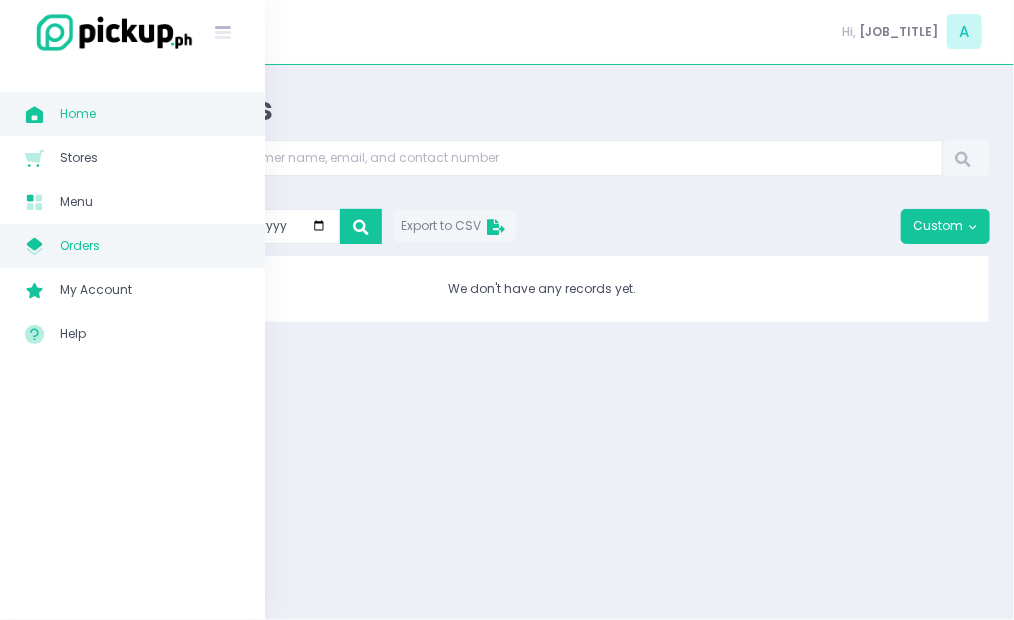 click on "Orders" at bounding box center [150, 246] 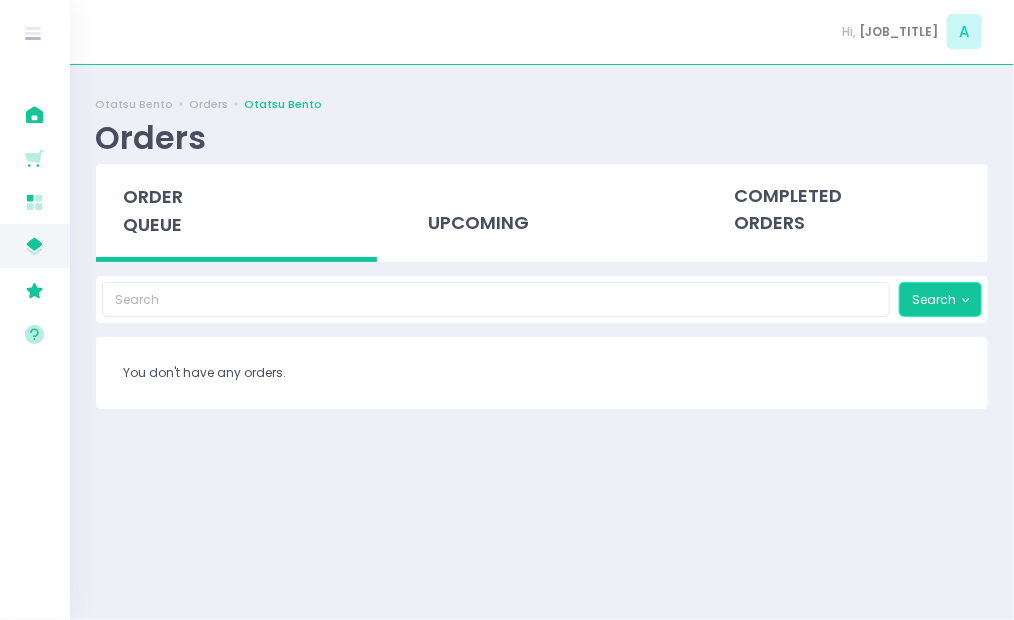 click on "Search" at bounding box center [940, 300] 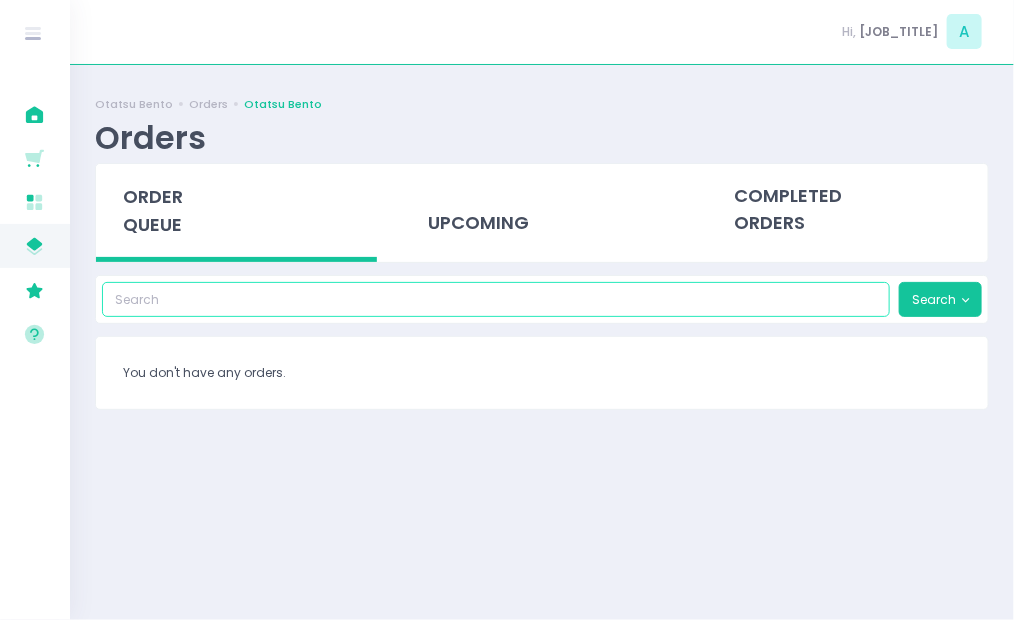 click at bounding box center [496, 300] 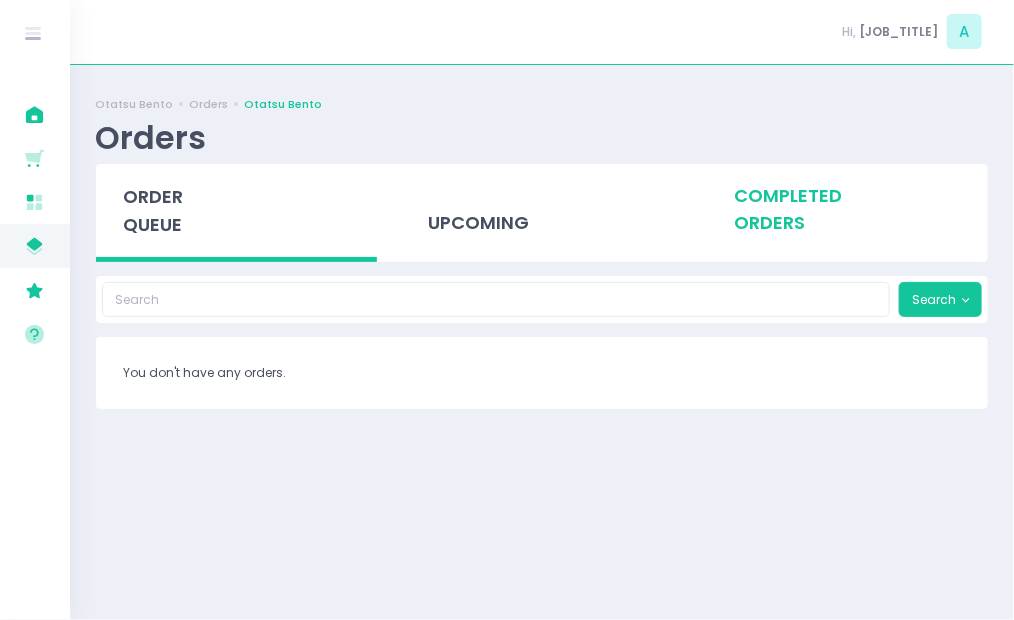click on "completed  orders" at bounding box center (847, 209) 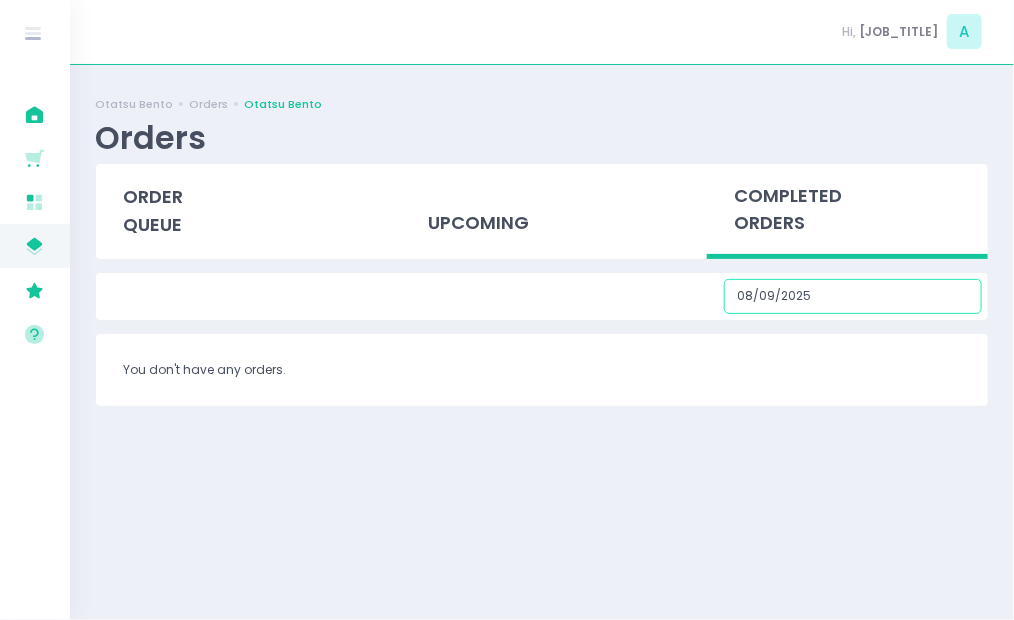 click on "08/09/2025" at bounding box center [853, 297] 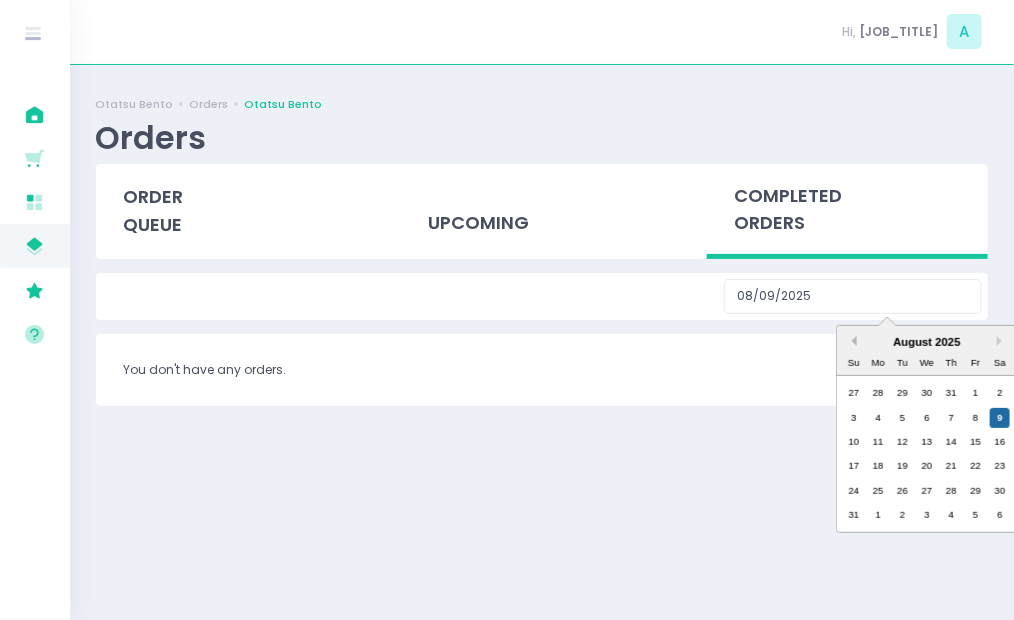 click on "Previous Month" at bounding box center (852, 341) 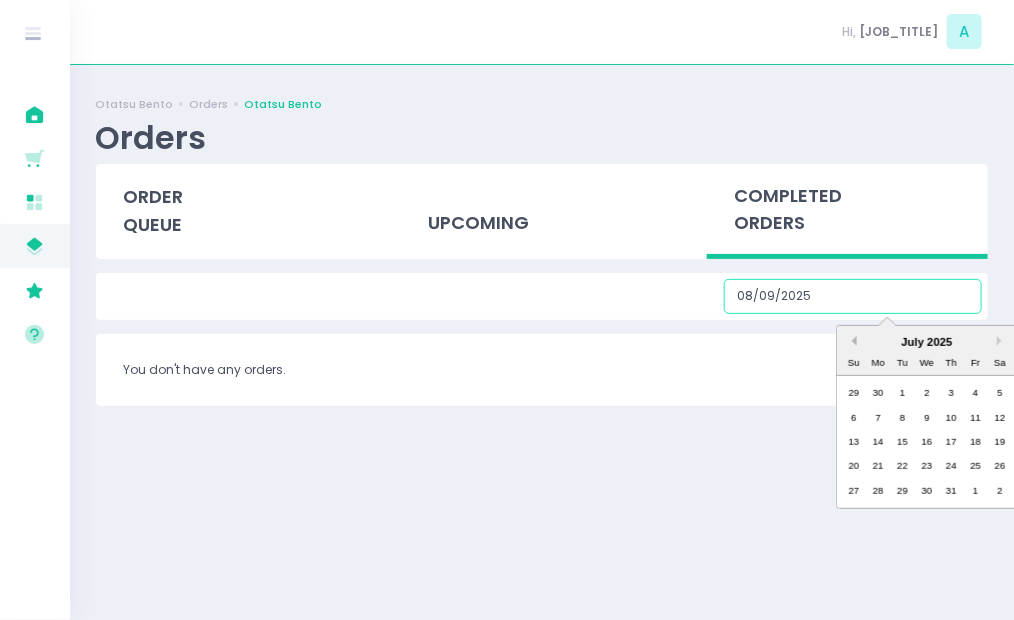click on "Previous Month" at bounding box center [852, 341] 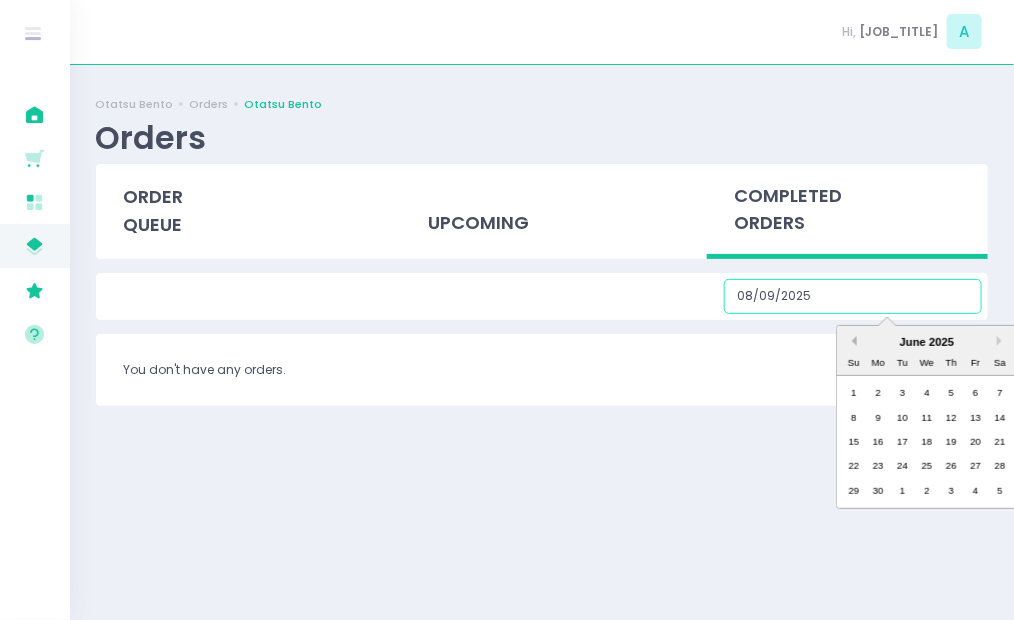 click on "Previous Month" at bounding box center (852, 341) 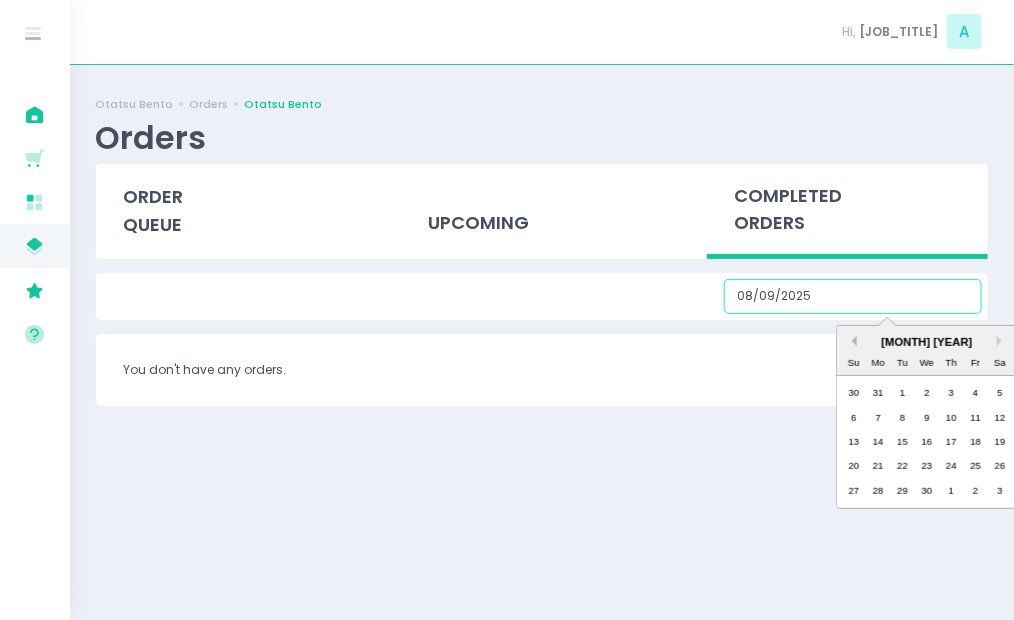 click on "Previous Month" at bounding box center (852, 341) 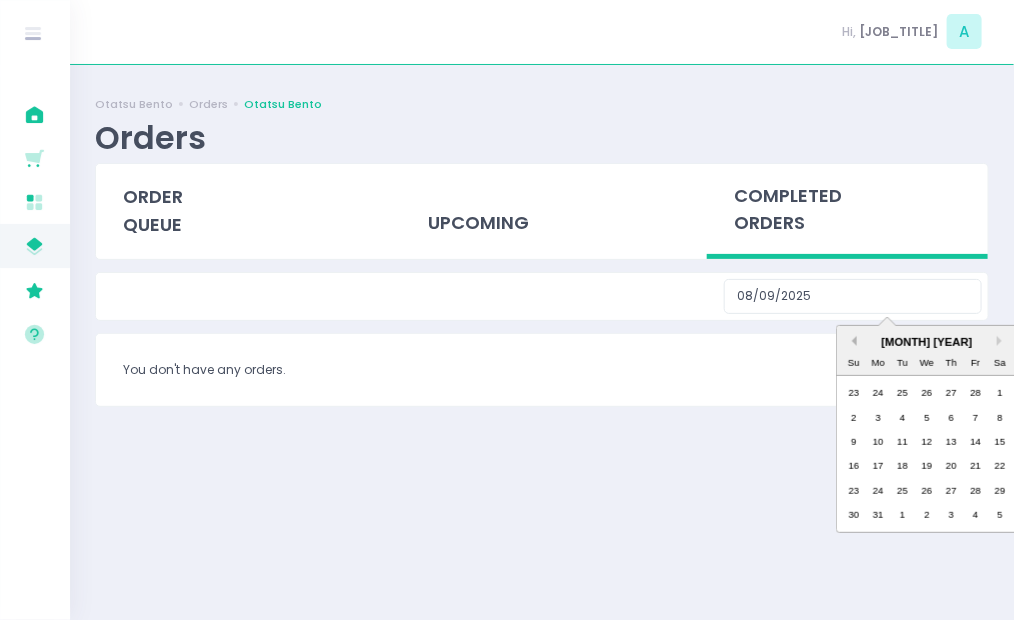 click on "Previous Month" at bounding box center [852, 341] 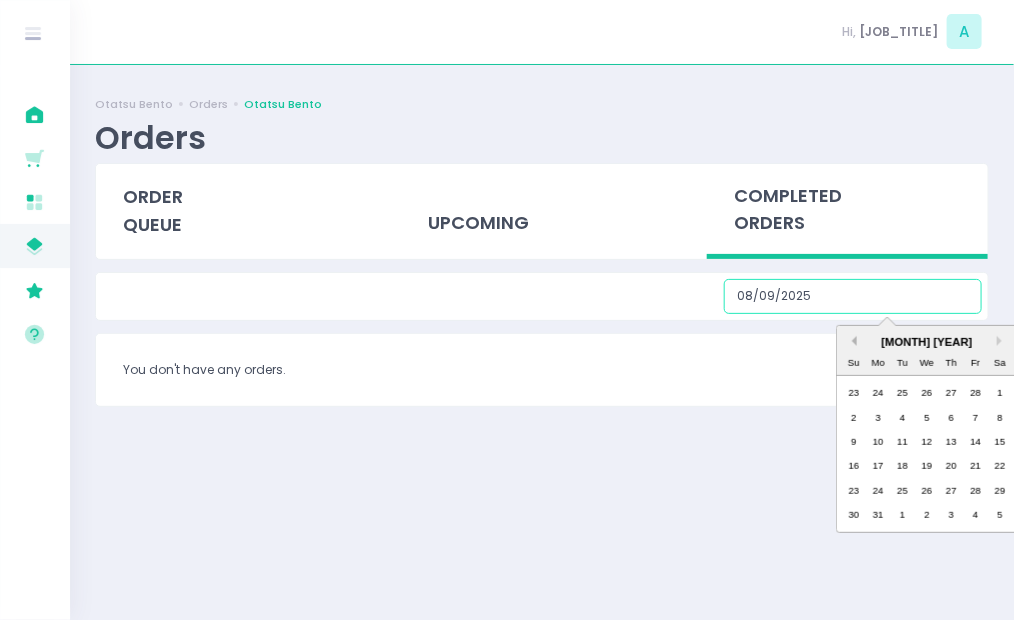 click on "Previous Month" at bounding box center (852, 341) 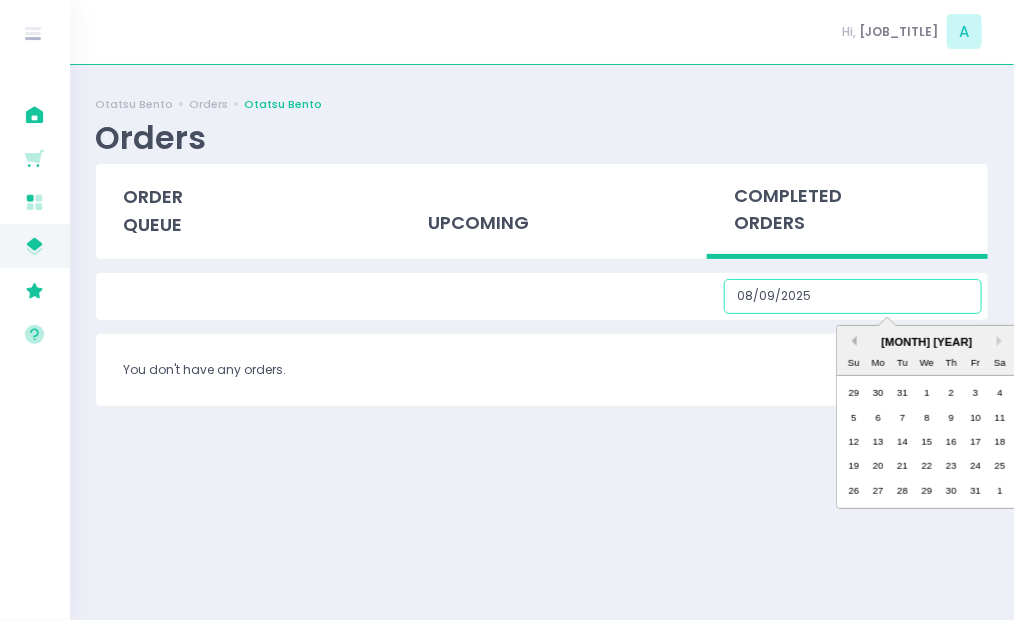 click on "Previous Month" at bounding box center (852, 341) 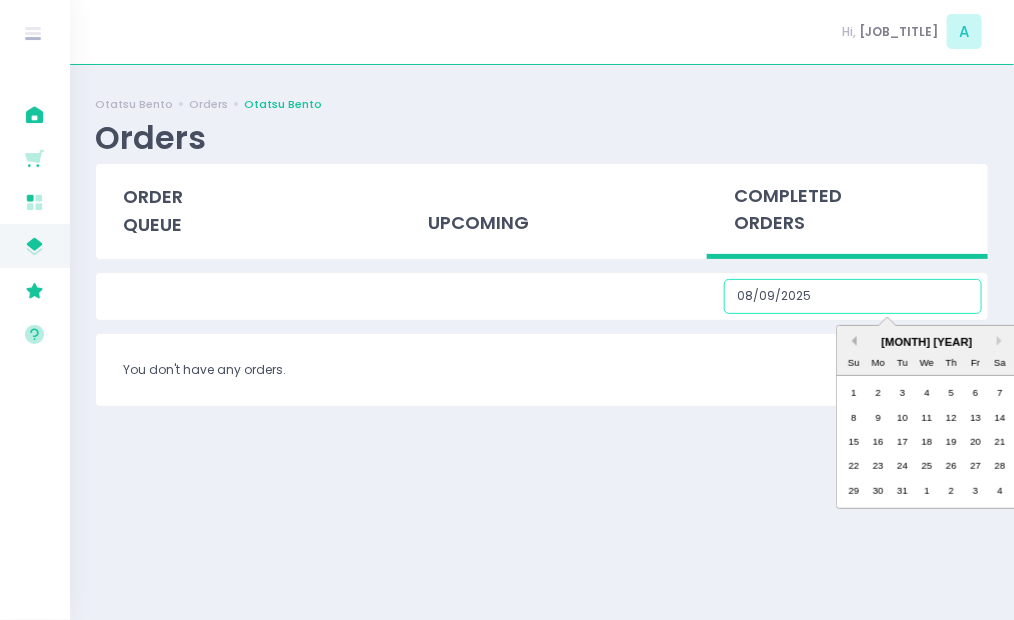click on "Previous Month" at bounding box center [852, 341] 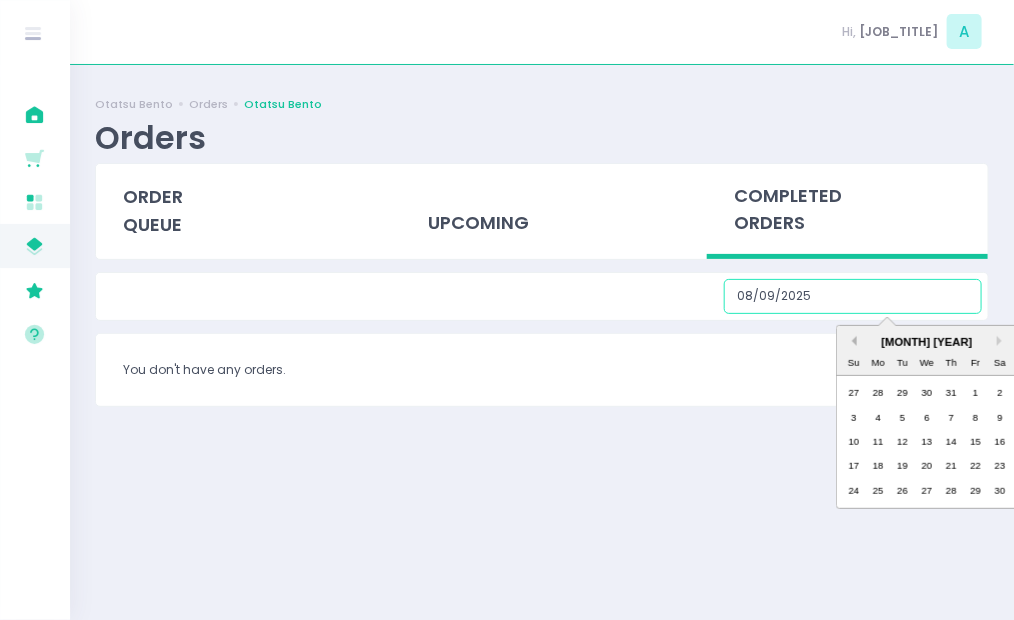 click on "Previous Month" at bounding box center [852, 341] 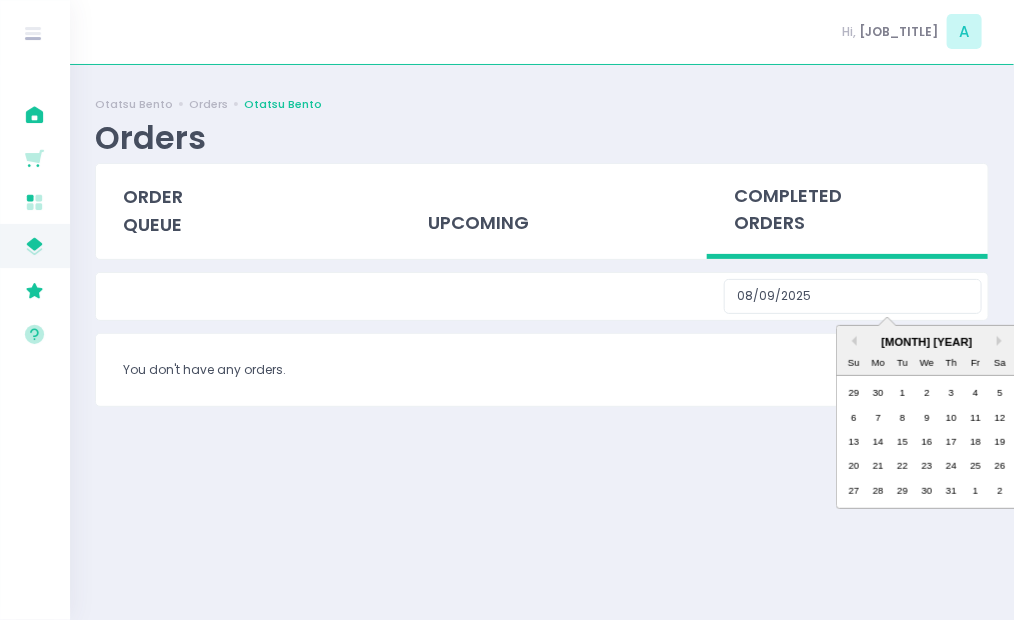 click on "[DD]/[MM]/[YYYY] [MONTH] [YEAR] Su Mo Tu We Th Fr Sa 29 30 1 2 3 4 5 6 7 8 9 10 11 12 13 14 15 16 17 18 19 20 21 22 23 24 25 26 27 28 29 30 31 1 2" at bounding box center (542, 297) 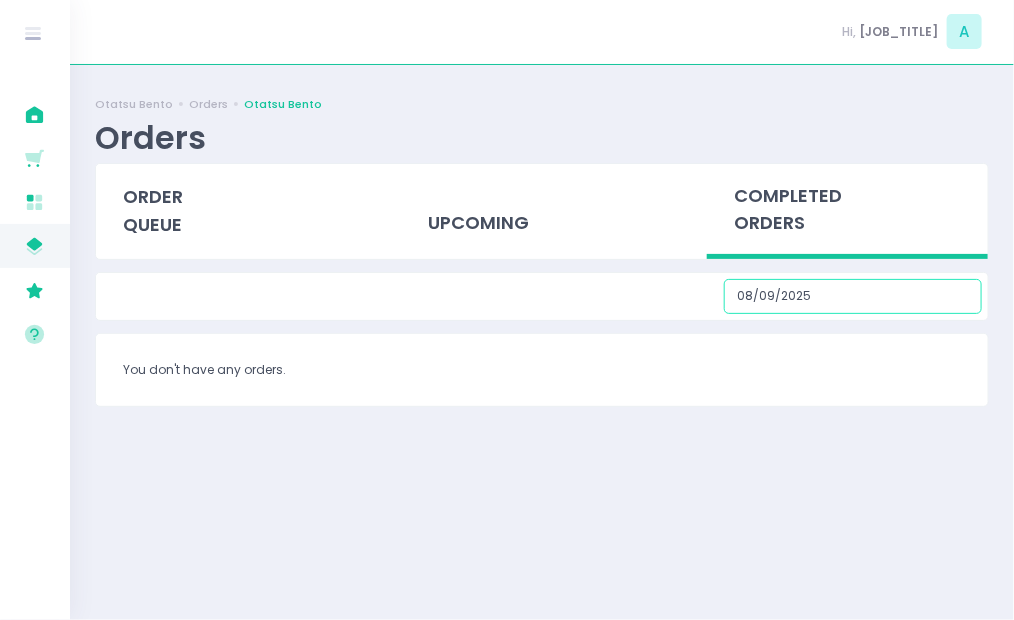 click on "08/09/2025" at bounding box center [853, 297] 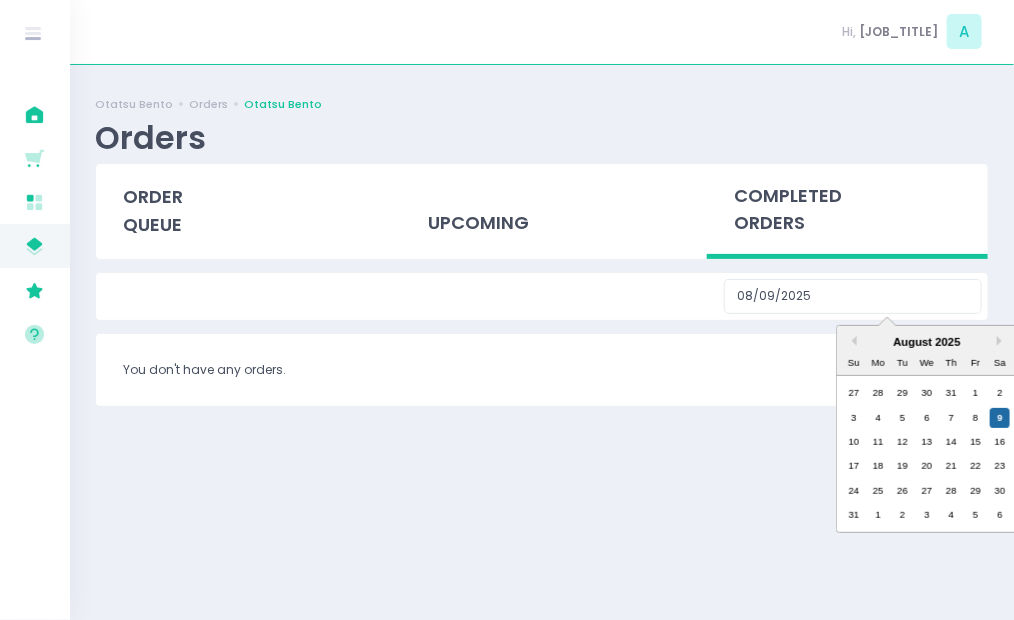 click on "August 2025" at bounding box center (927, 342) 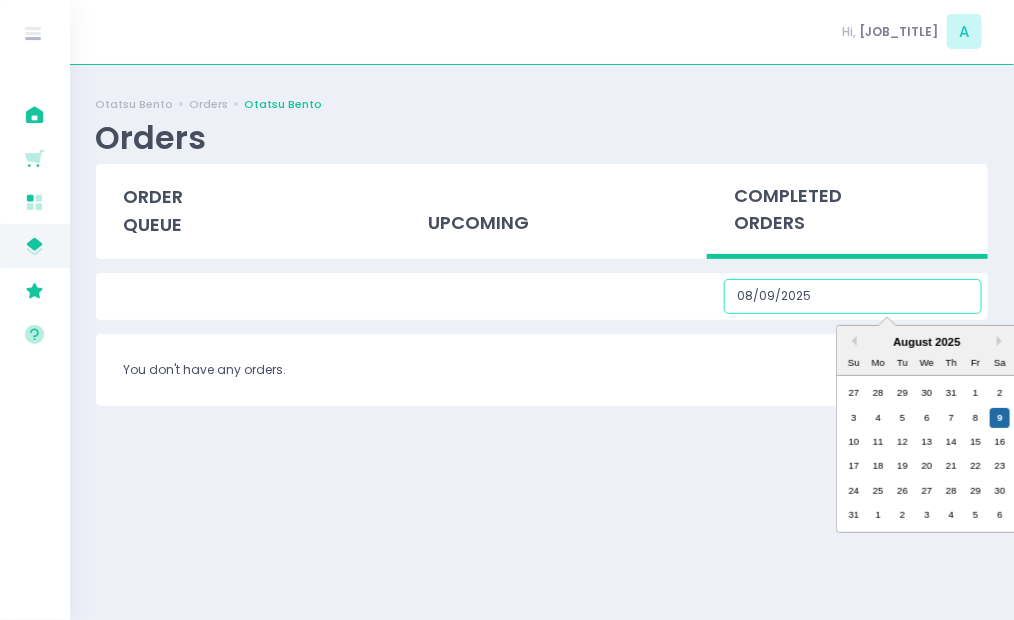 click on "August 2025" at bounding box center (927, 342) 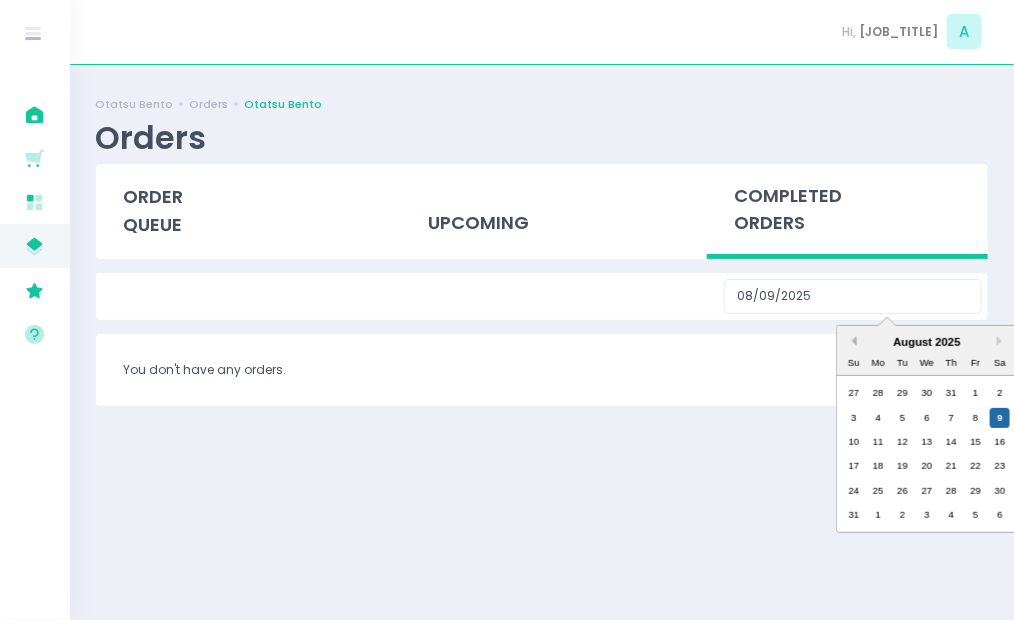 click on "Previous Month" at bounding box center (852, 341) 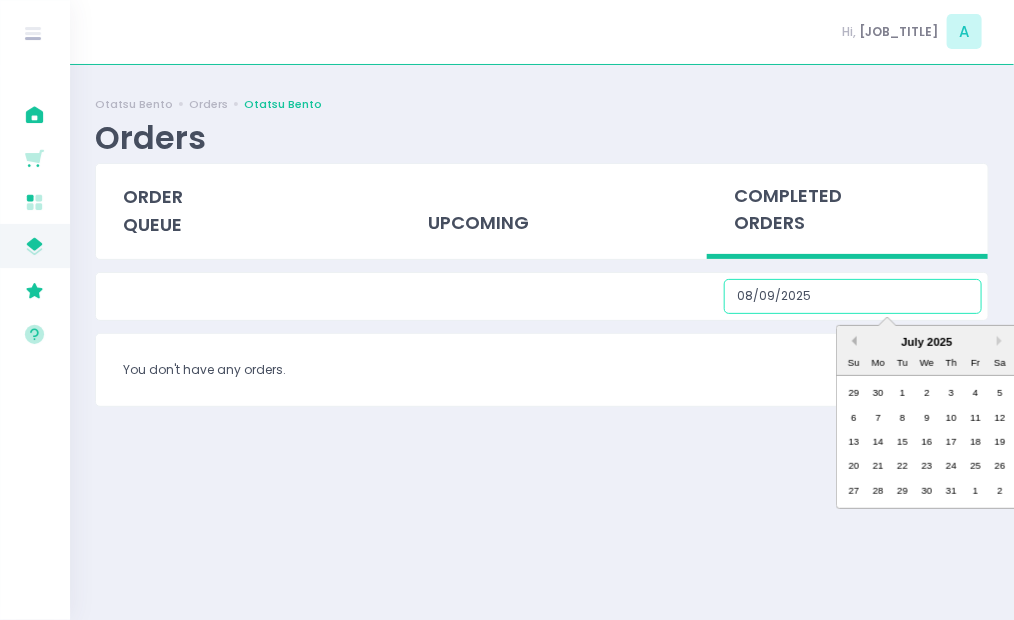 click on "Previous Month" at bounding box center [852, 341] 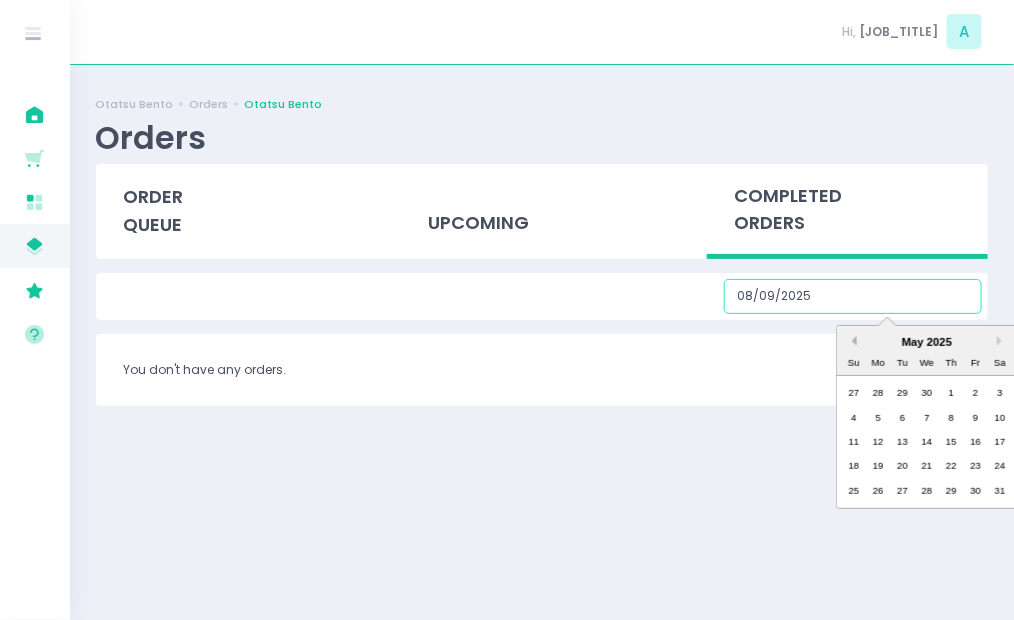 click on "Previous Month" at bounding box center [852, 341] 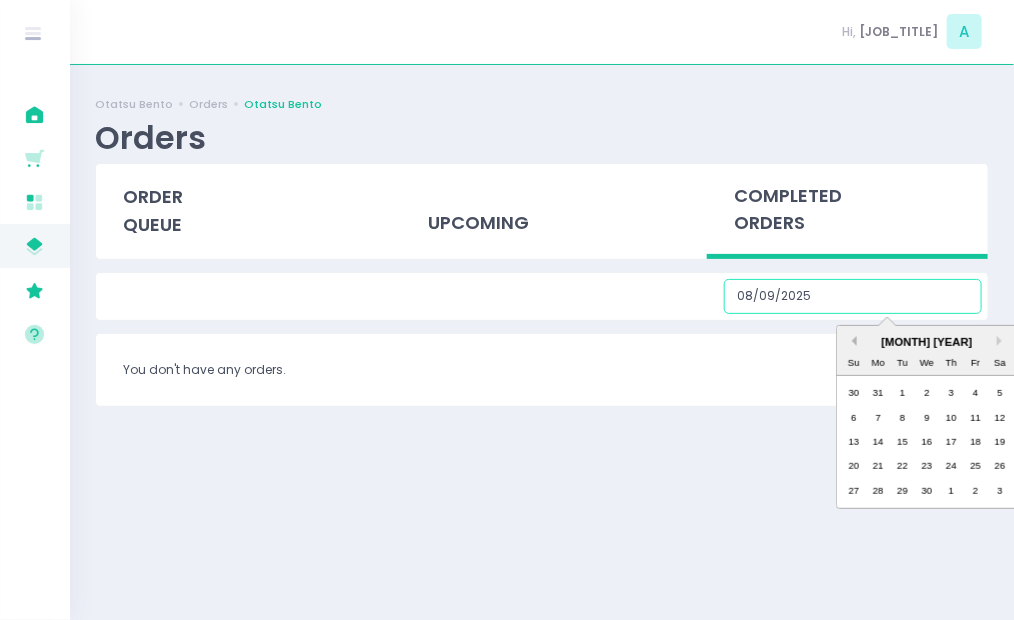click on "Previous Month" at bounding box center [852, 341] 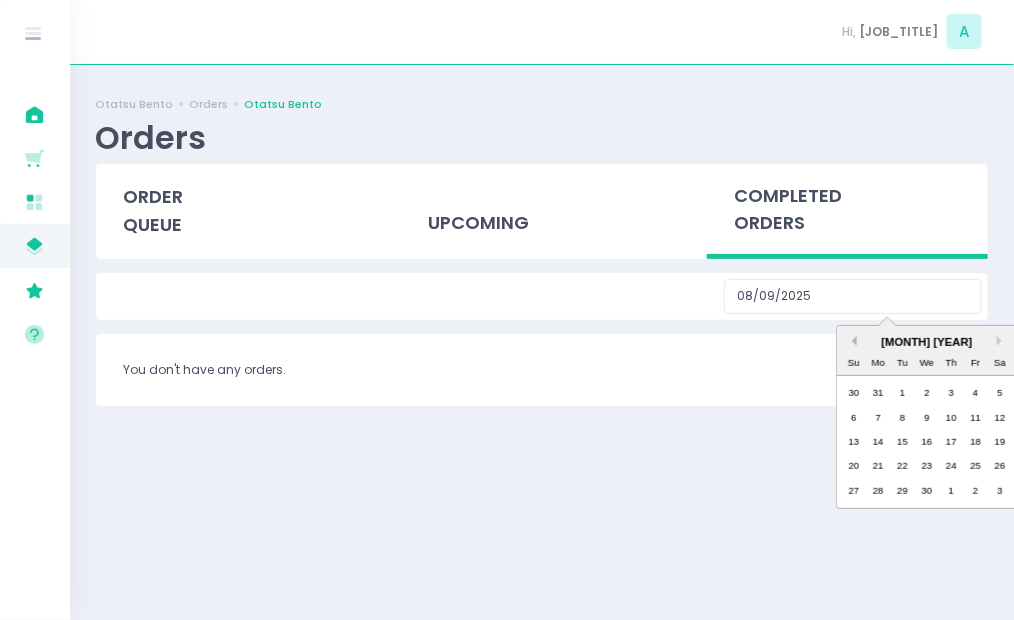 click on "Previous Month" at bounding box center [852, 341] 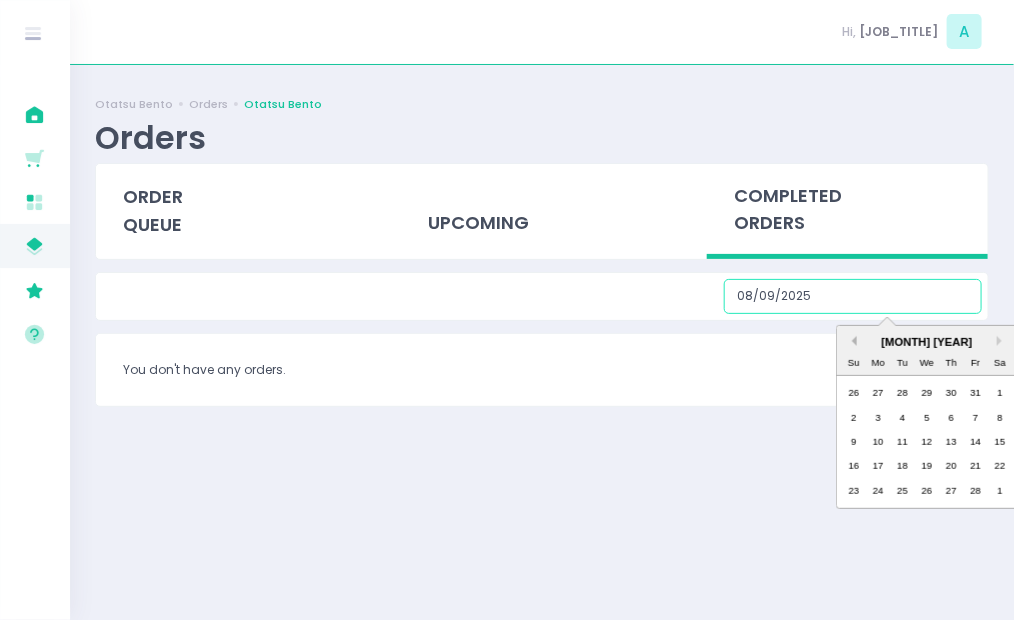 click on "Previous Month" at bounding box center [852, 341] 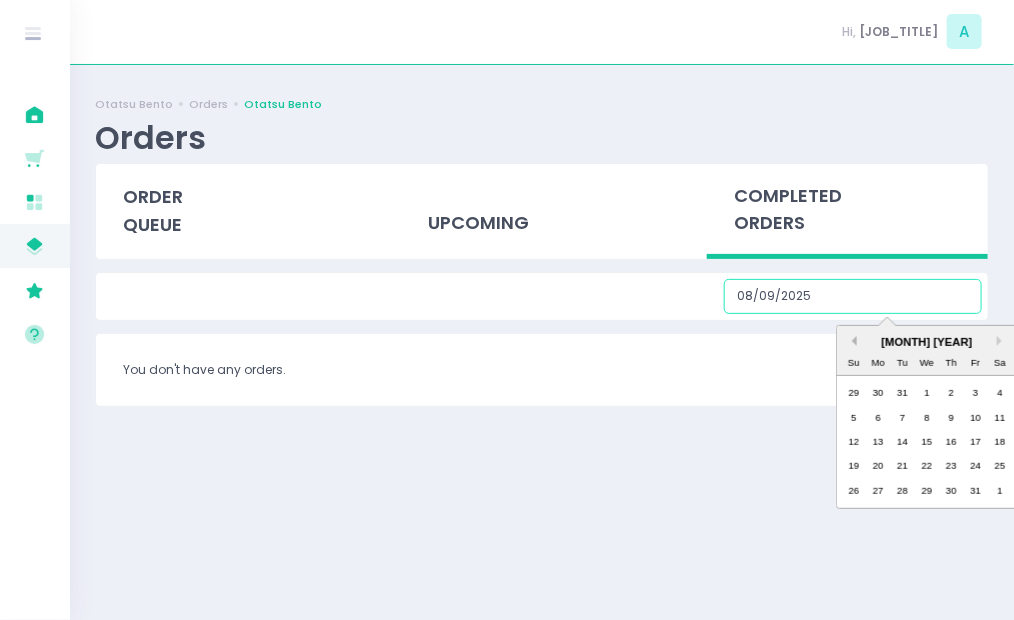 click on "Previous Month" at bounding box center (852, 341) 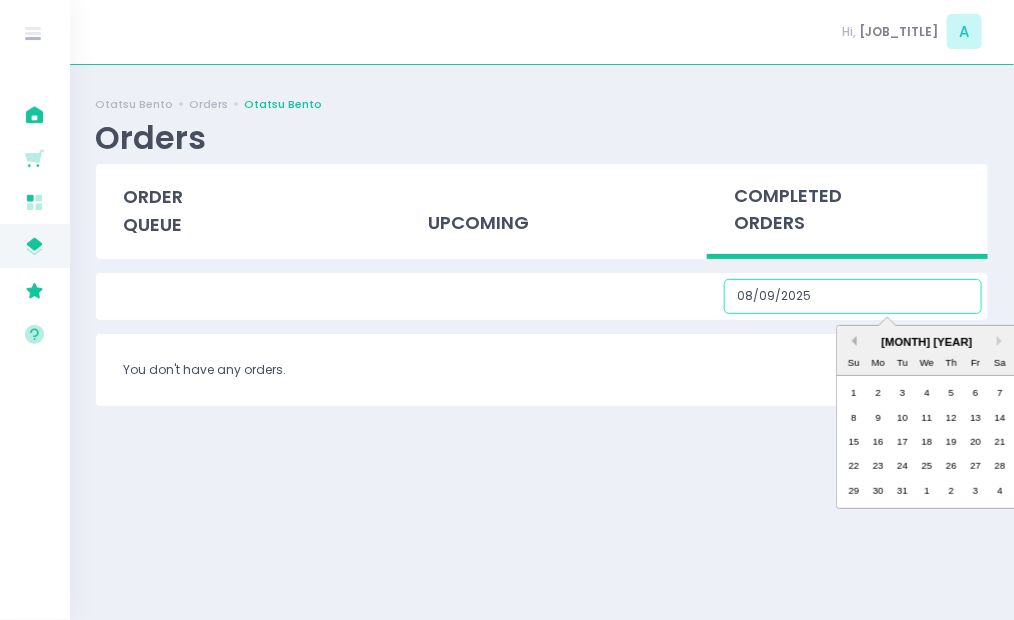 click on "Previous Month" at bounding box center [852, 341] 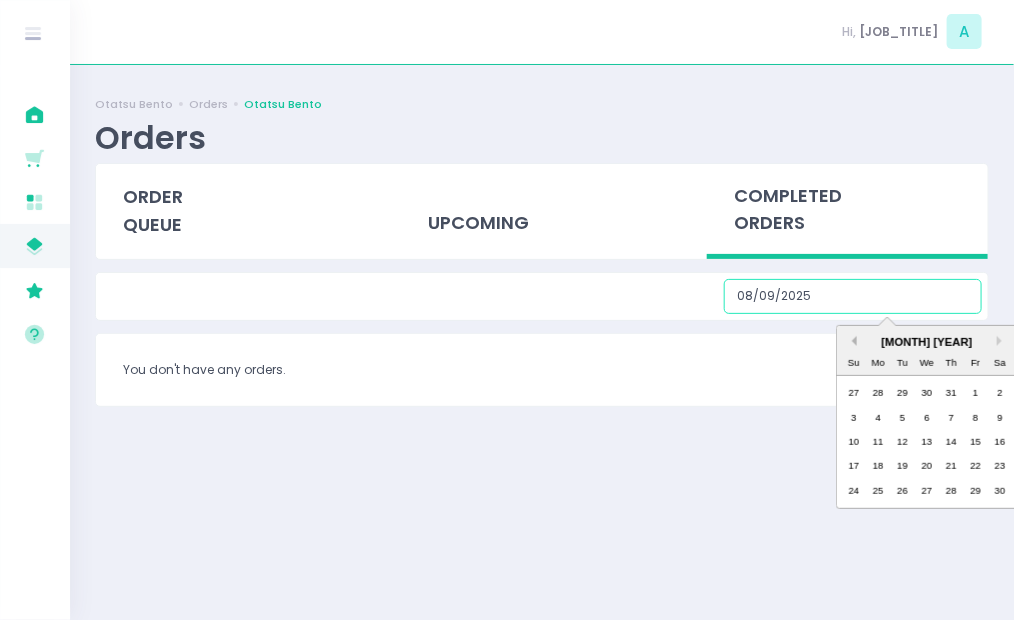 click on "Previous Month" at bounding box center [852, 341] 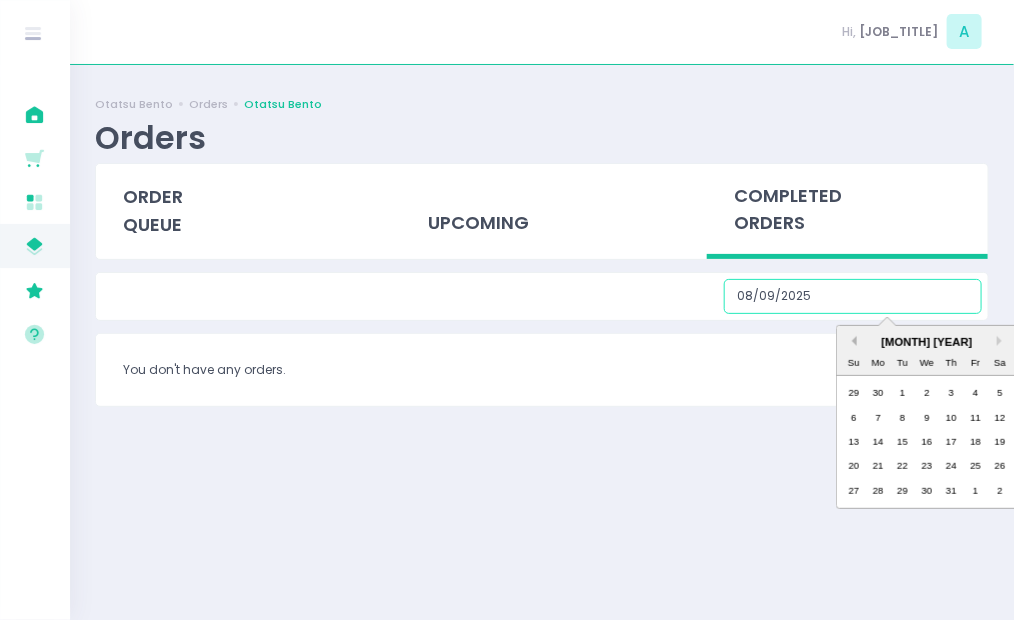 click on "Previous Month" at bounding box center [852, 341] 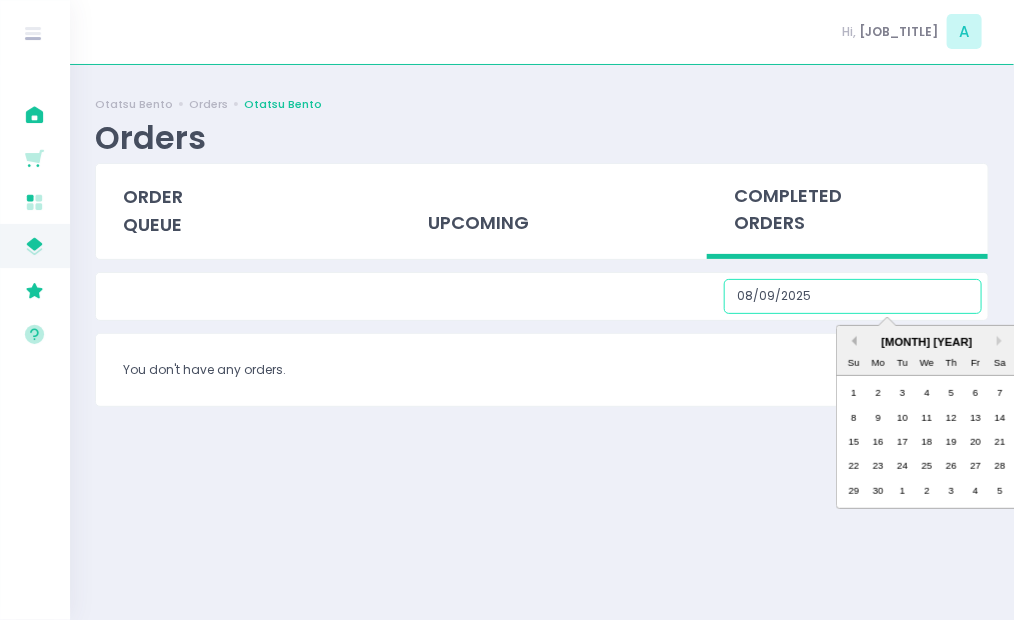 click on "Previous Month" at bounding box center (852, 341) 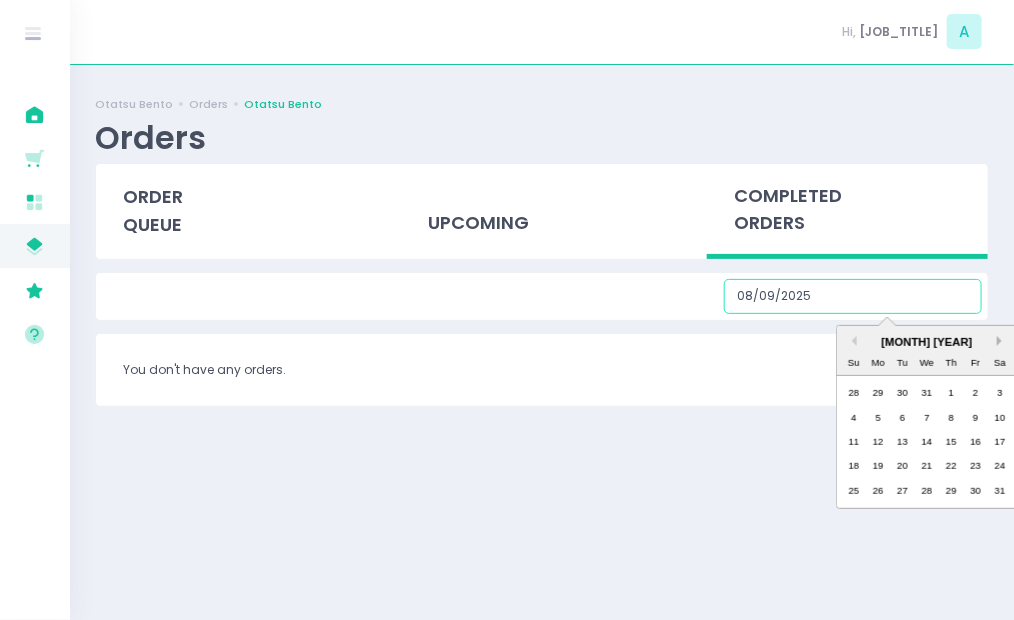click on "Next Month" at bounding box center [1002, 341] 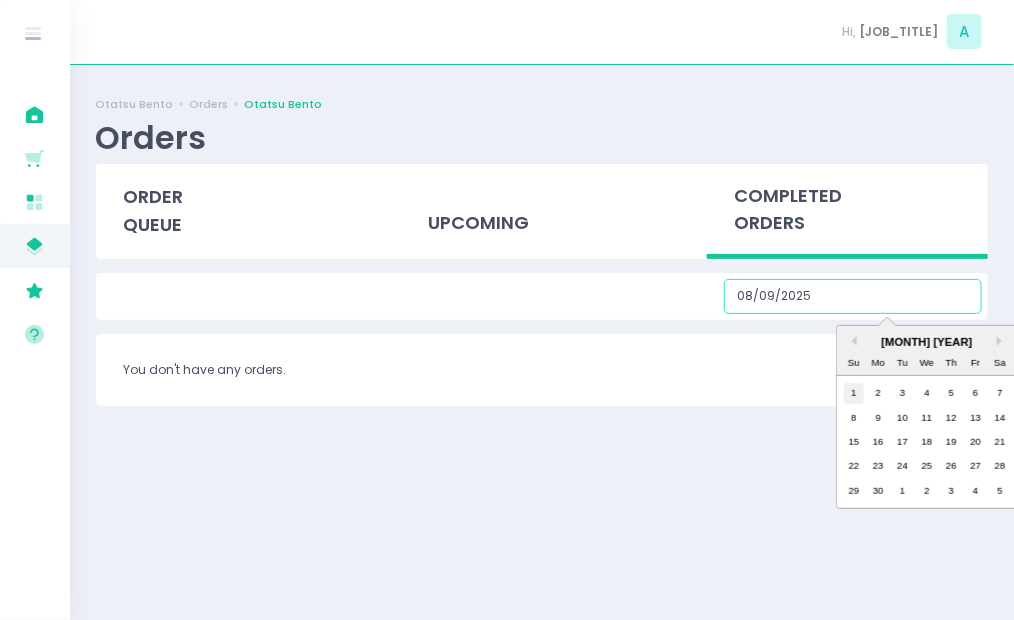 click on "1" at bounding box center (854, 393) 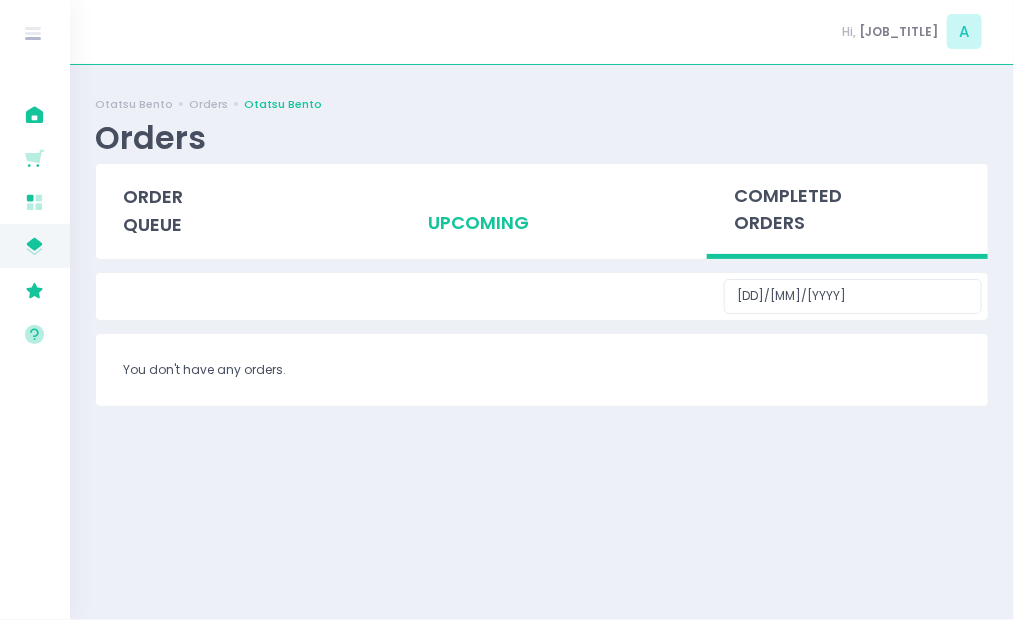 click on "upcoming" at bounding box center (542, 209) 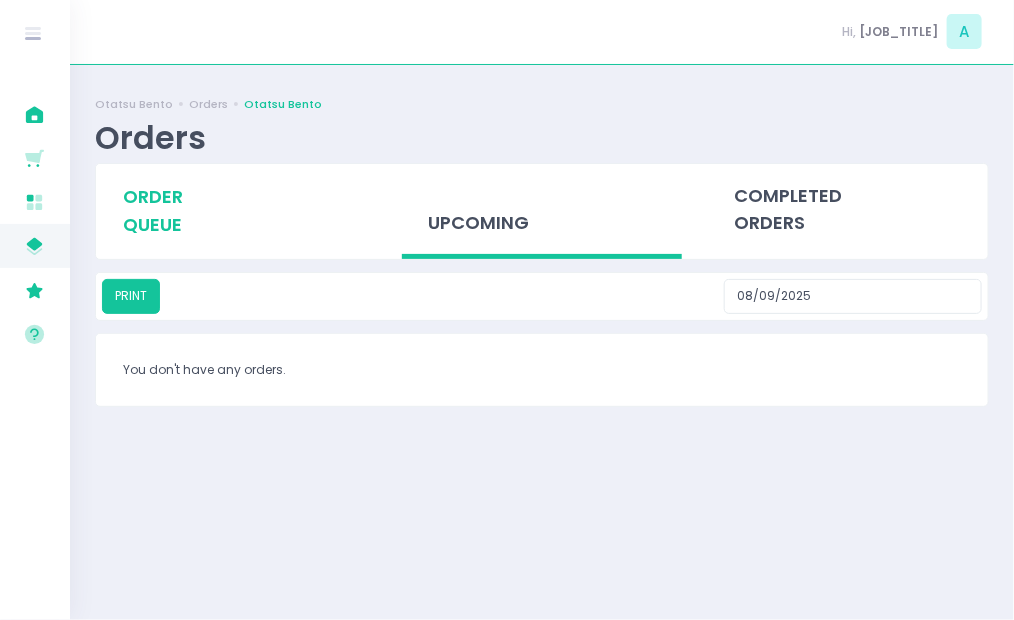 click on "order   queue" at bounding box center [236, 210] 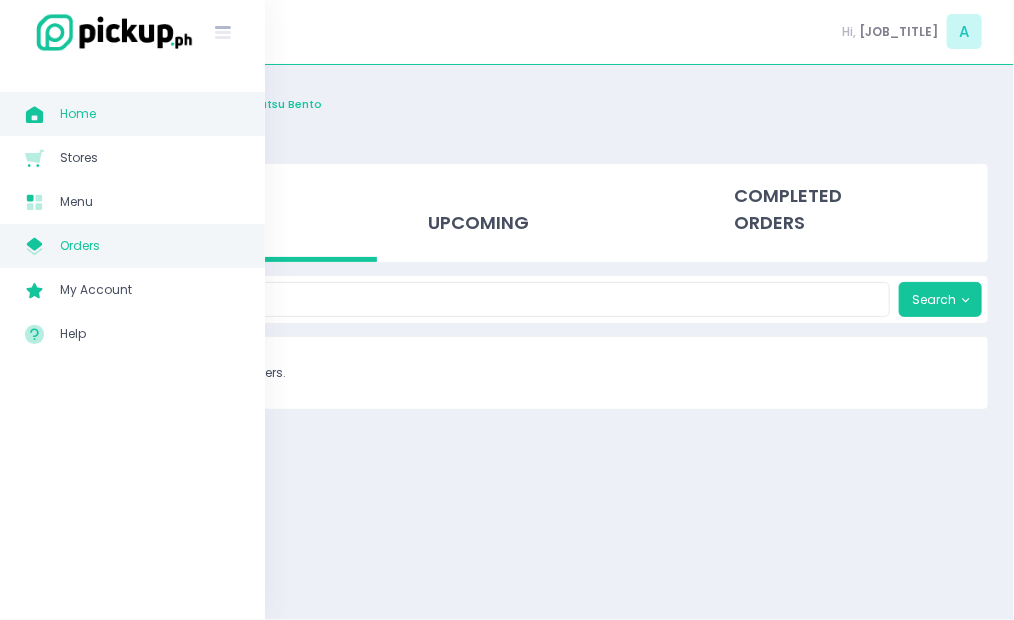 click on "Home Created with Sketch." 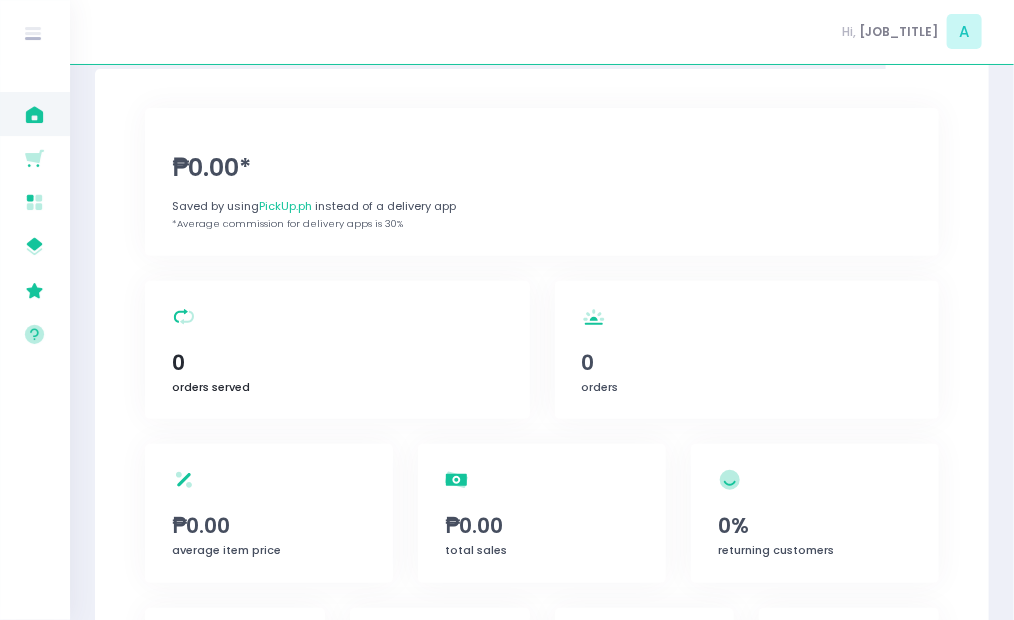 scroll, scrollTop: 96, scrollLeft: 0, axis: vertical 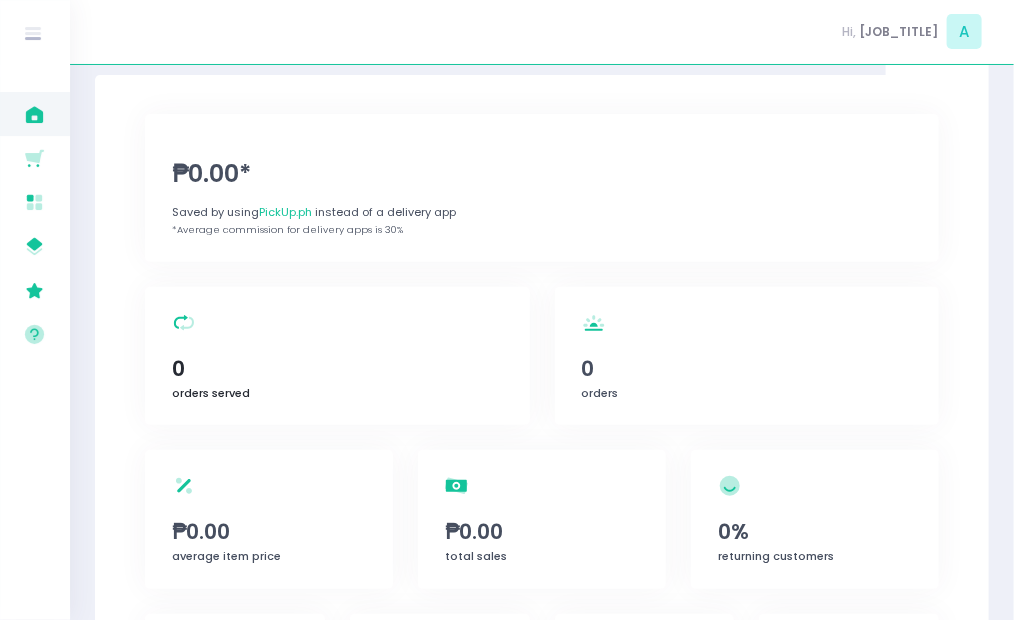 click on "0" at bounding box center [337, 369] 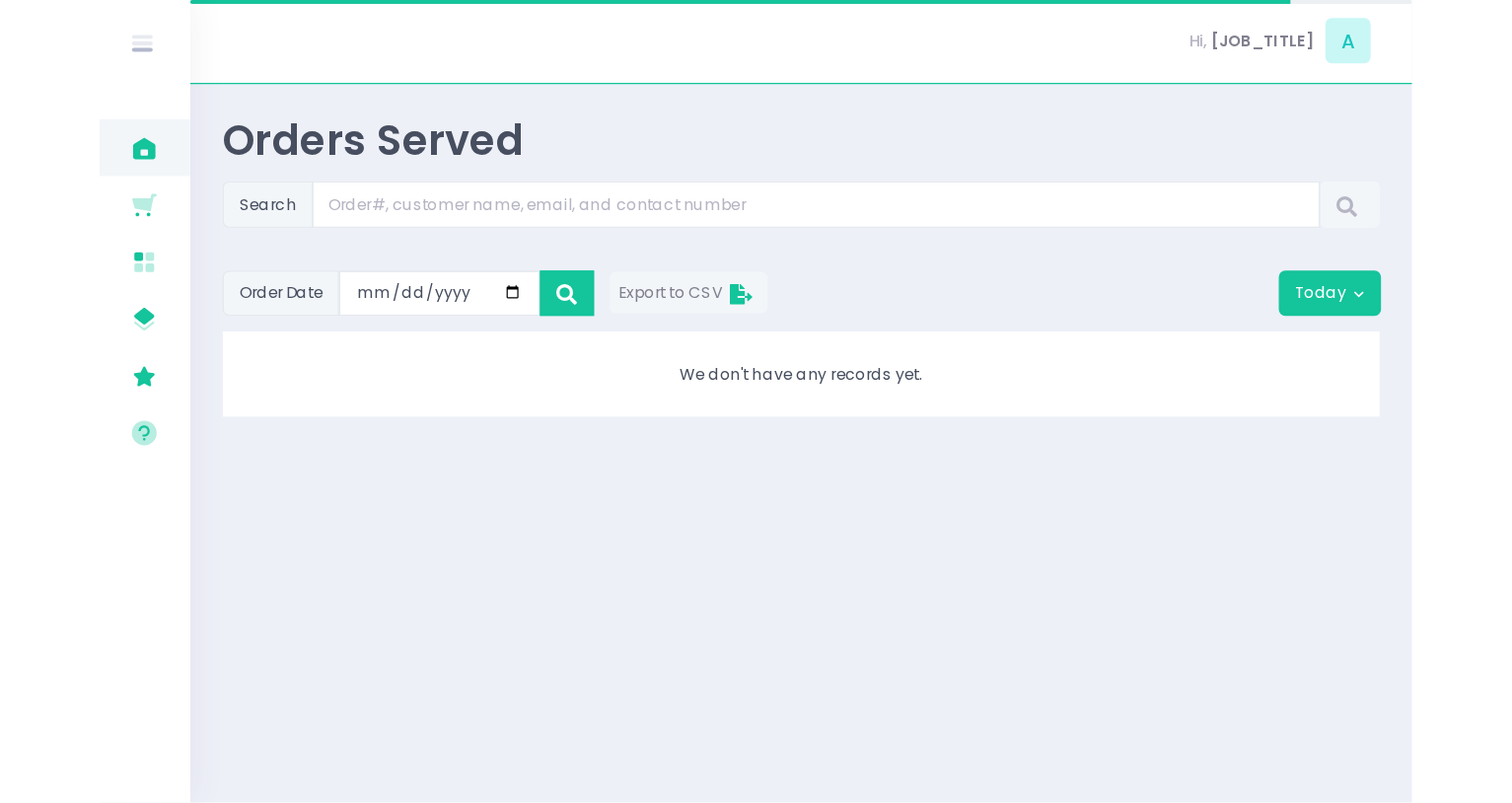 scroll, scrollTop: 0, scrollLeft: 0, axis: both 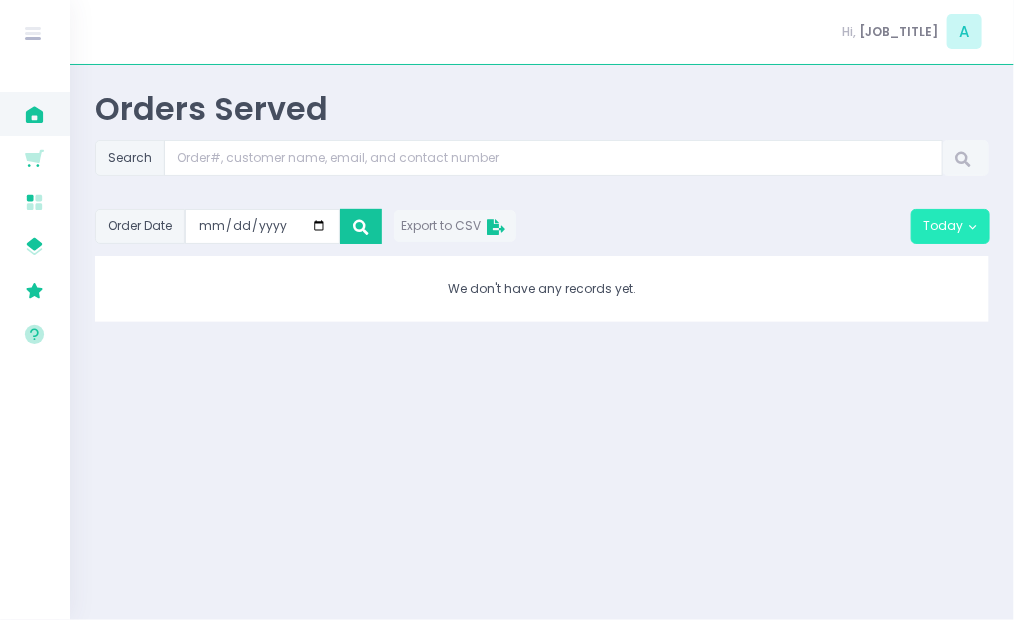 click on "Today" at bounding box center (950, 227) 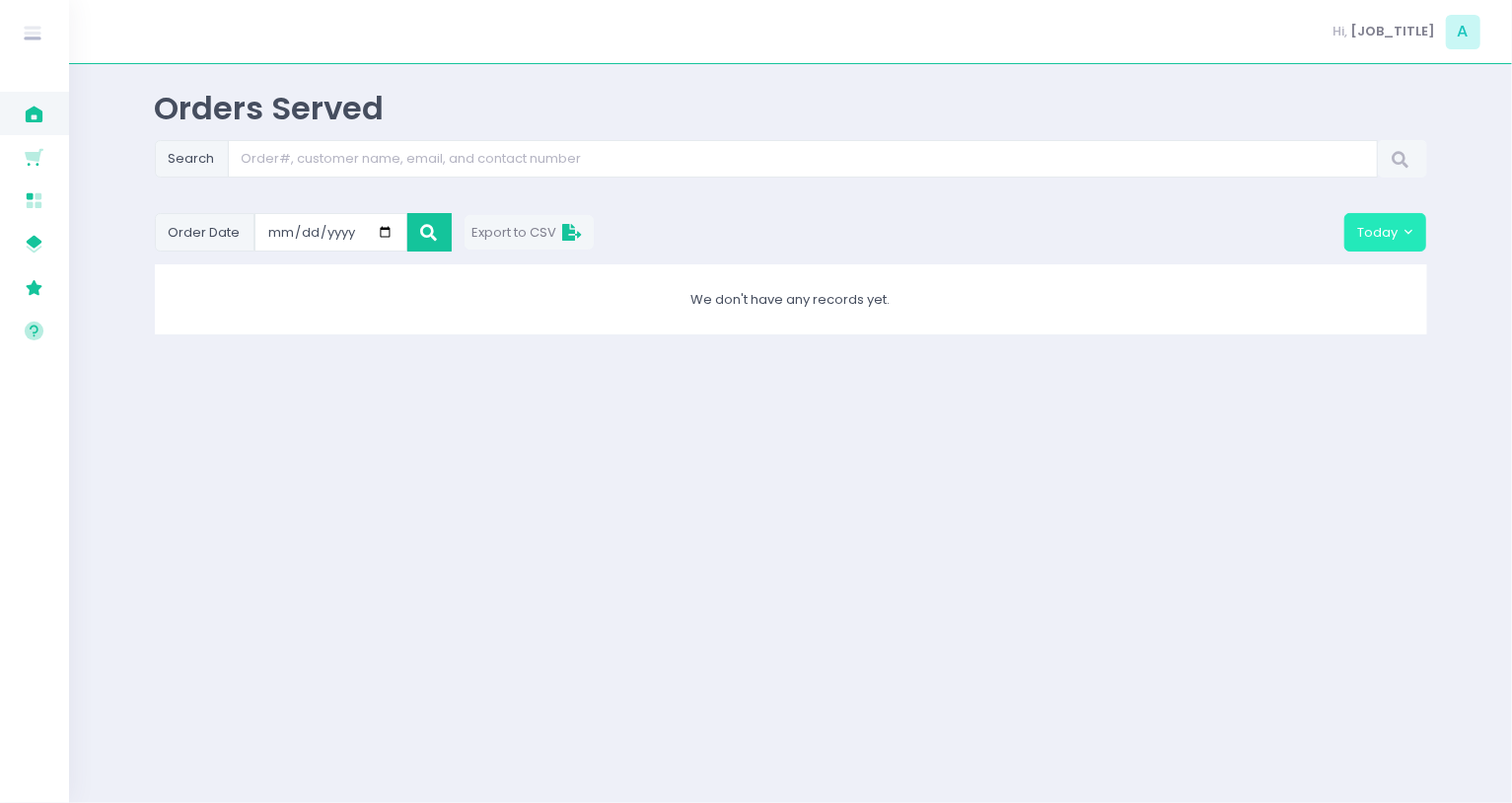 click on "Today" at bounding box center [1386, 232] 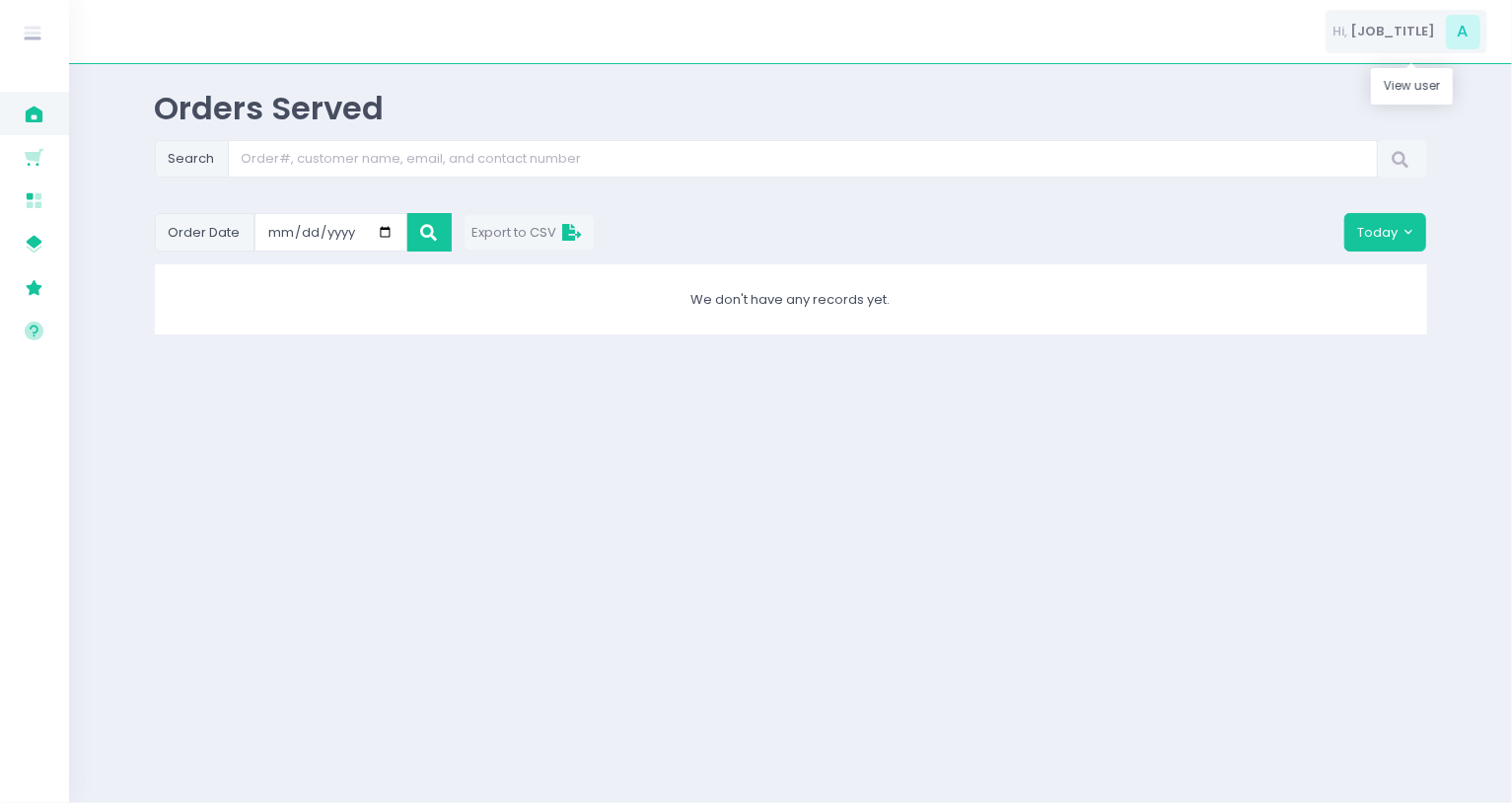 click on "A" at bounding box center (1463, 32) 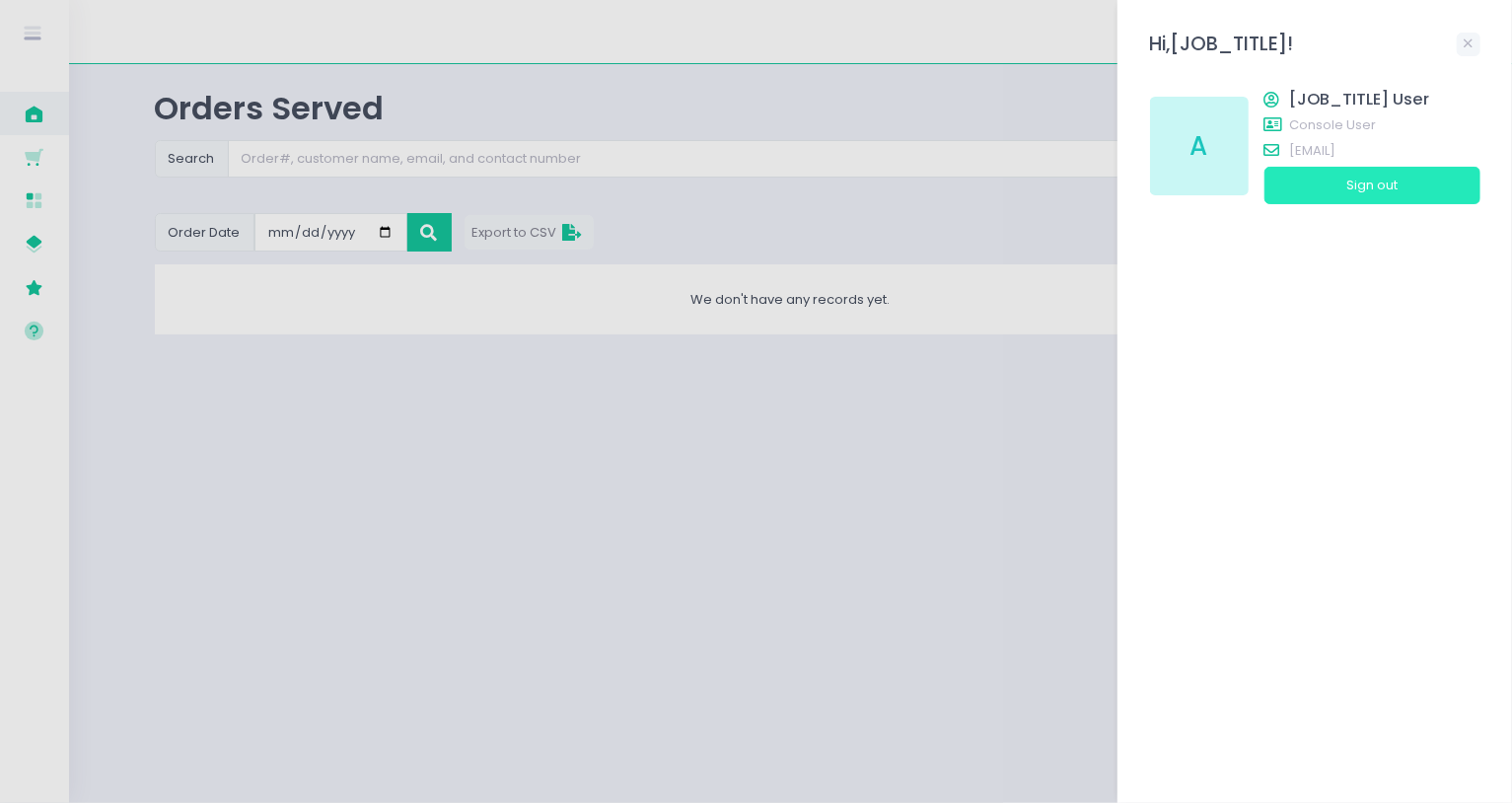 click on "Sign out" at bounding box center (1372, 185) 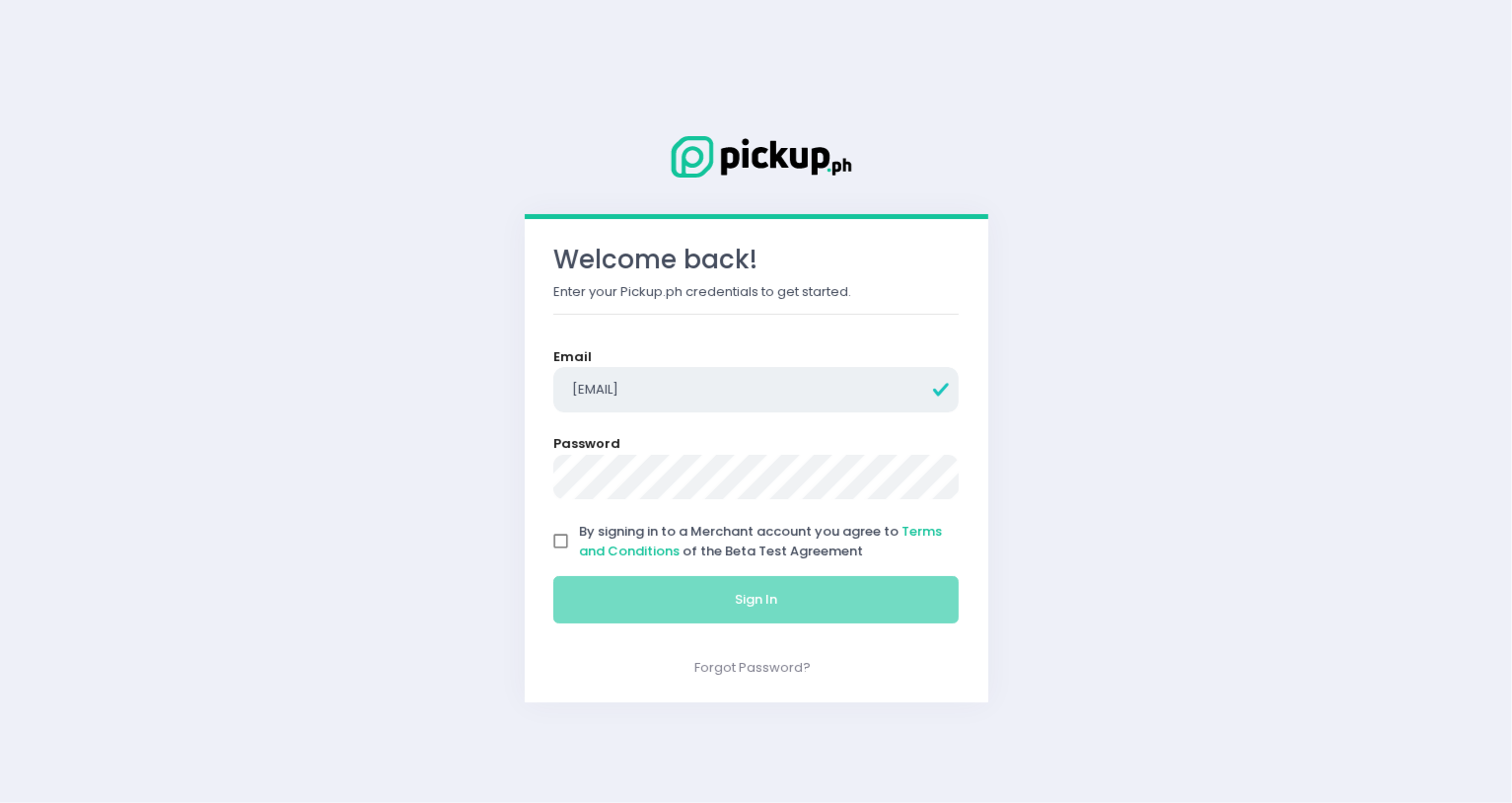click on "[EMAIL]" at bounding box center [756, 390] 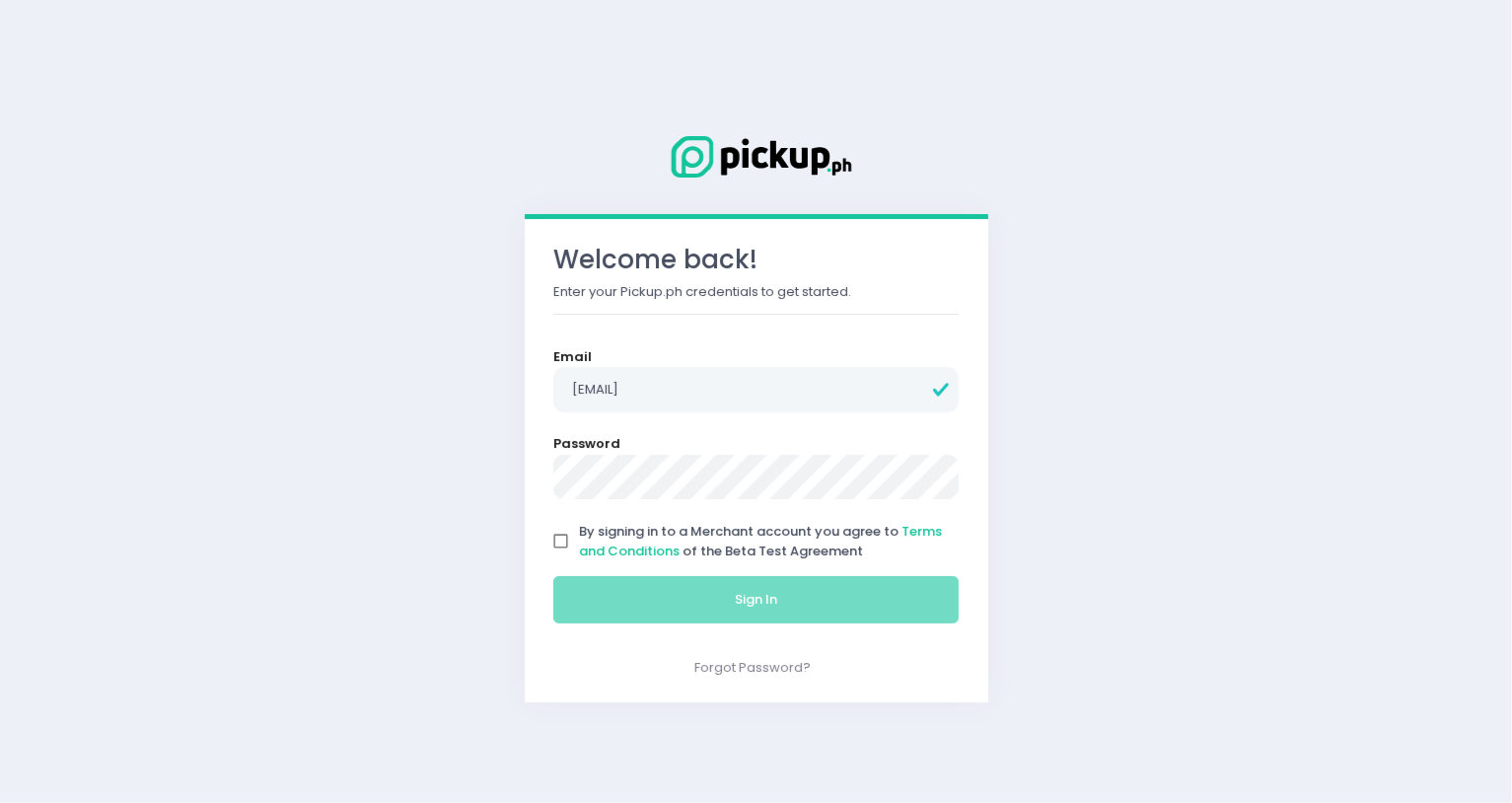 click on "By signing in to a Merchant account you agree to   Terms and Conditions   of the Beta Test Agreement" at bounding box center (561, 542) 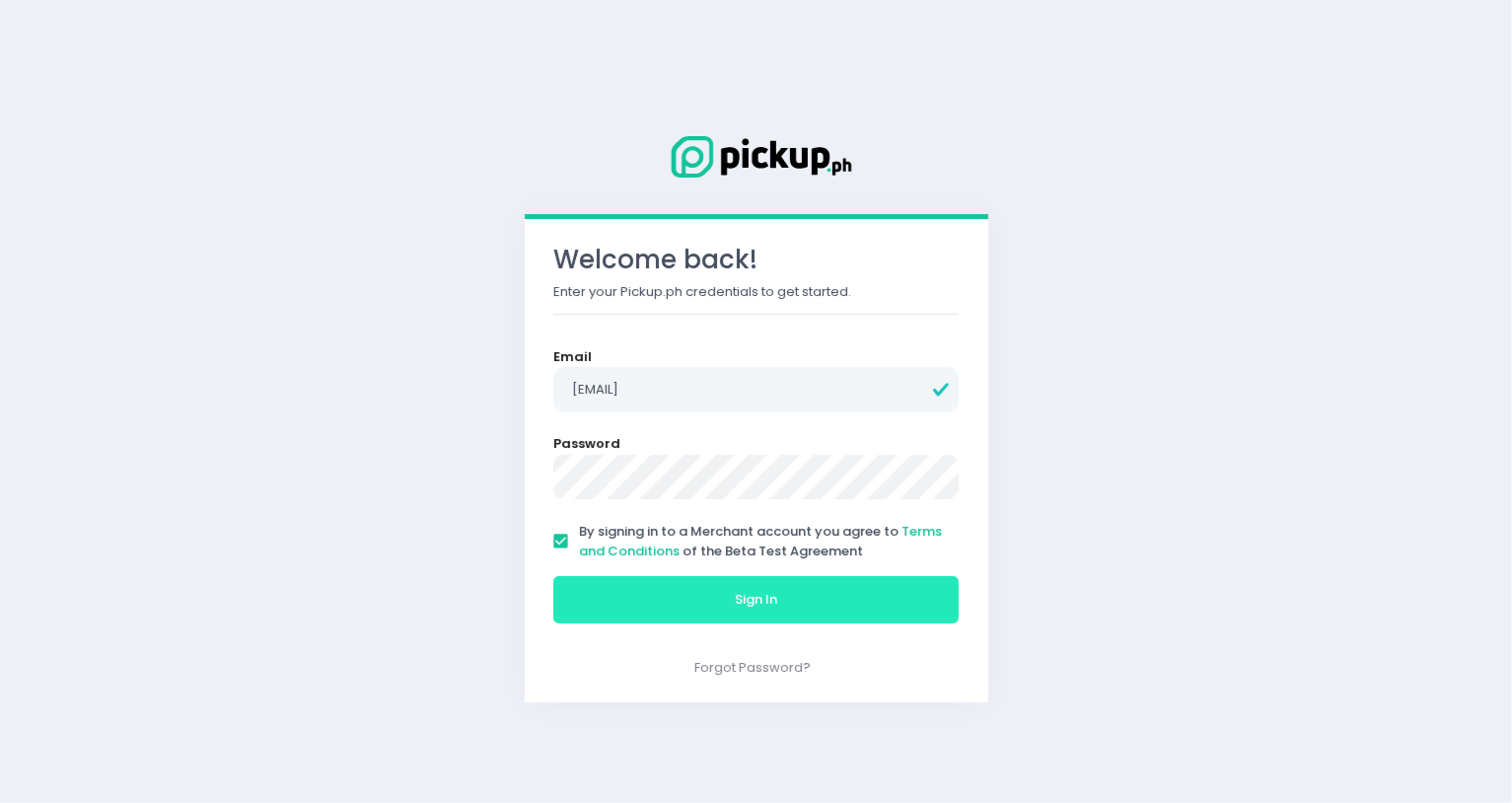 click on "Sign In" at bounding box center (756, 600) 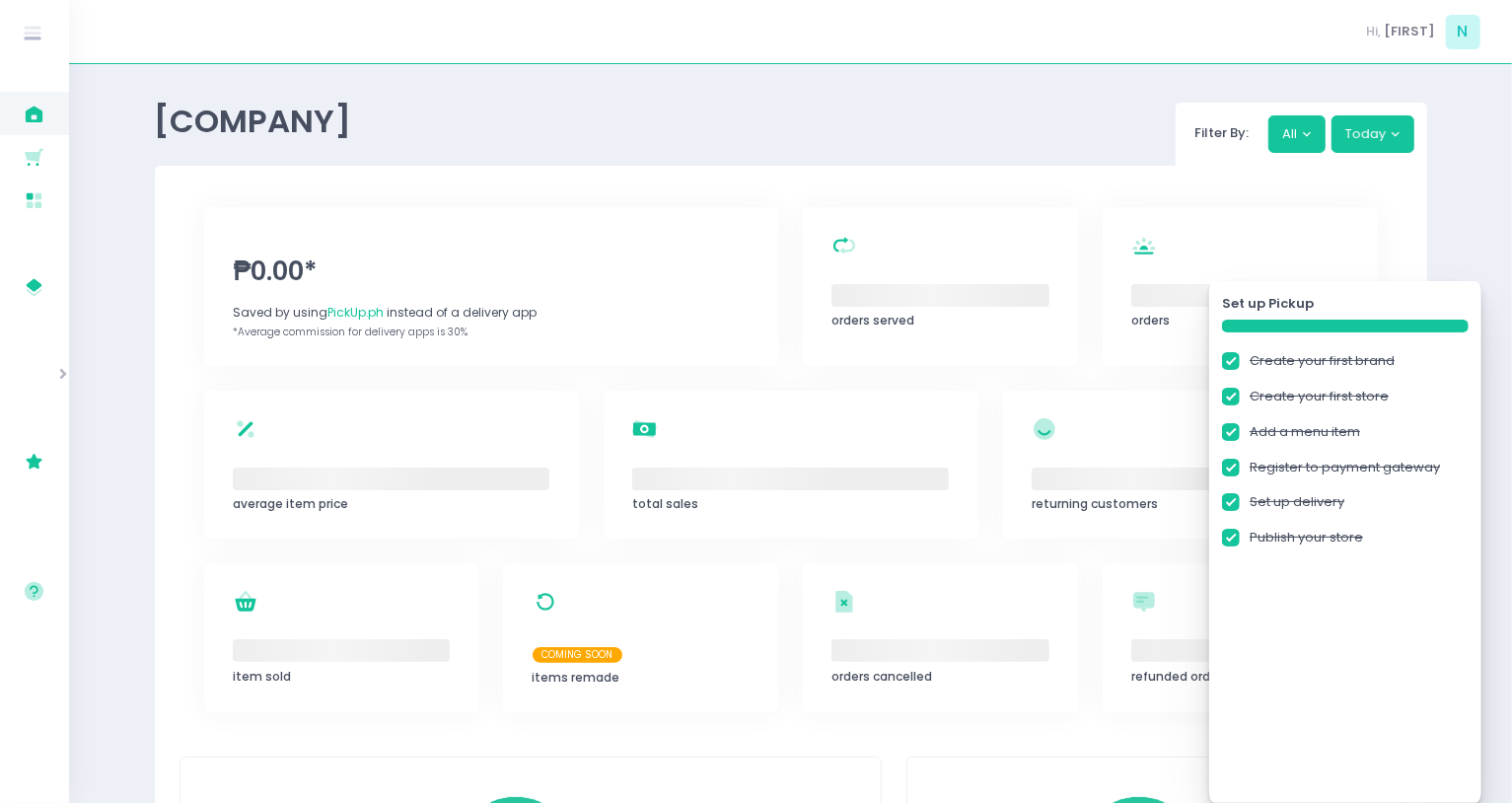 checkbox on "true" 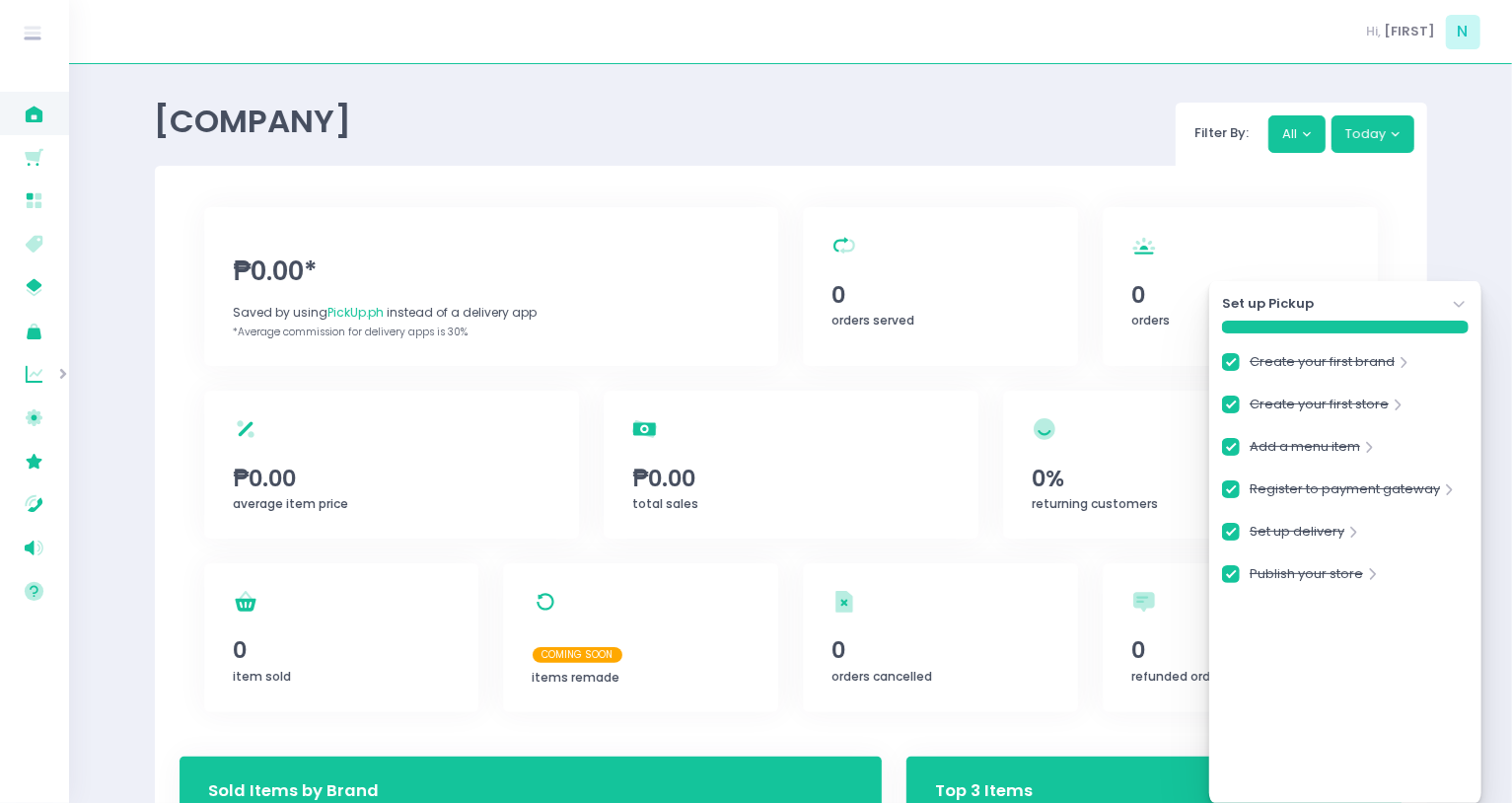 click on "₱0.00* Saved by using PickUp.ph instead of a delivery app *Average commission for delivery apps is 30% orders served Created with Sketch. 0 orders served orders Created with Sketch. 0 orders average item price Created with Sketch. ₱0.00 total sales Created with Sketch. ₱0.00 total sales returning customers Created with Sketch. 0% returning customers item sold Created with Sketch. 0 item sold items remade Created with Sketch. Coming Soon items remade orders cancelled Created with Sketch. 0 orders cancelled refunded orders" at bounding box center (791, 464) 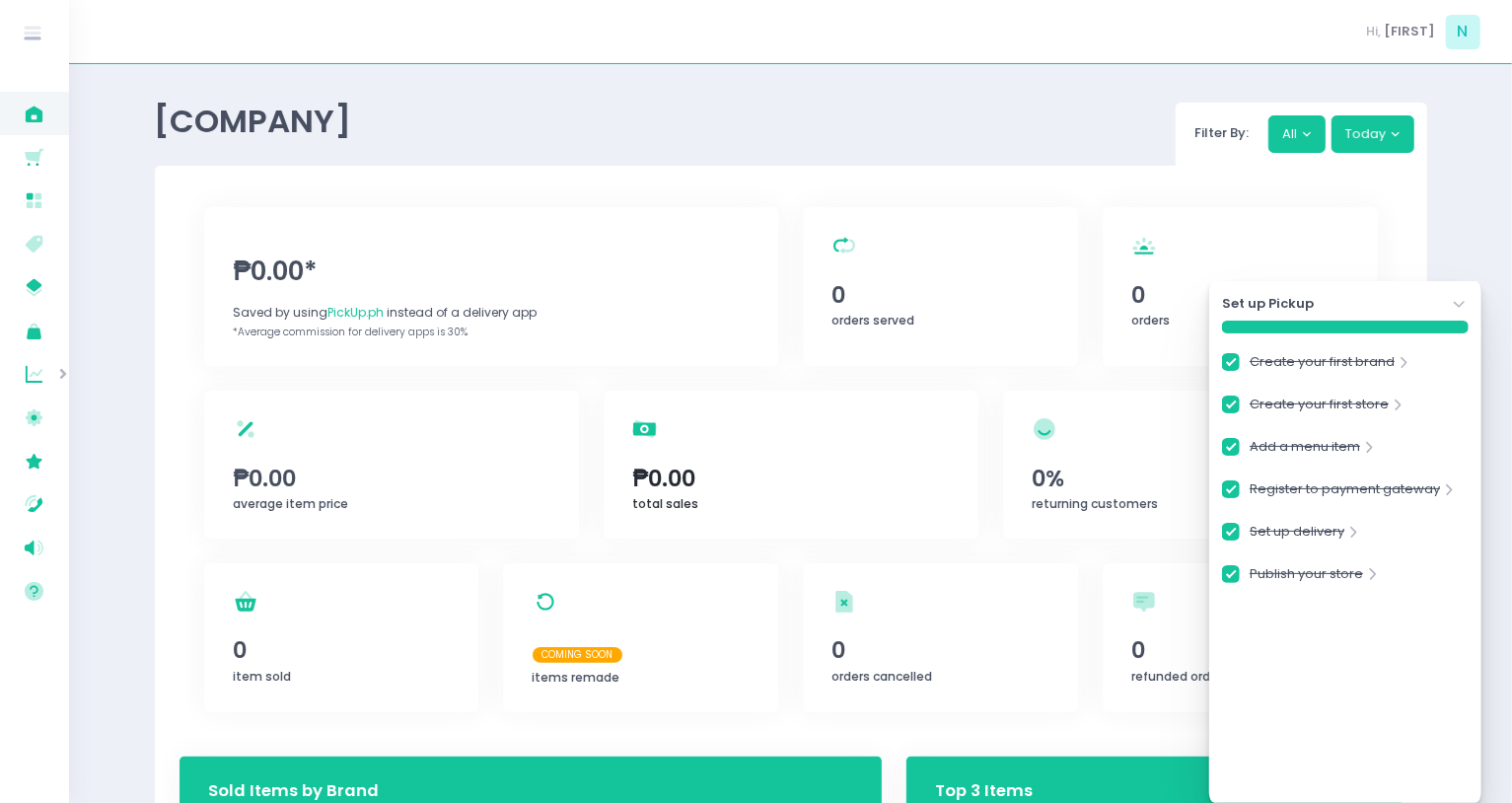 click on "₱0.00" at bounding box center [791, 478] 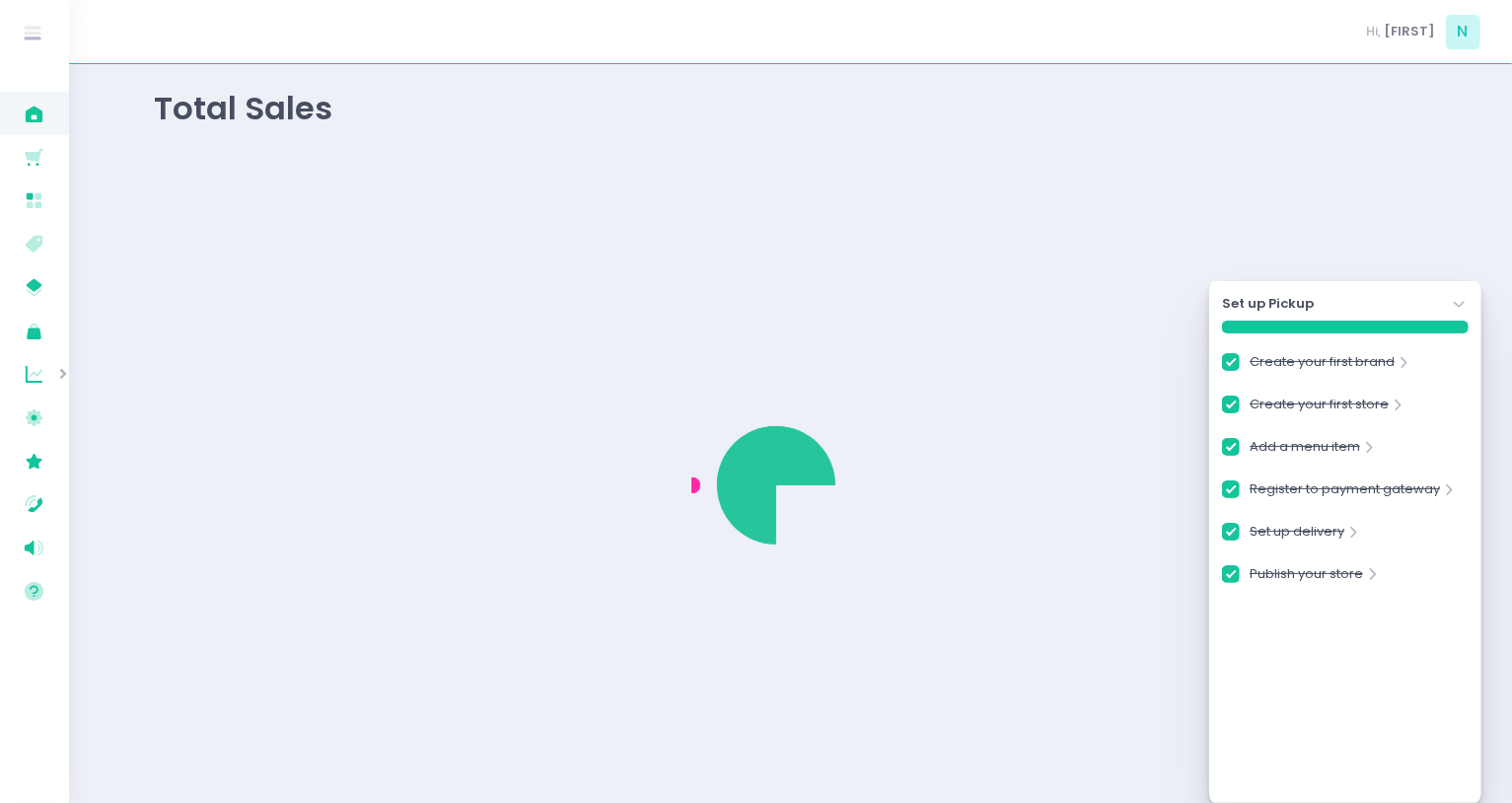 checkbox on "true" 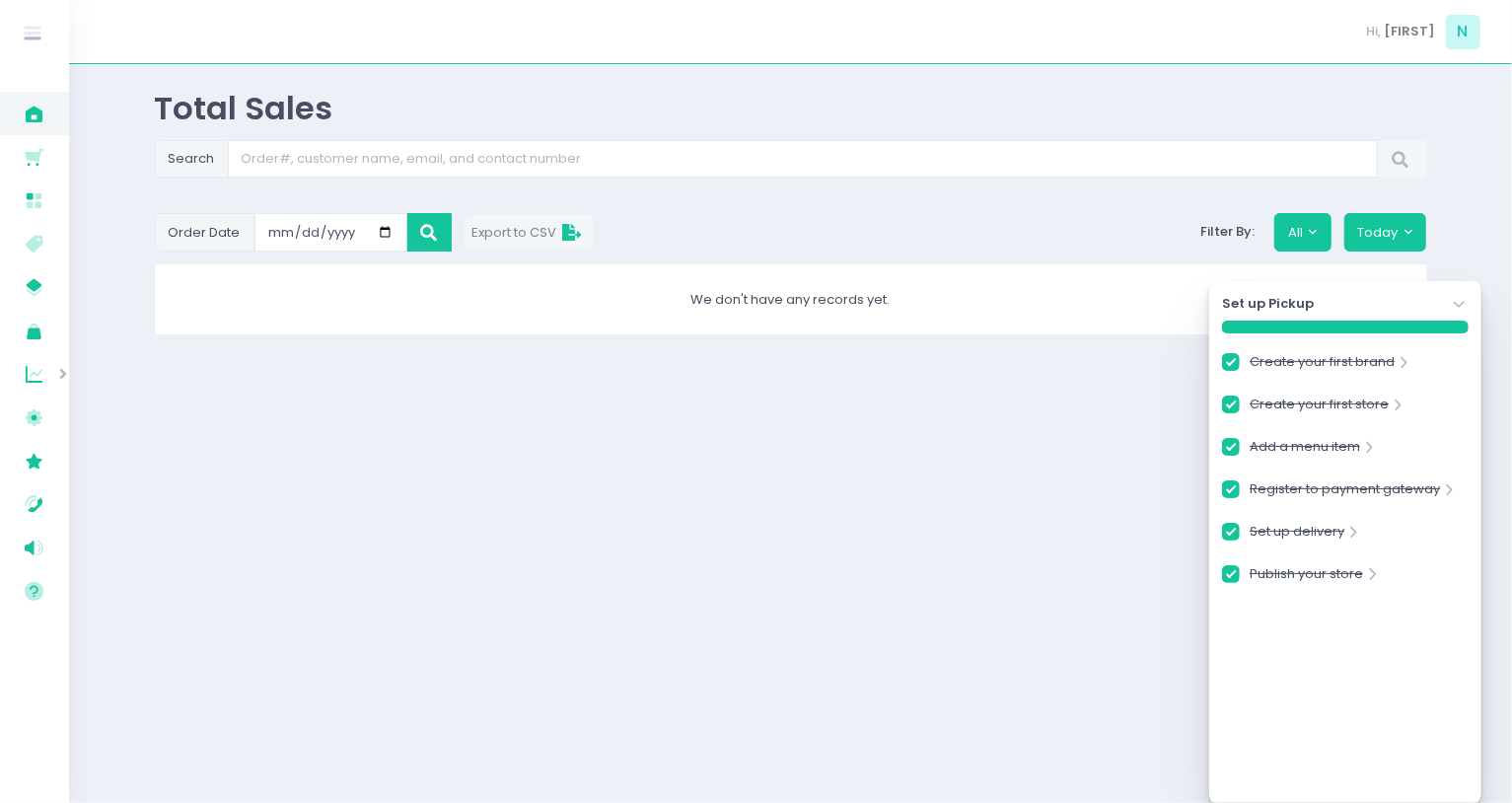 click on "Stockholm-icons / Navigation / Angle-down Created with Sketch." 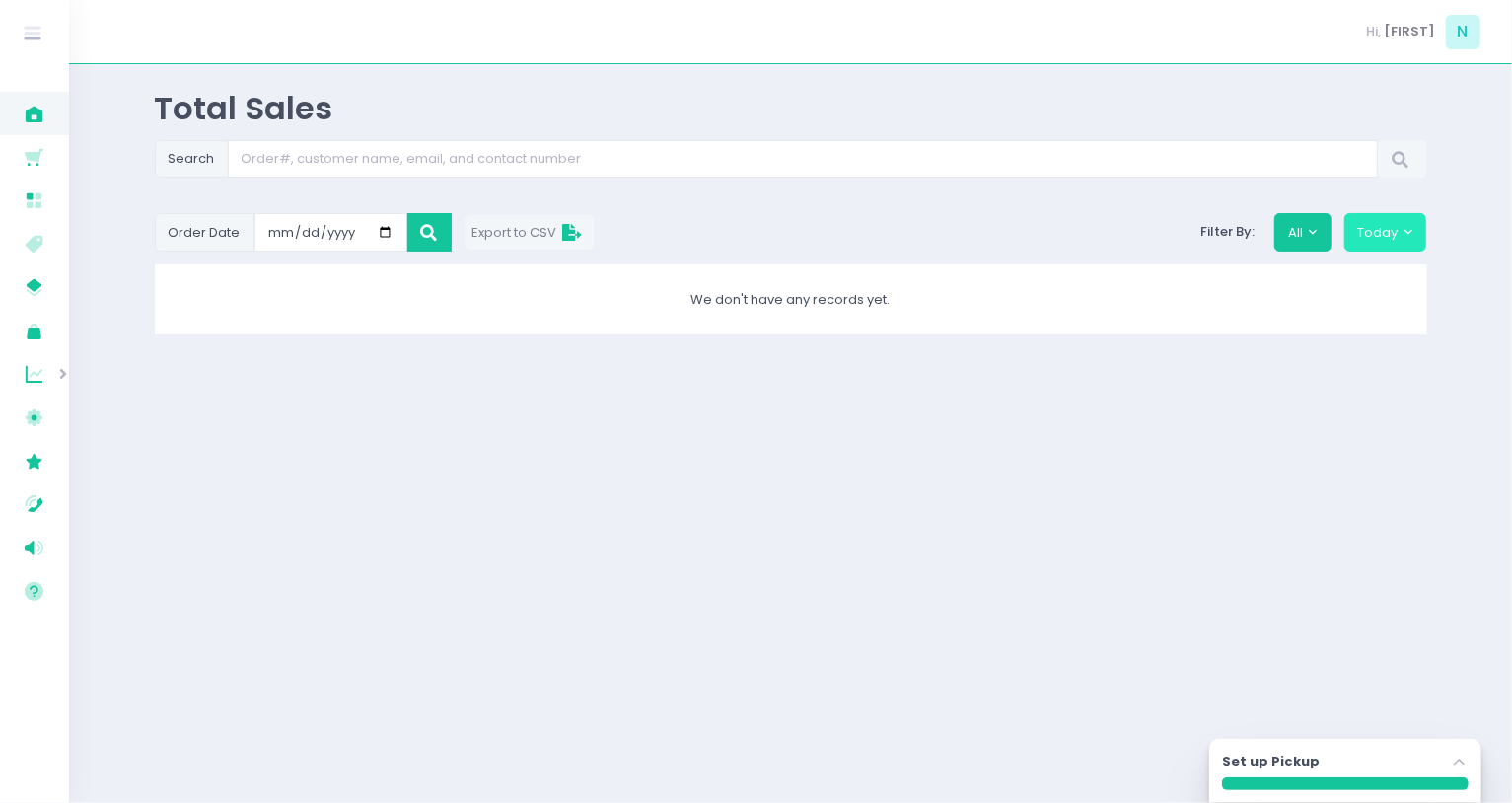 click on "Today" at bounding box center [1386, 232] 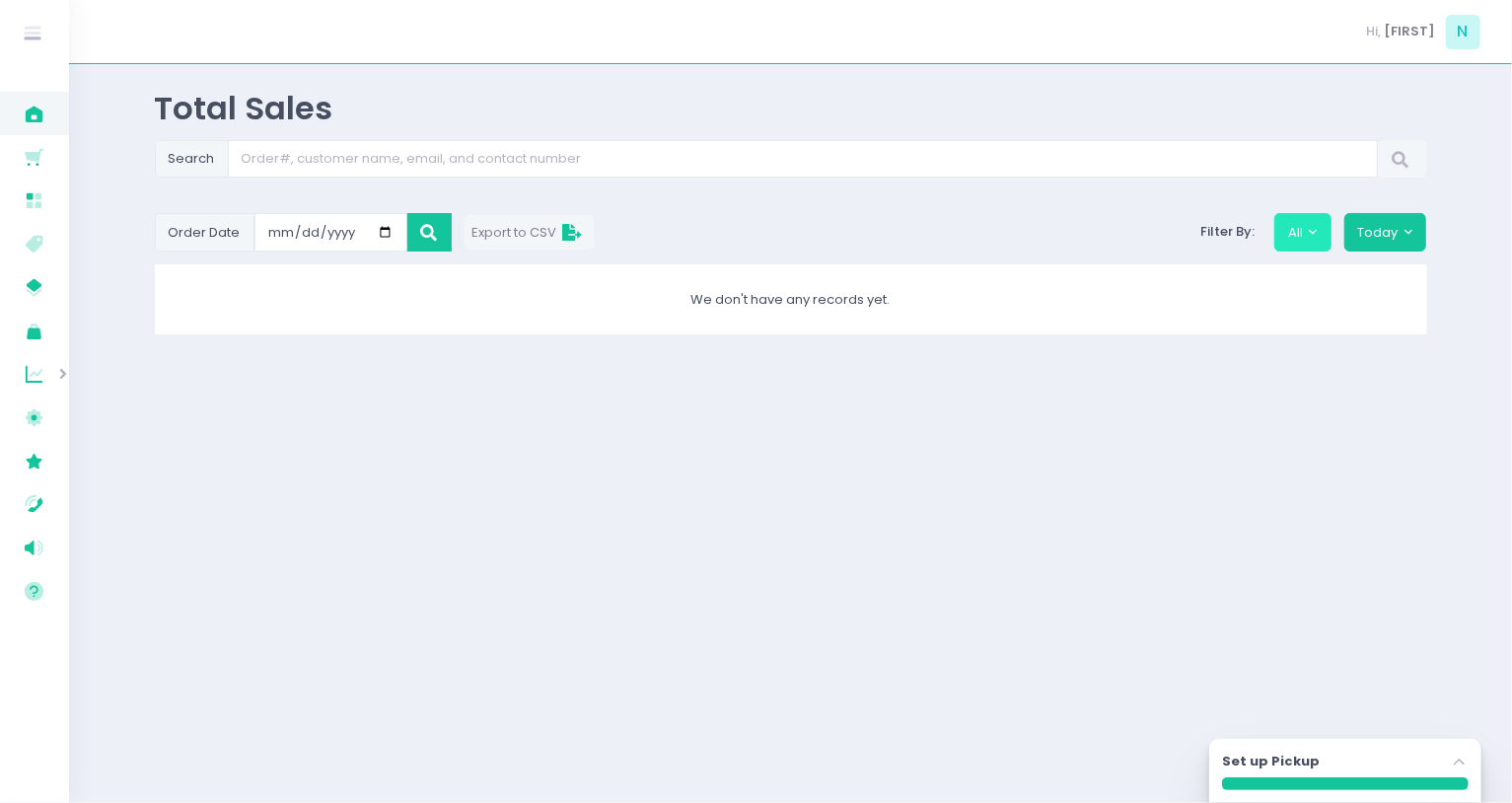 click on "All" at bounding box center [1303, 232] 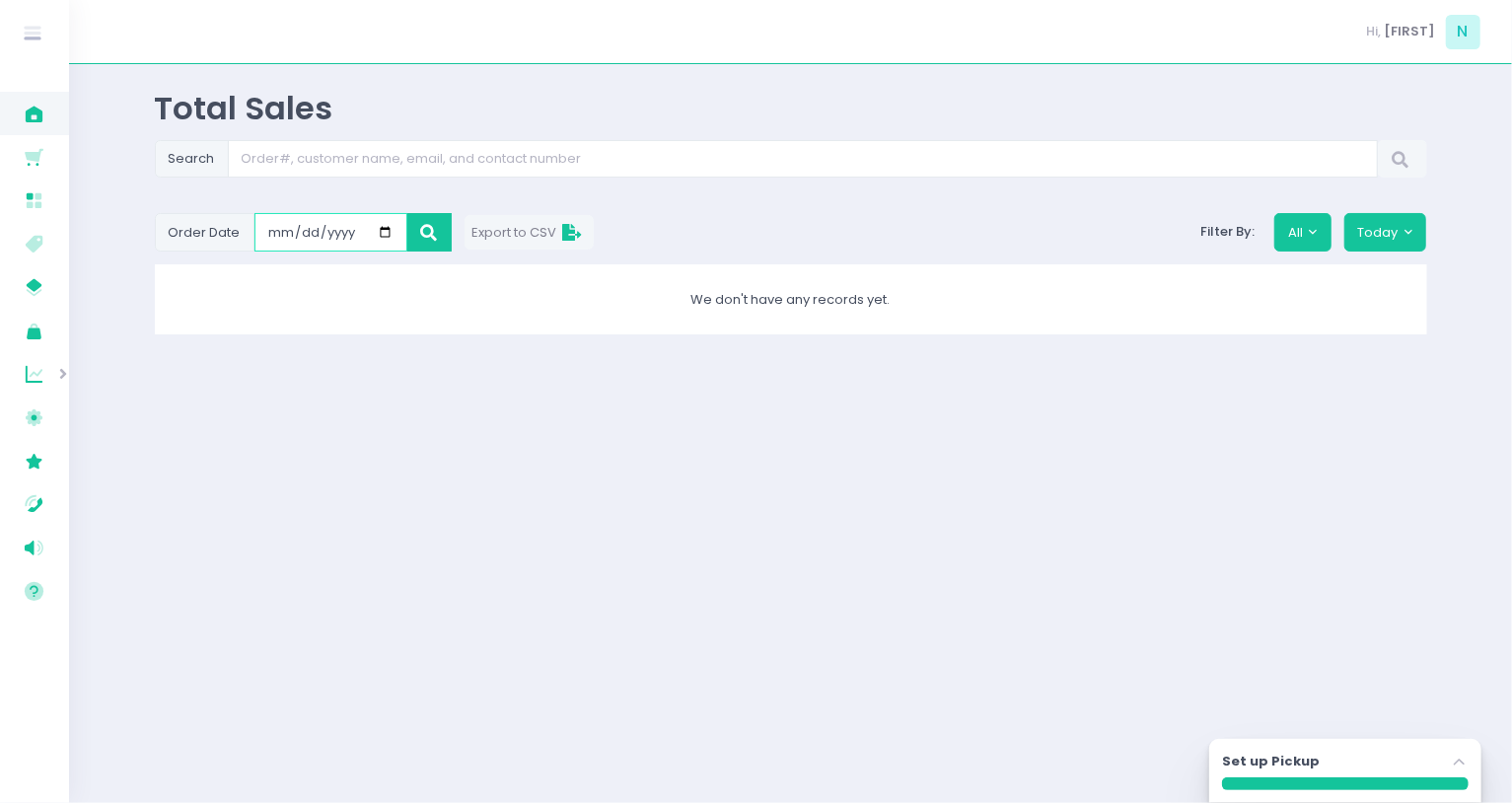 click on "[YYYY]-[MM]-[DD]" at bounding box center [330, 232] 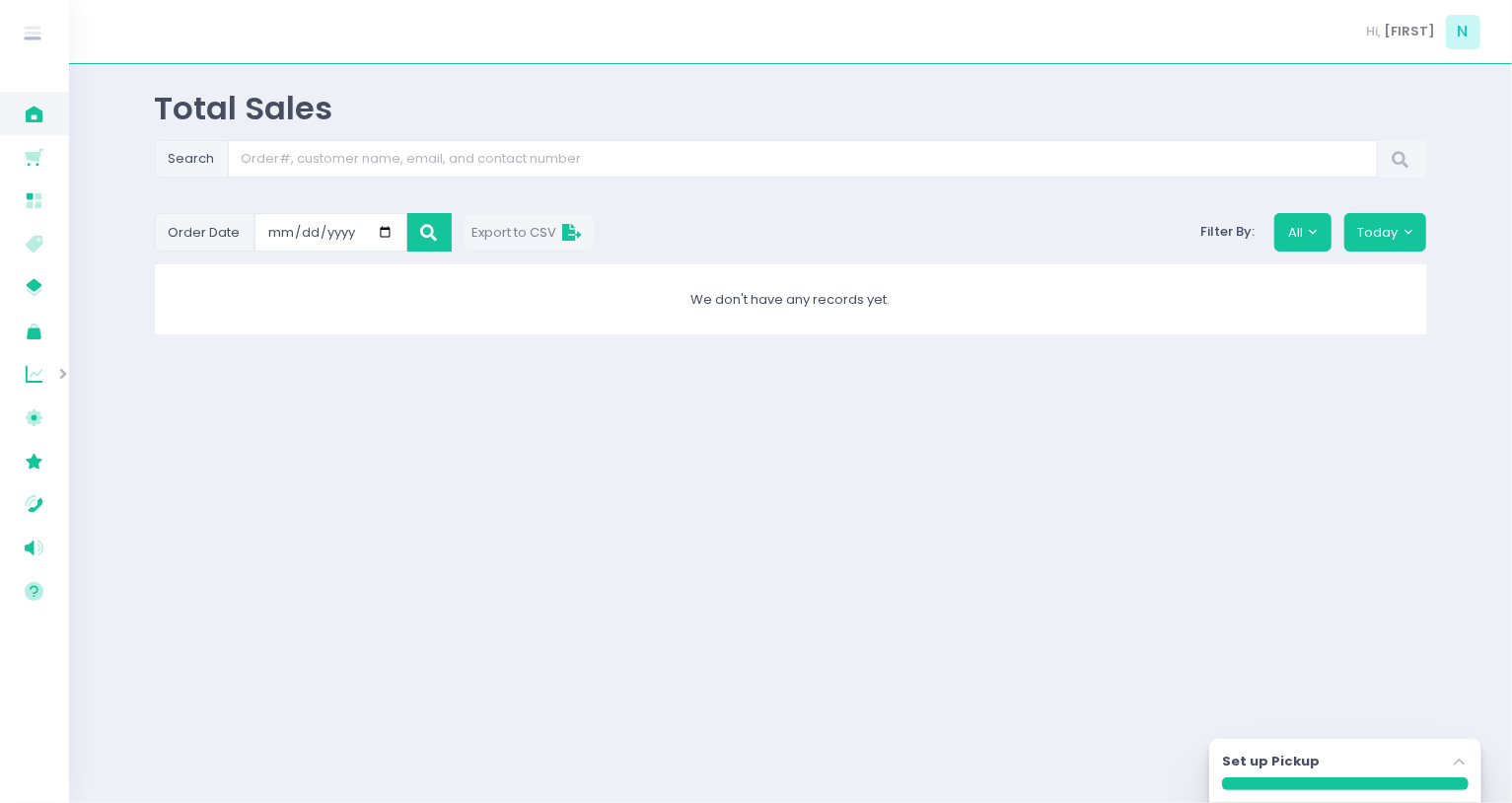 click on "Search Order Date [YYYY]-[MM]-[DD] Export to CSV Filter By: All All Okaasan Ramen ETON Square Greenhills Otatsu Bento Otatsu Bento Today Today Yesterday This Week Last Week Next Week This Month Last Month This Year Last Year All-time Date Range We don't have any records yet." at bounding box center (791, 237) 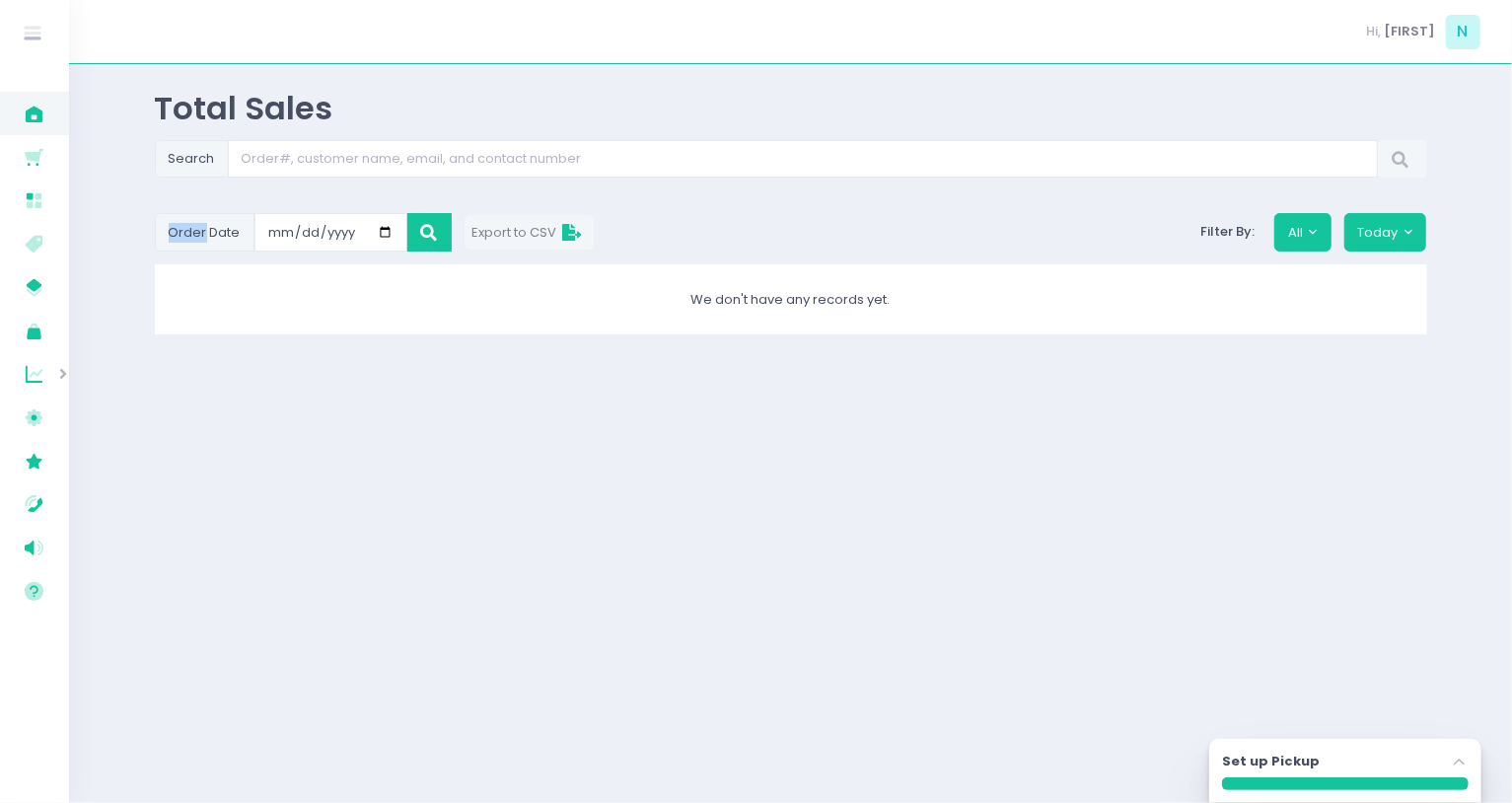 click on "Order Date" at bounding box center (204, 232) 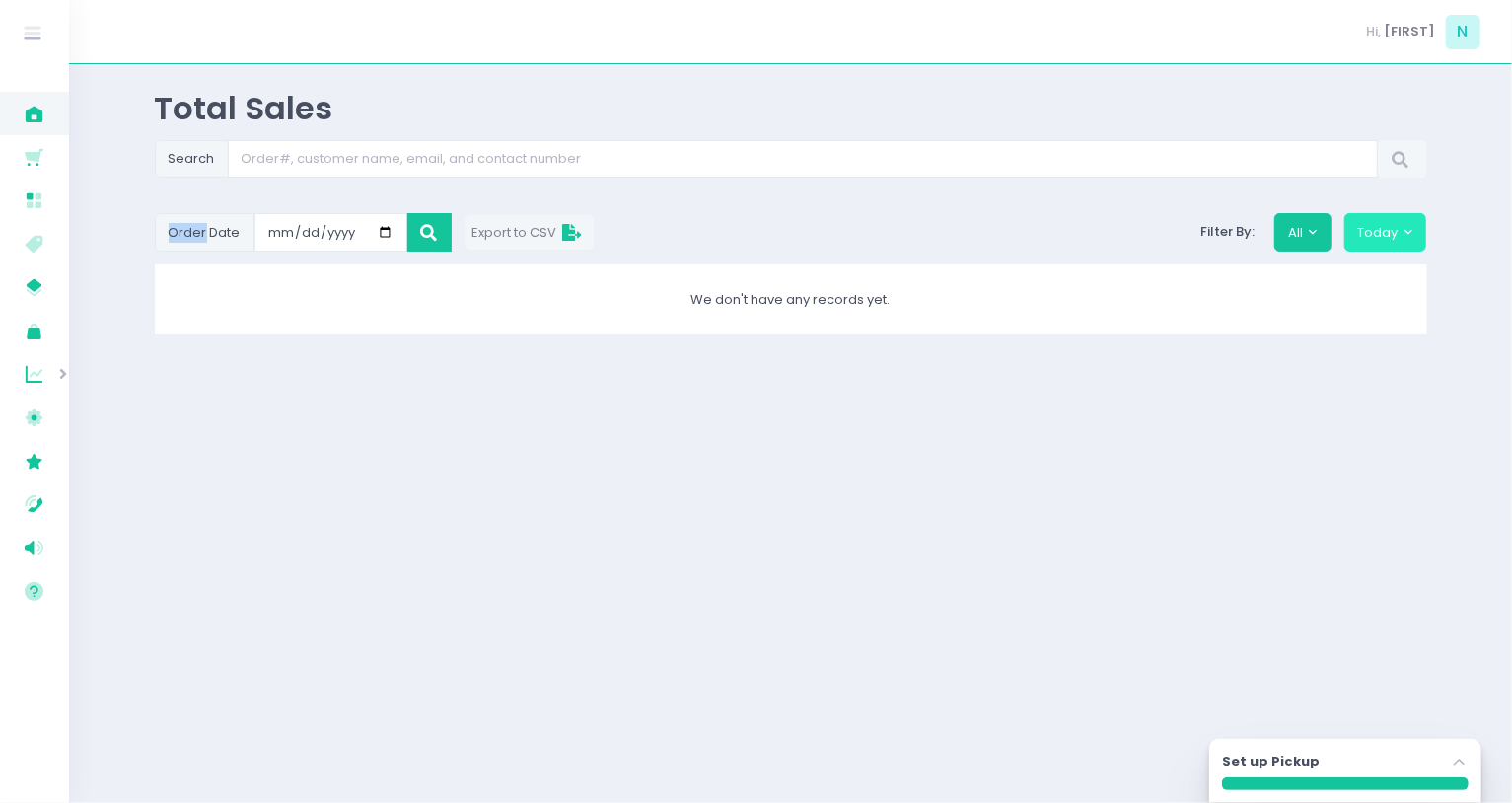 click on "Today" at bounding box center [1386, 232] 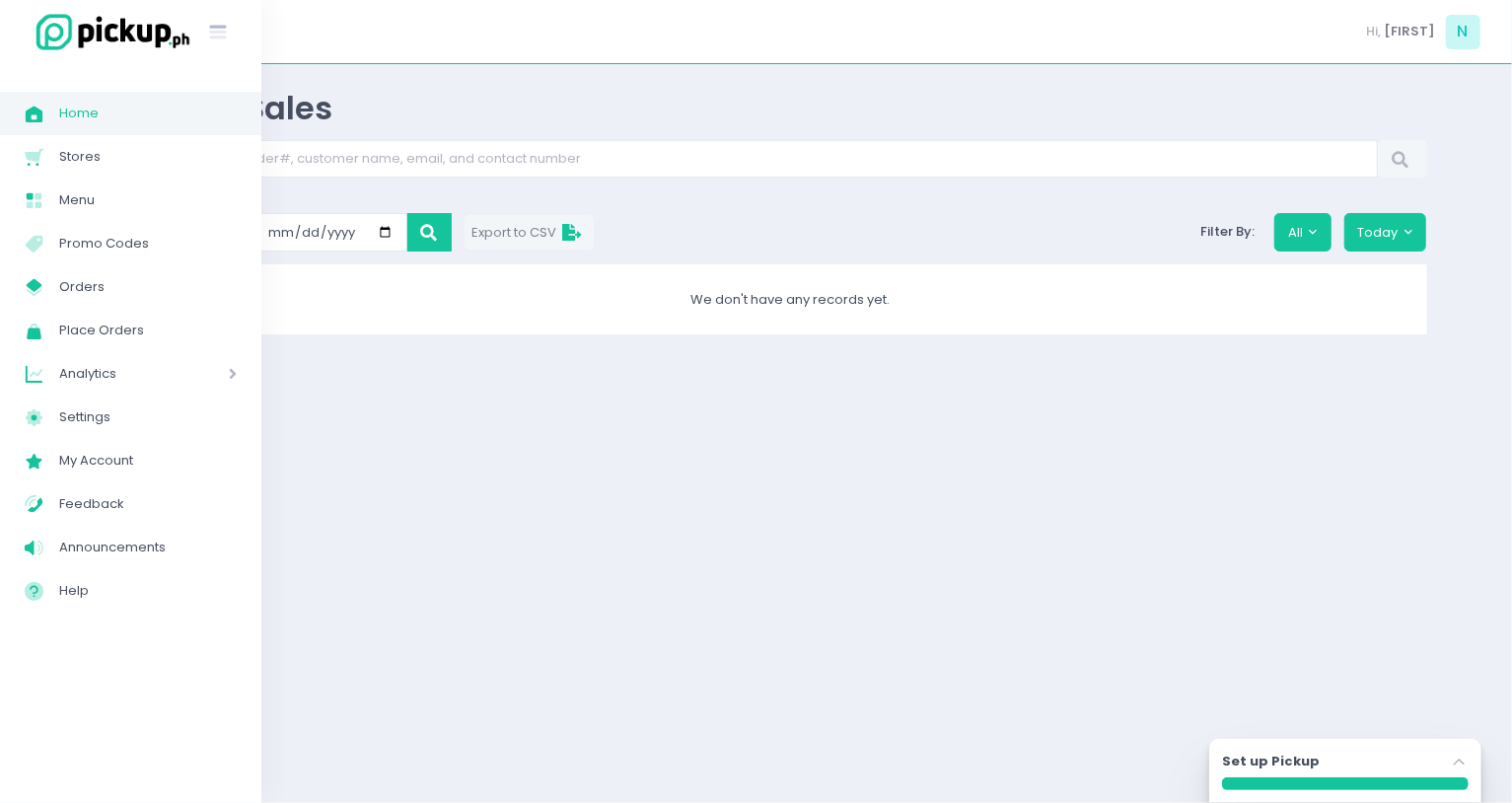 click on "Analytics" at bounding box center (115, 374) 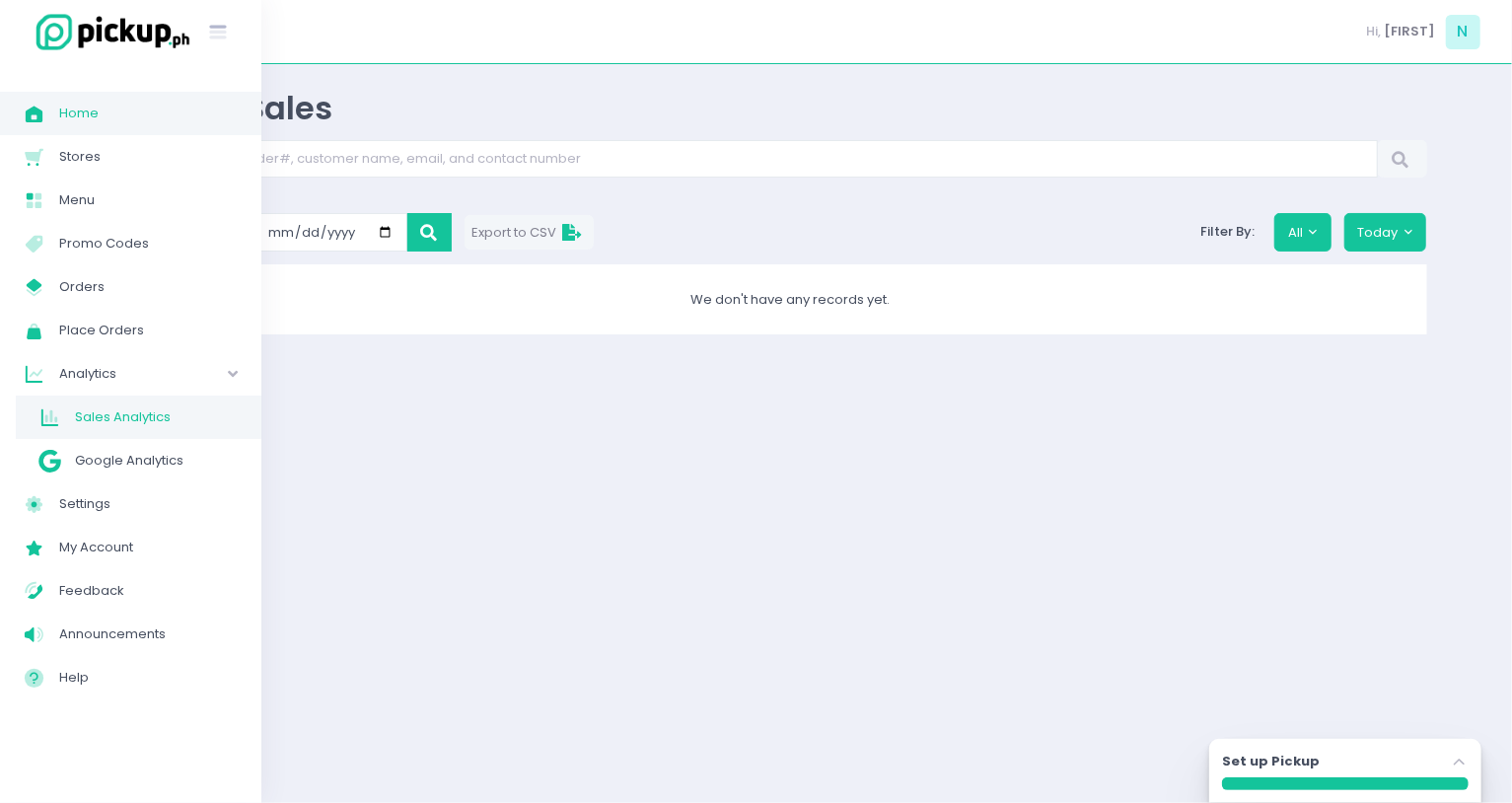 click on "Sales Analytics Created with Sketch. Sales Analytics" at bounding box center (138, 417) 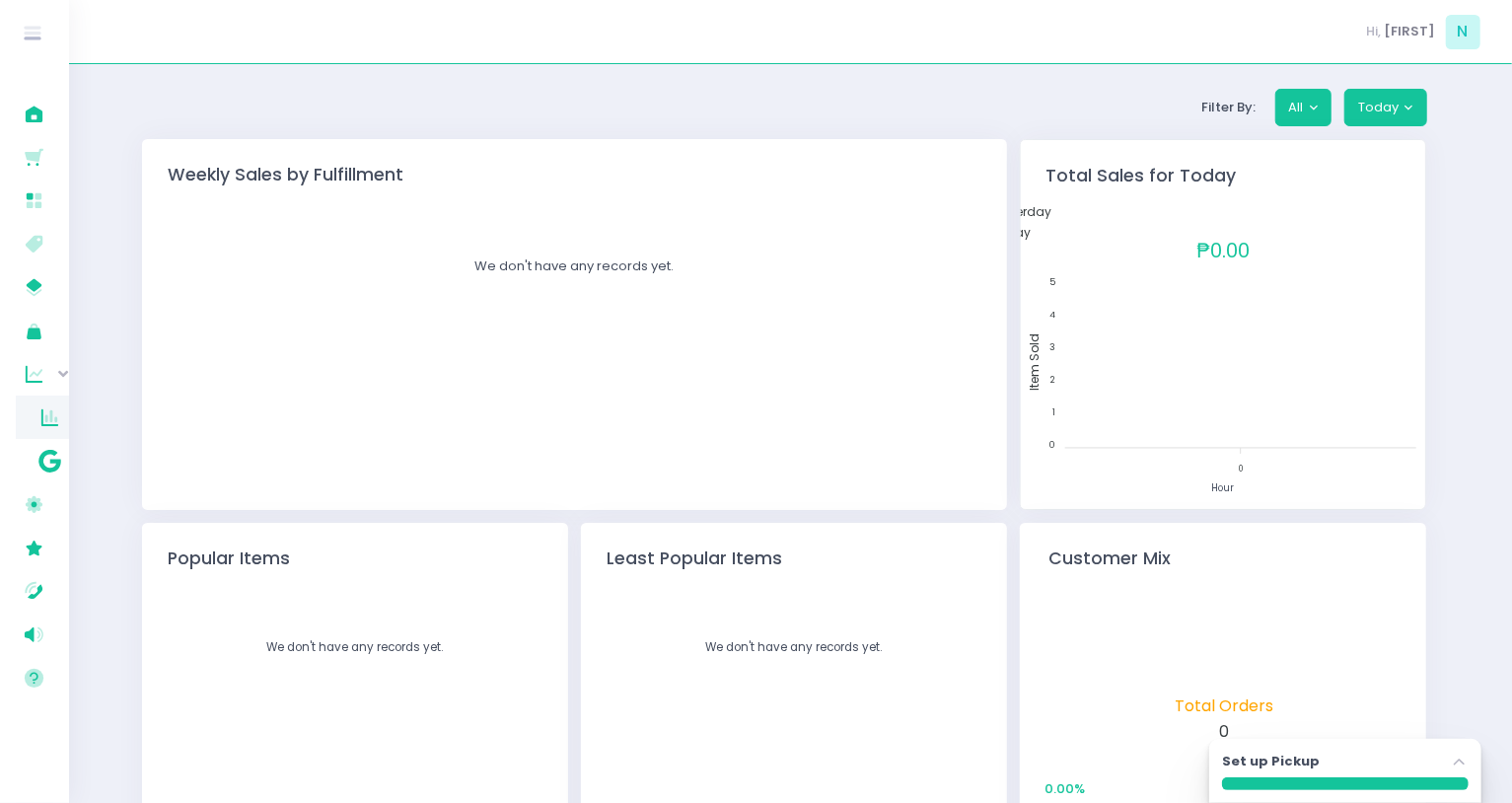 click on "Filter By: All Today Weekly Sales by Fulfillment We don't have any records yet. Total Sales for Today Yesterday Today 0 0 ₱0.00 5 5 4 4 3 3 2 2 1 1 0 0 Item Sold Hour Popular Items We don't have any records yet. Least Popular Items We don't have any records yet. Customer Mix 0.00 % 0.00 % new returning Total Orders 0 Sales by Payment Type We don't have any records yet. Payment Type by Usage We don't have any records yet. Sales by Source We don't have any records yet. Set up Pickup Stockholm-icons / Navigation / Angle-up Created with Sketch." at bounding box center (791, 565) 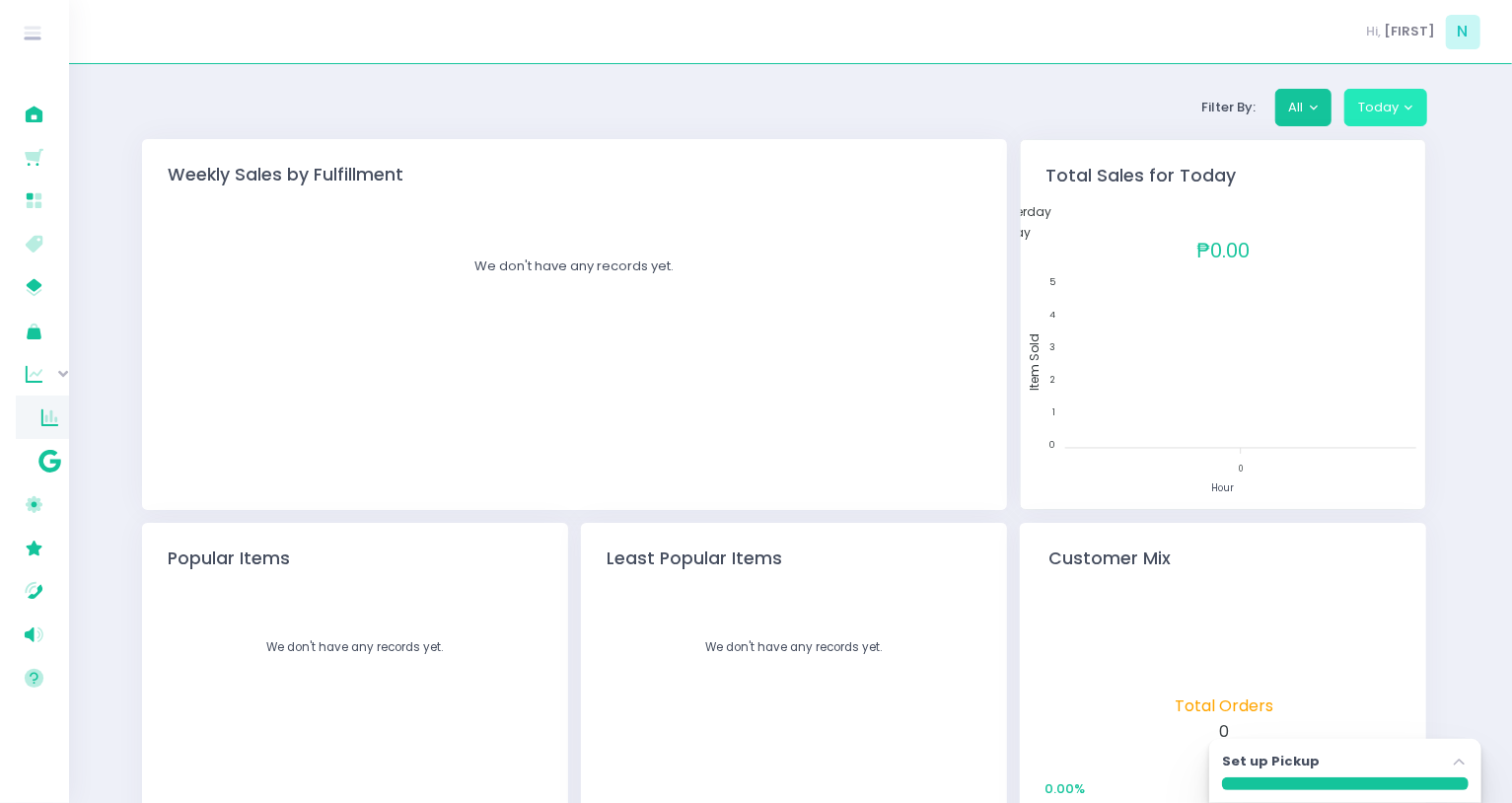 click on "Today" at bounding box center [1386, 108] 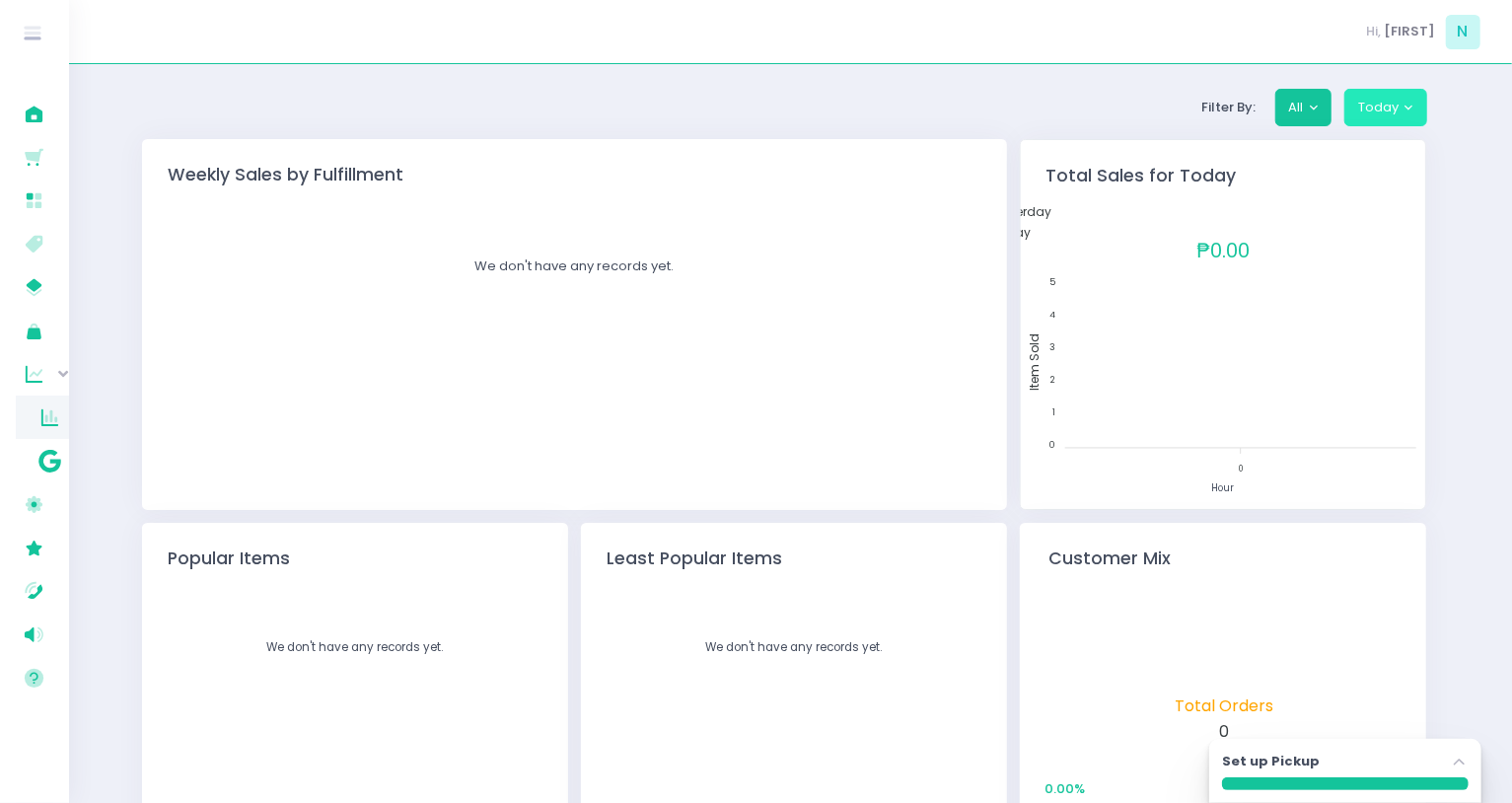 click on "Today" at bounding box center (1386, 108) 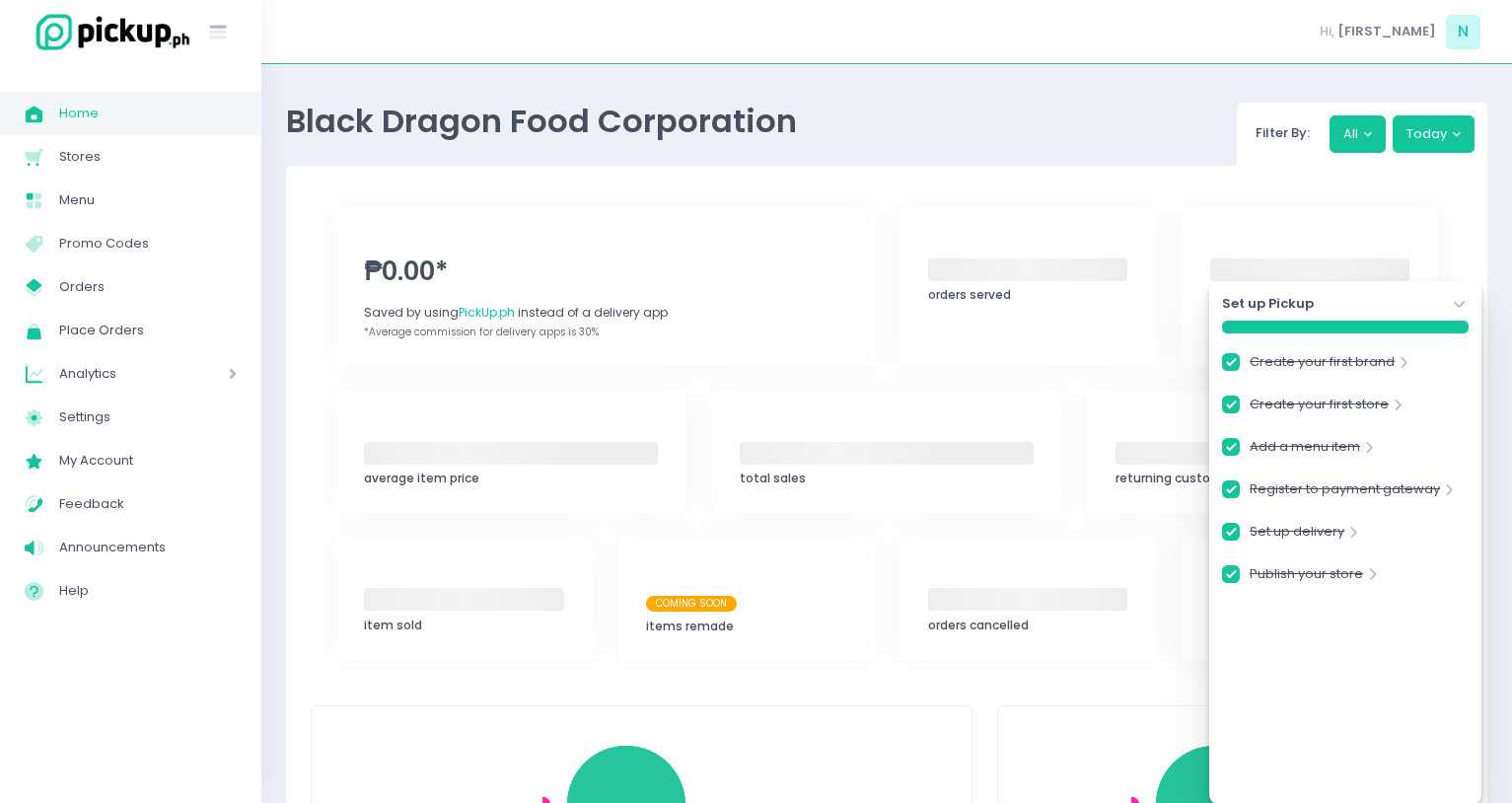 scroll, scrollTop: 0, scrollLeft: 0, axis: both 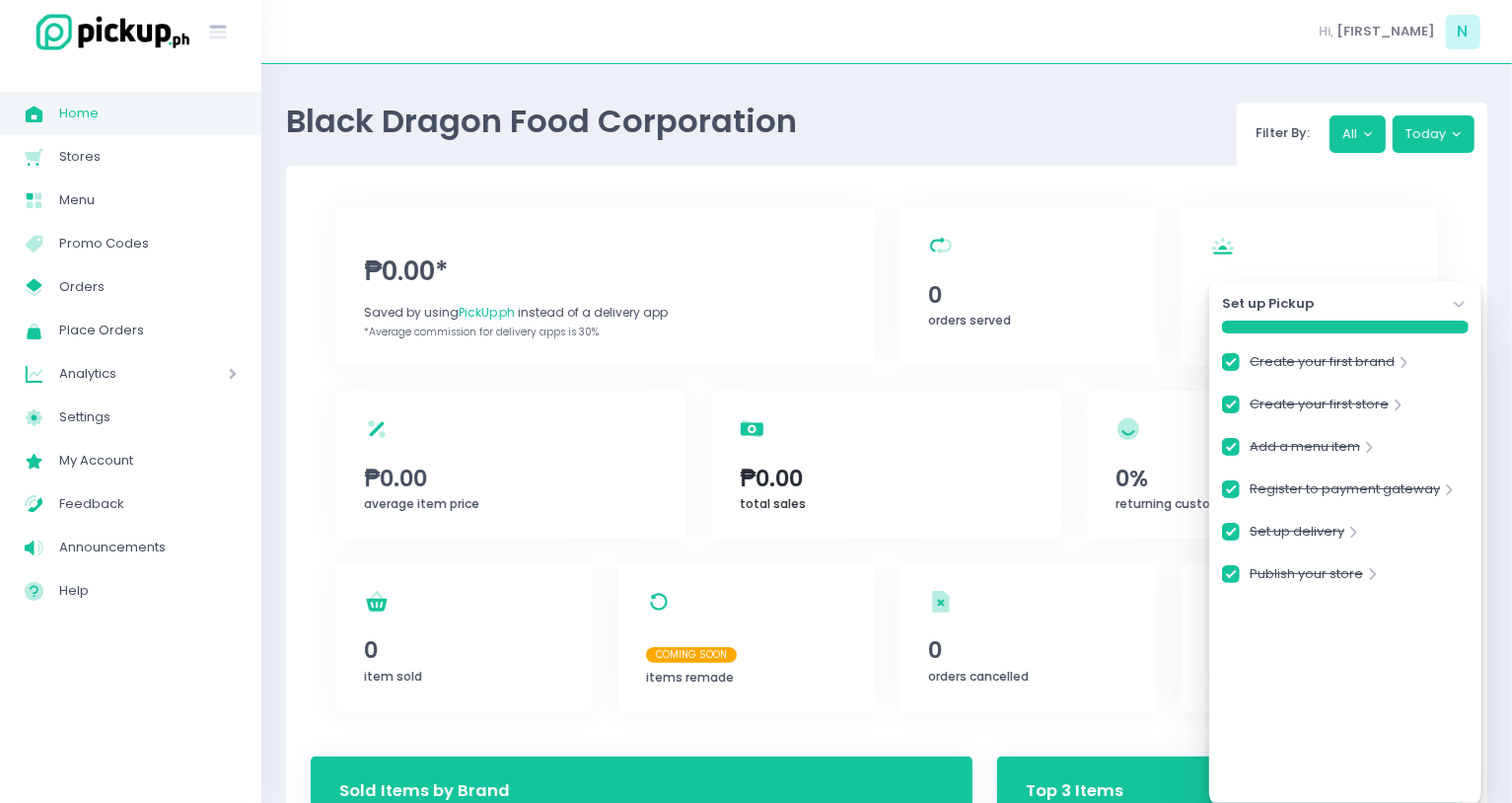 click on "total sales Created with Sketch. ₱0.00 total sales" at bounding box center [887, 465] 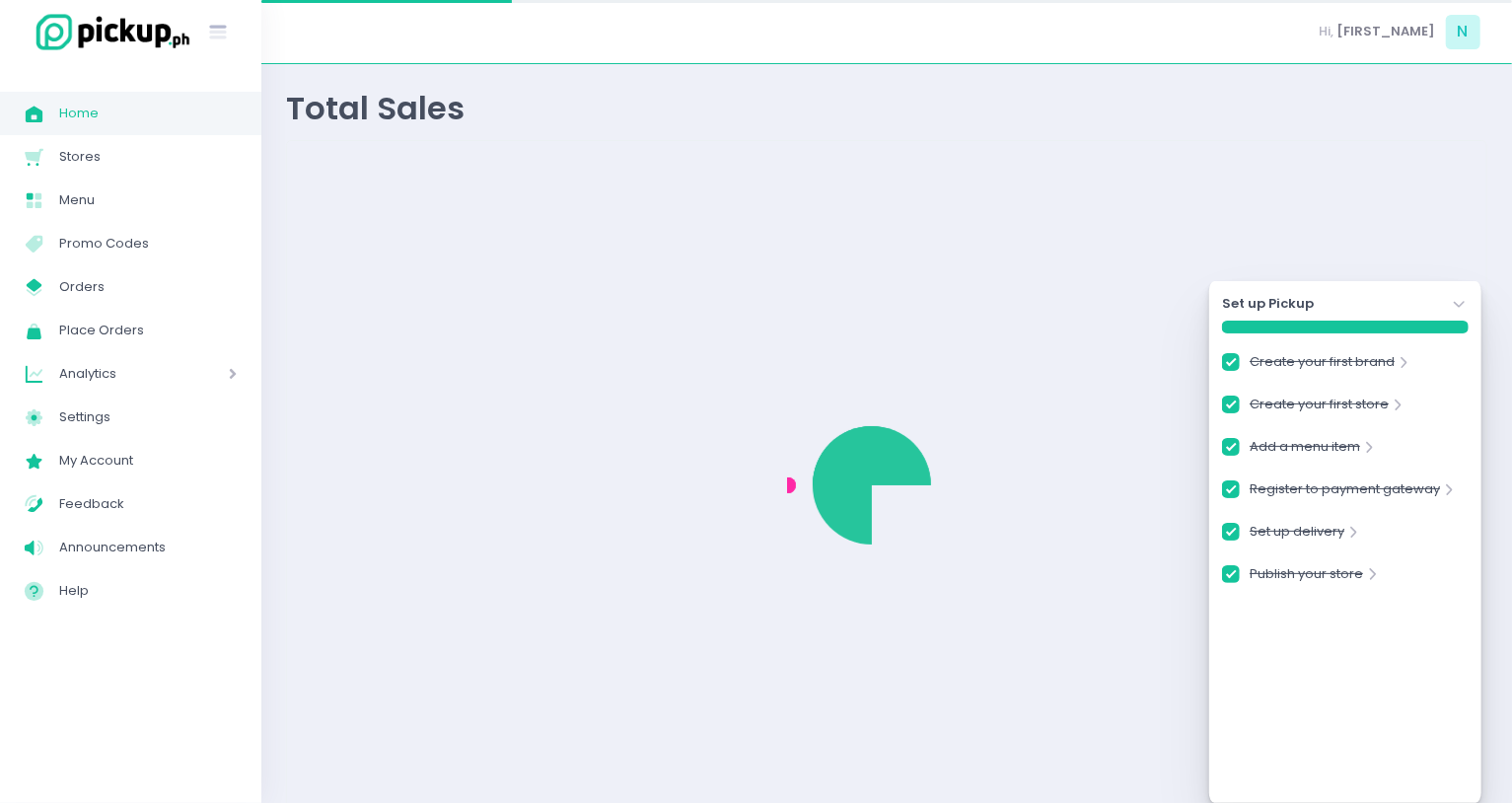 checkbox on "true" 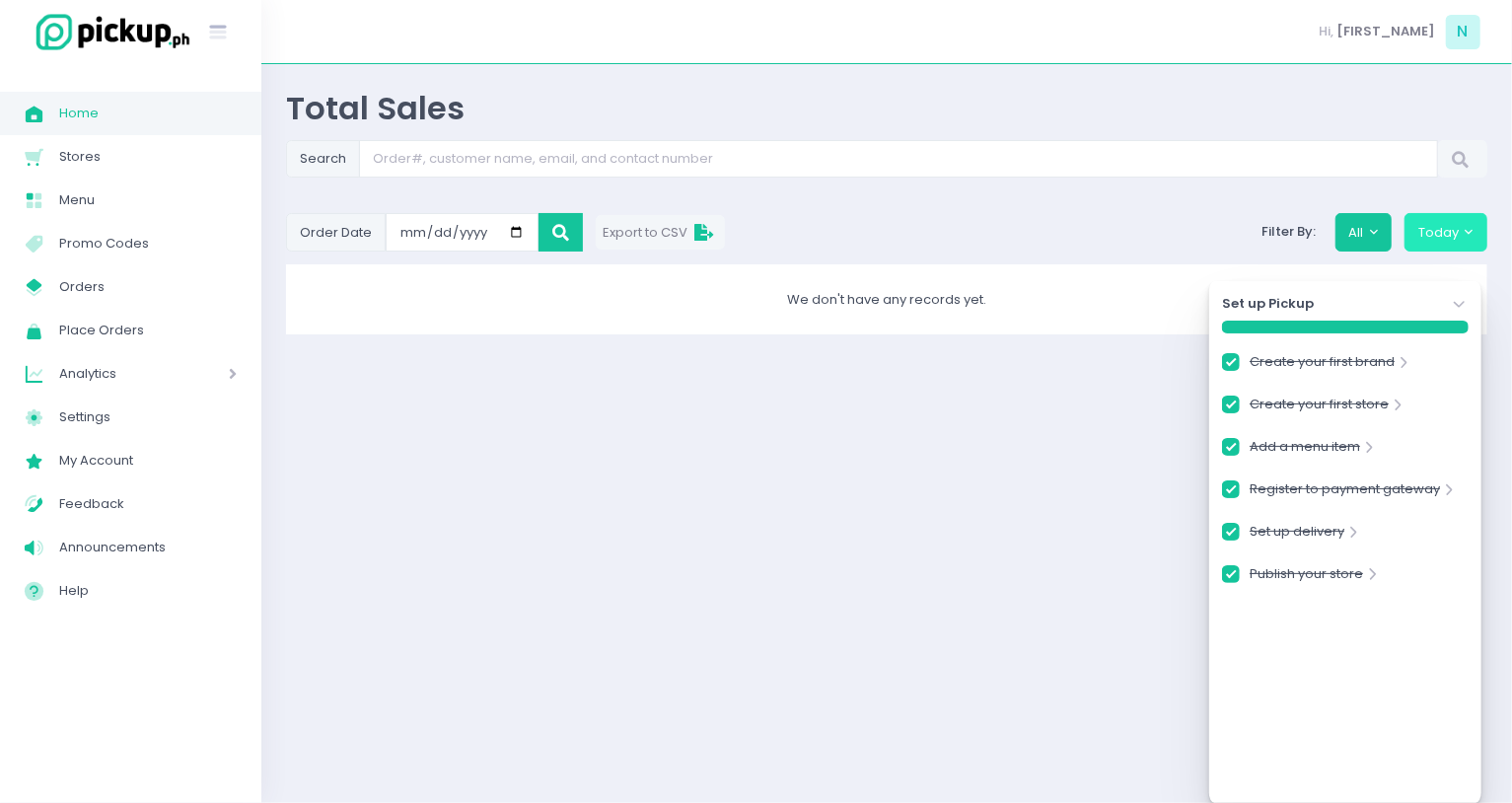click on "Today" at bounding box center (1446, 232) 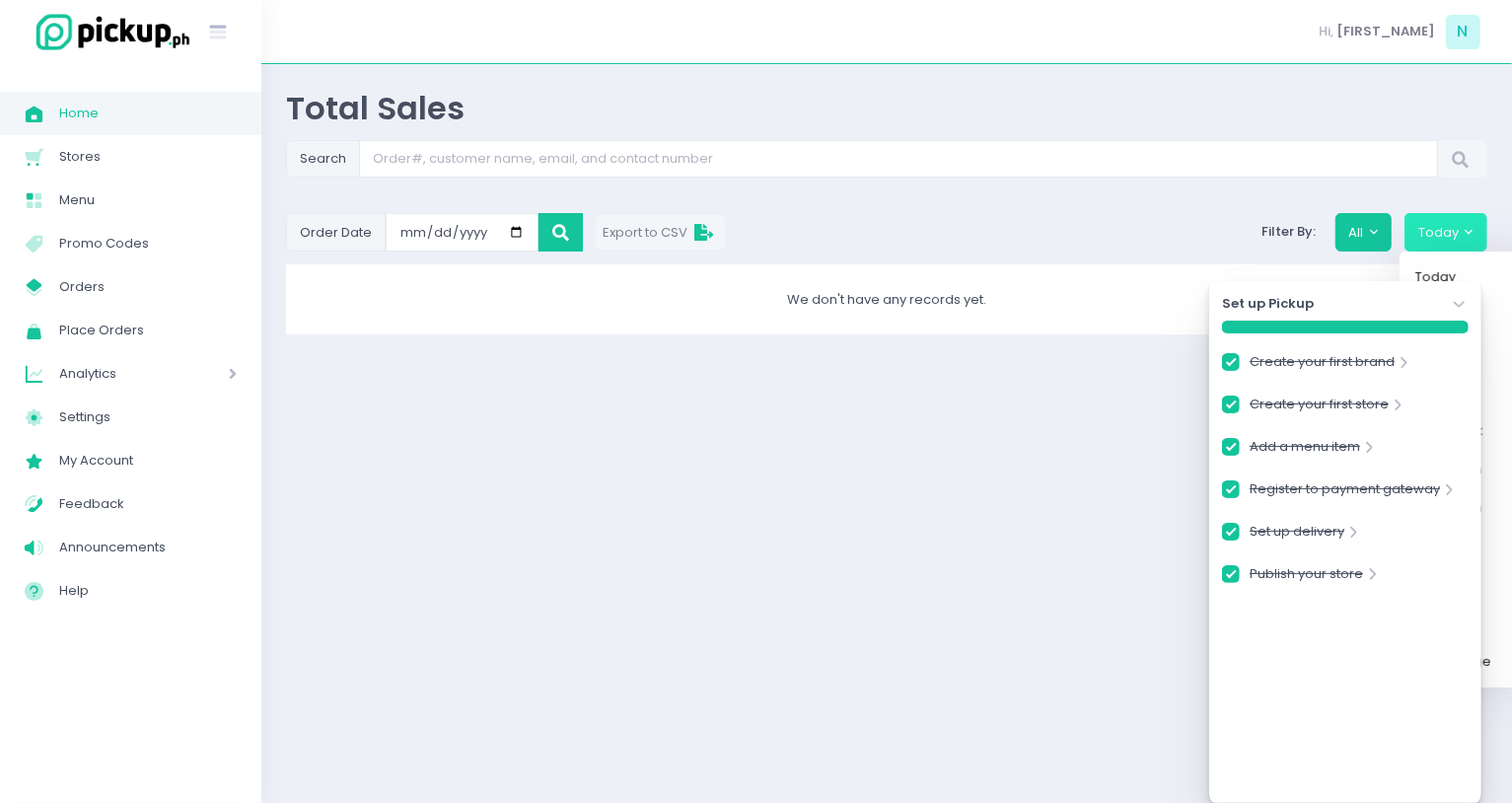 click on "Stockholm-icons / Navigation / Angle-down Created with Sketch." 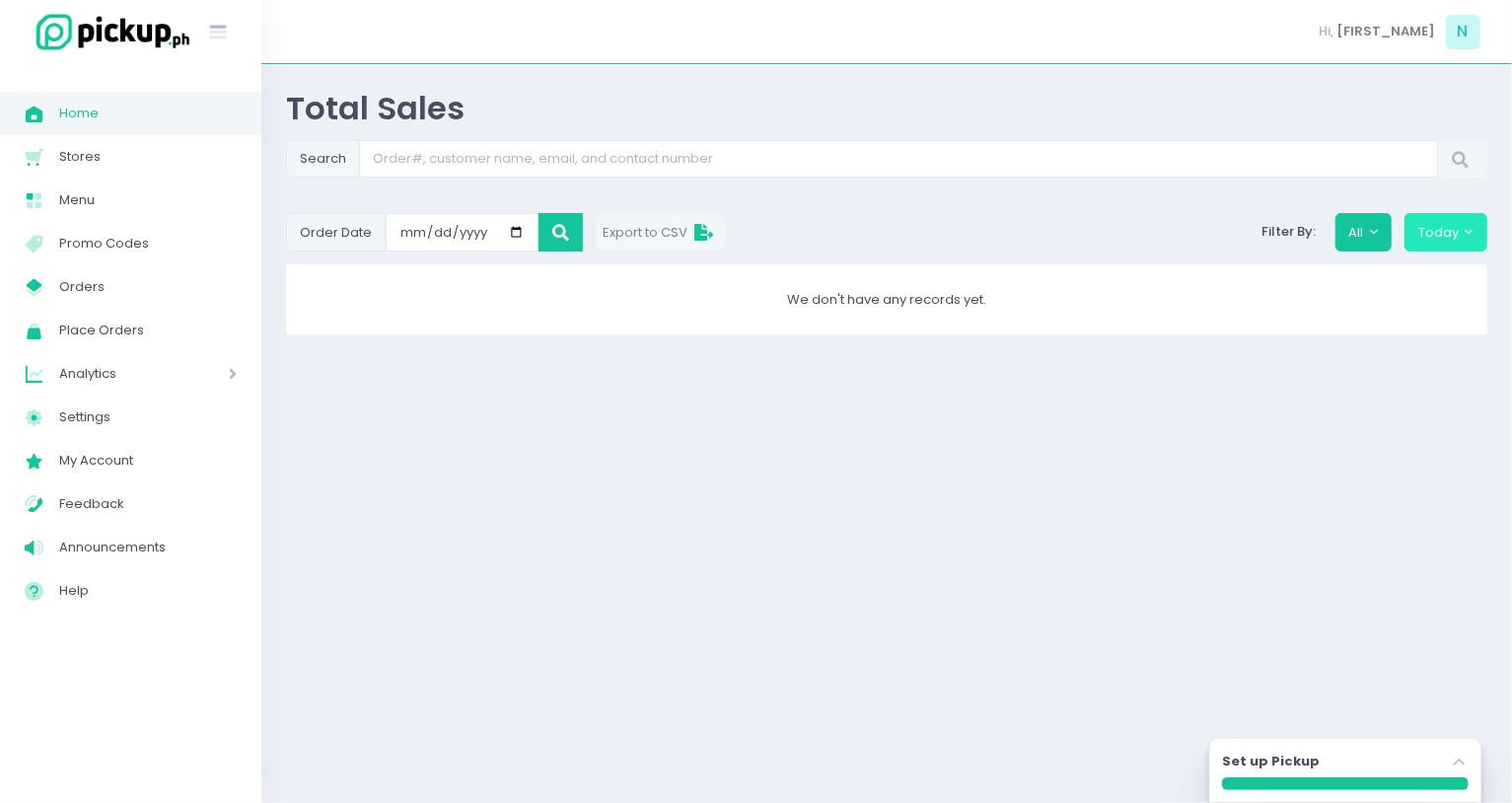 click on "Today" at bounding box center (1446, 232) 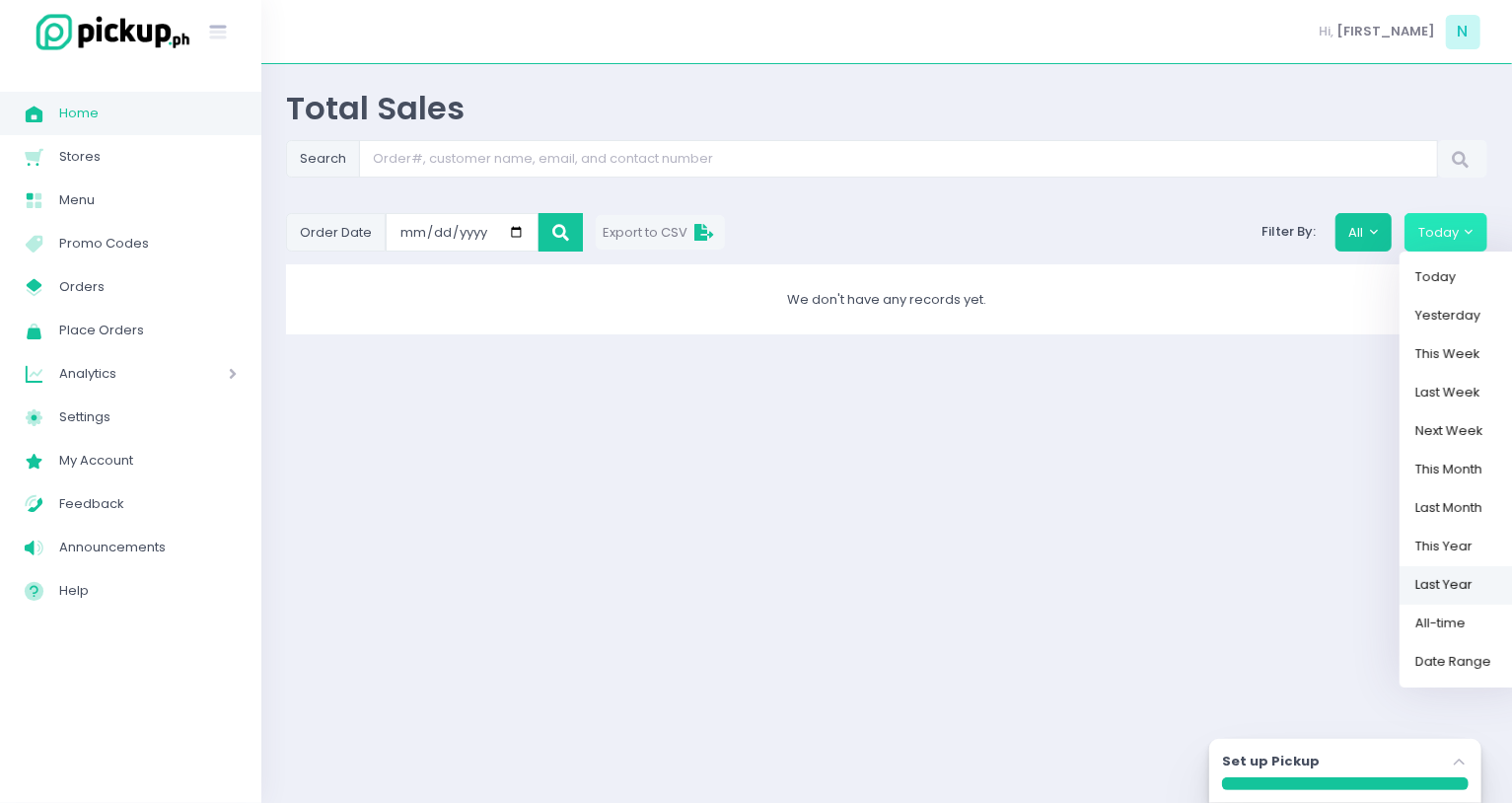 click on "Last Year" at bounding box center (1464, 584) 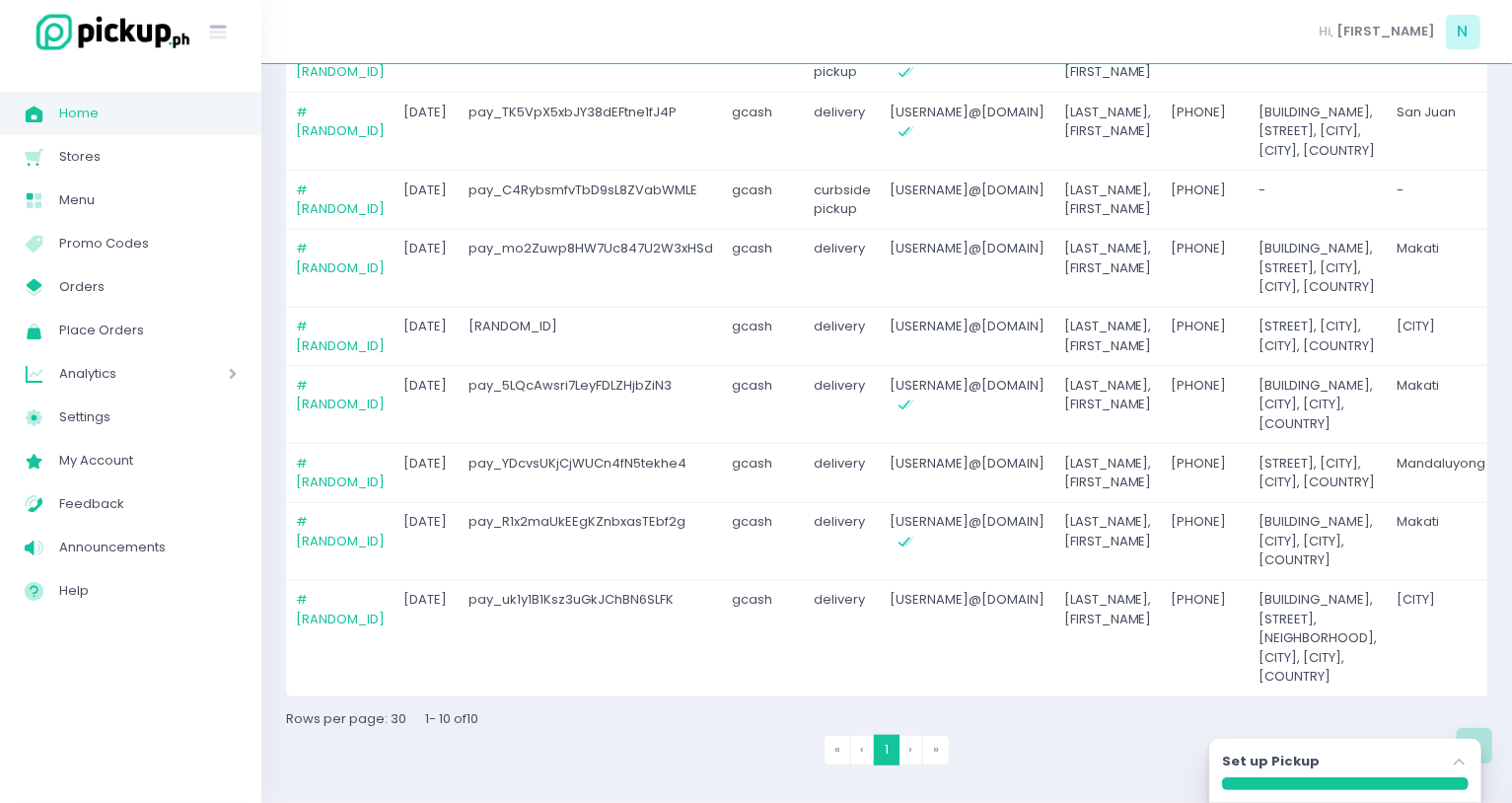scroll, scrollTop: 0, scrollLeft: 0, axis: both 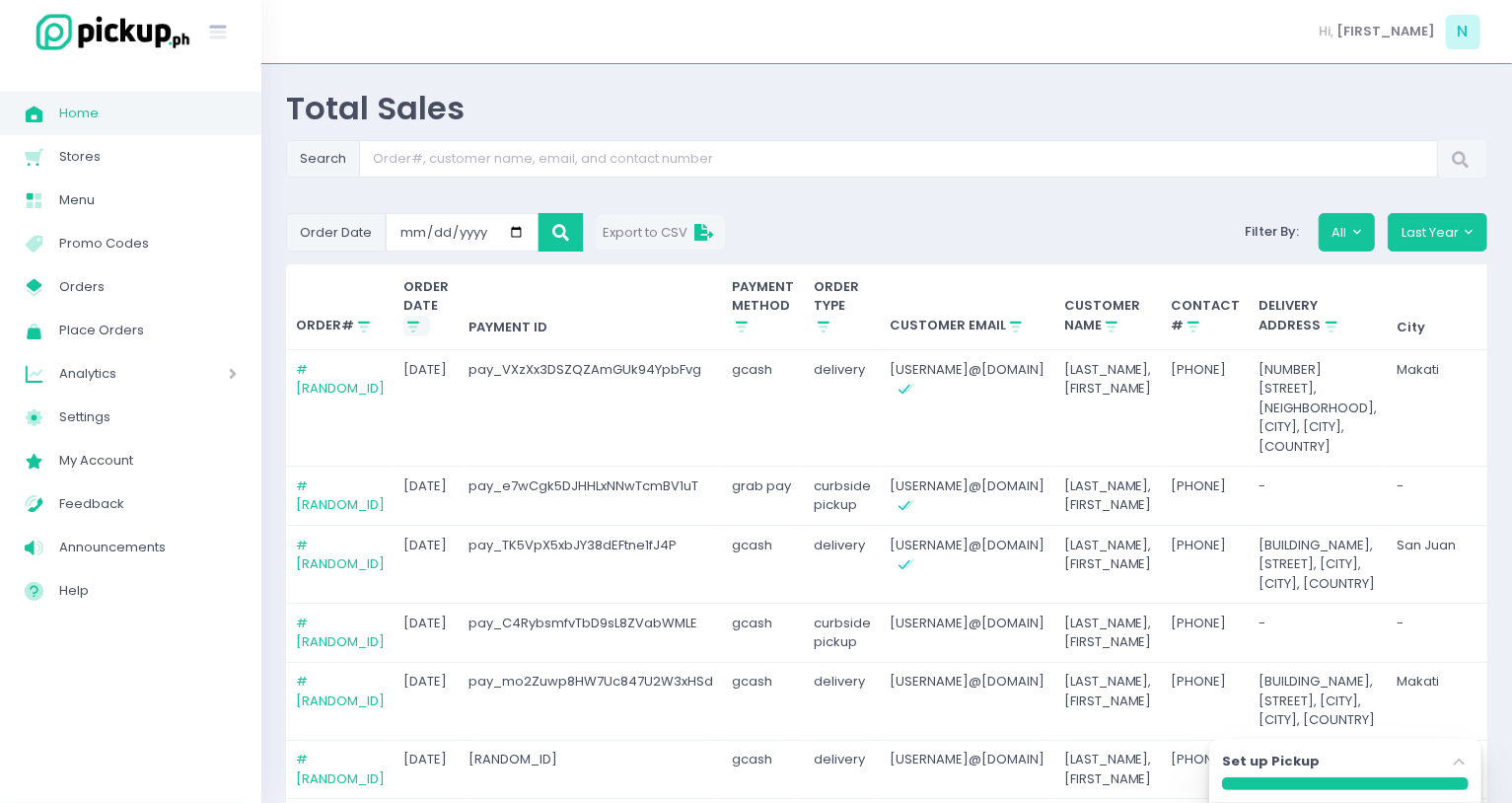 click on "Stockholm-icons / Shopping / Sort1 Created with Sketch." 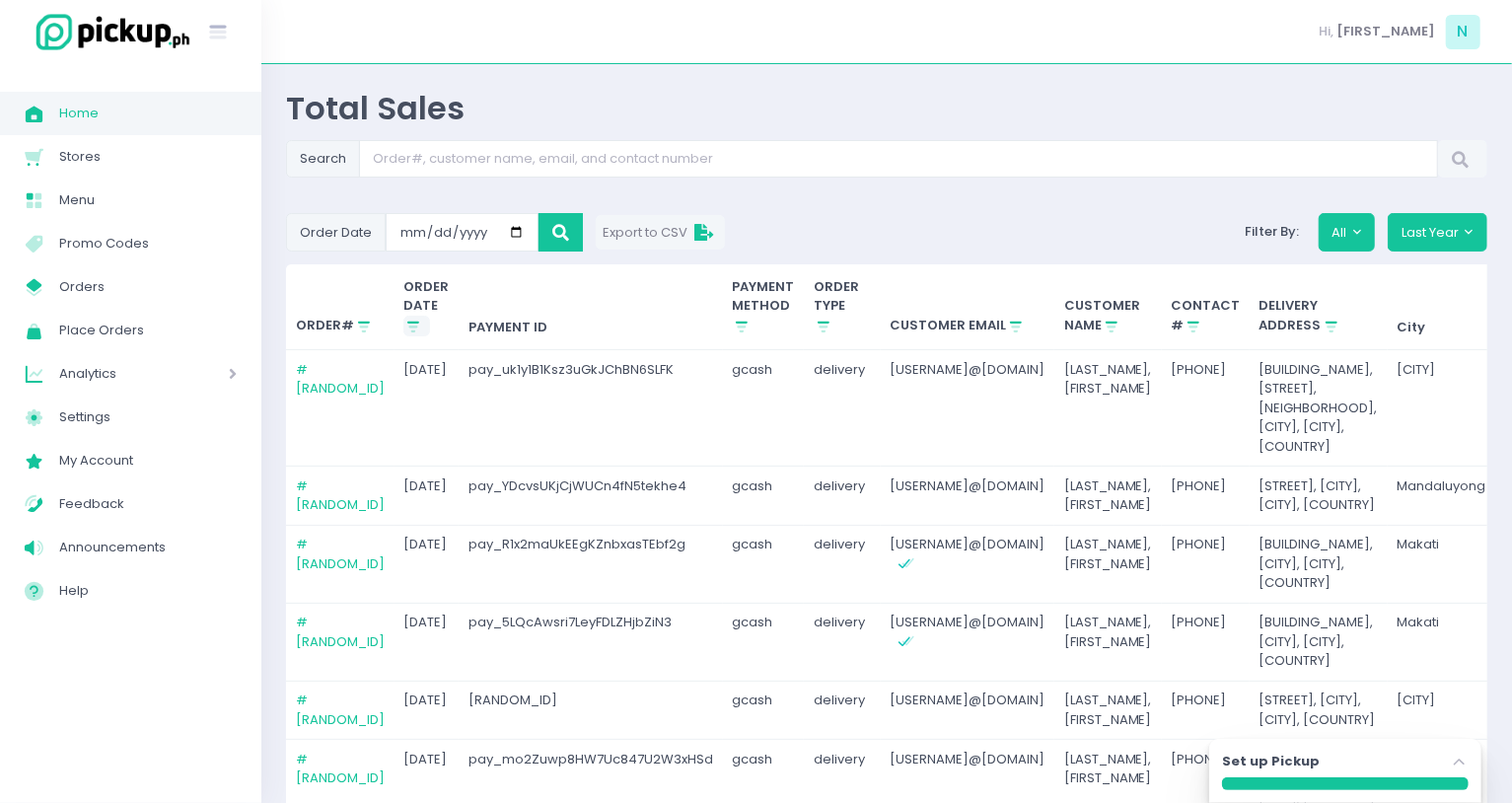 click on "Stockholm-icons / Shopping / Sort1 Created with Sketch." 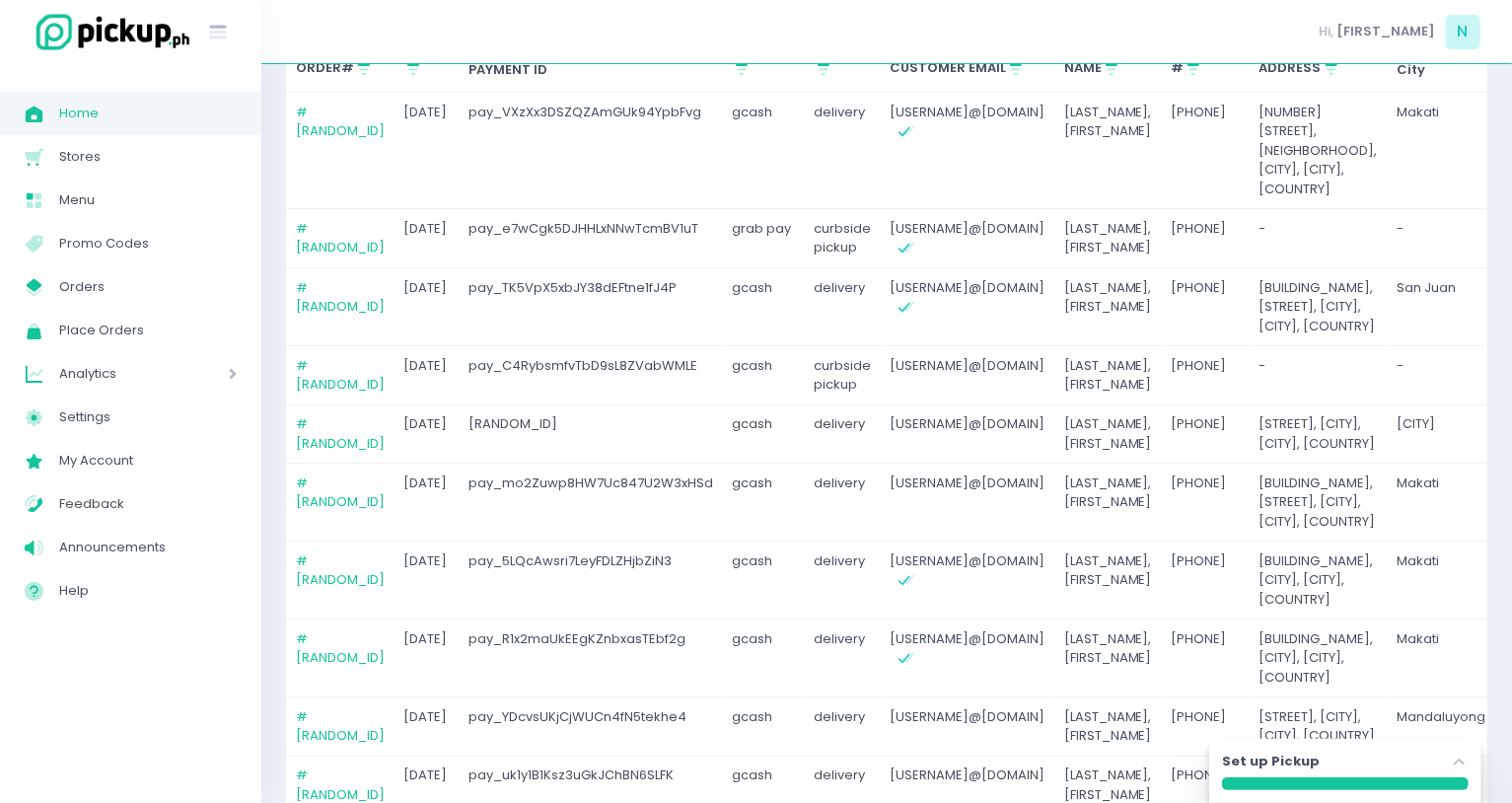 scroll, scrollTop: 0, scrollLeft: 0, axis: both 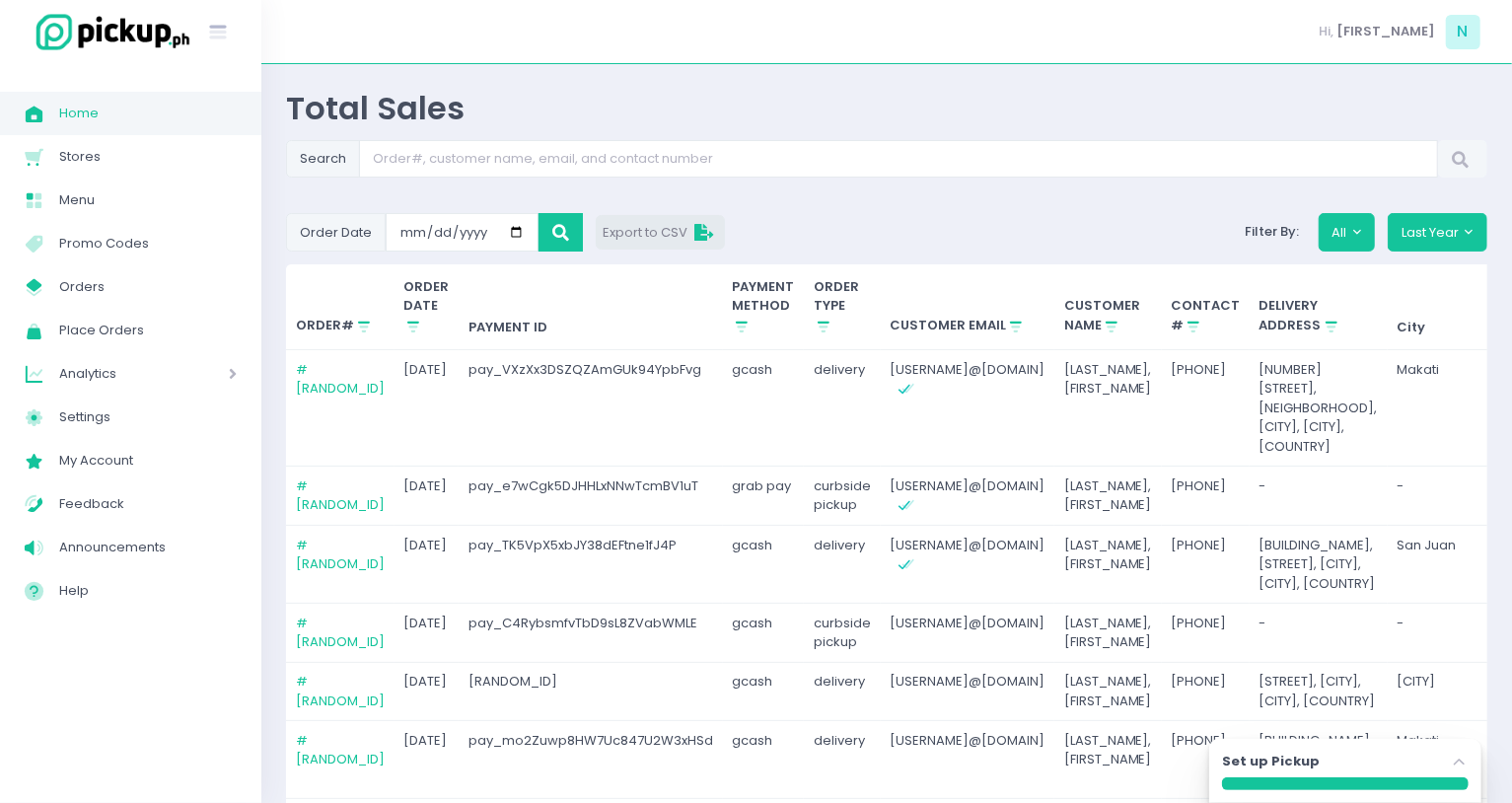 click on "Export to CSV" at bounding box center (661, 232) 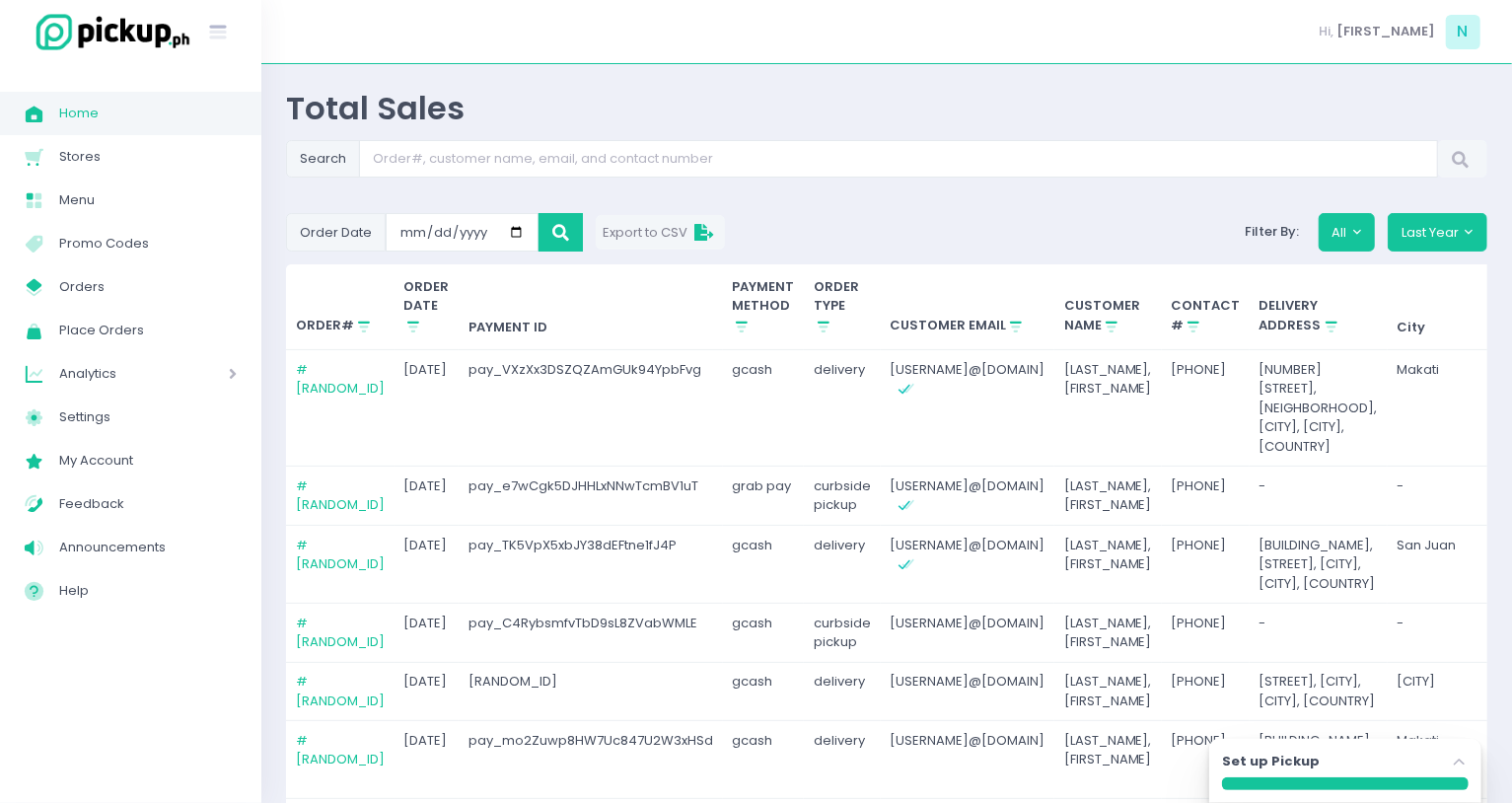 click on "Total Sales" at bounding box center [887, 108] 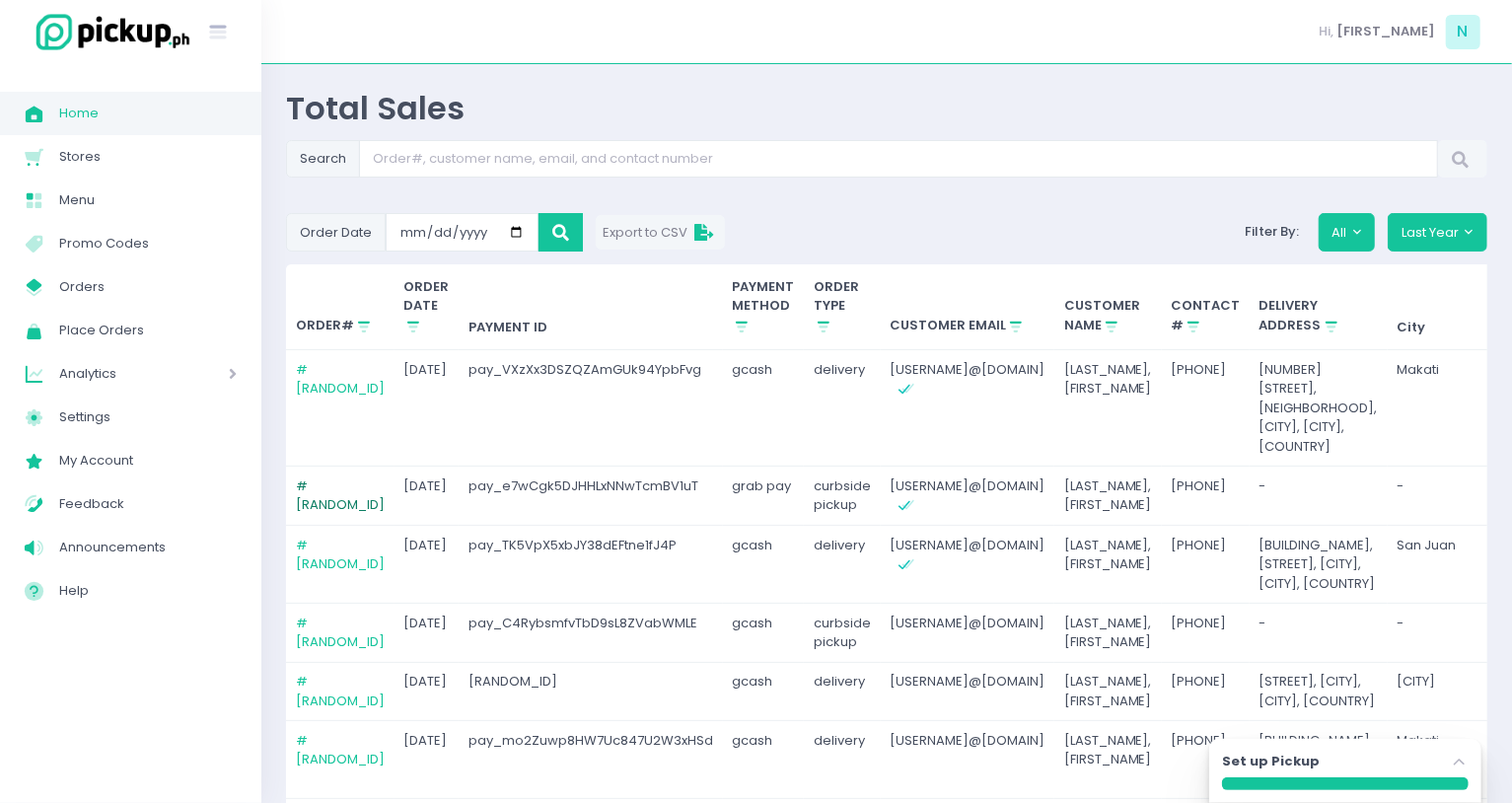 scroll, scrollTop: 585, scrollLeft: 0, axis: vertical 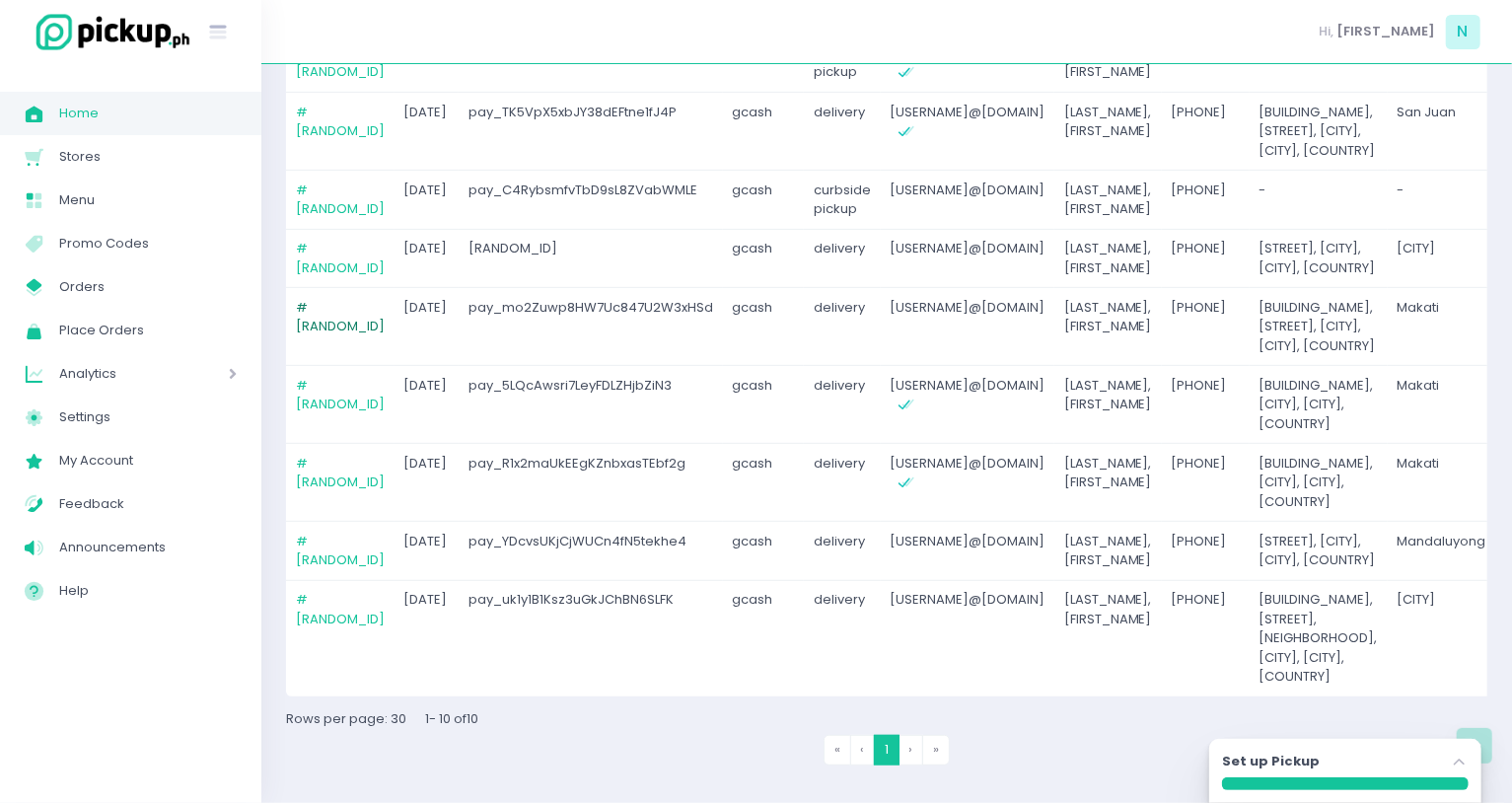 click on "# G17OBQ" at bounding box center [340, 317] 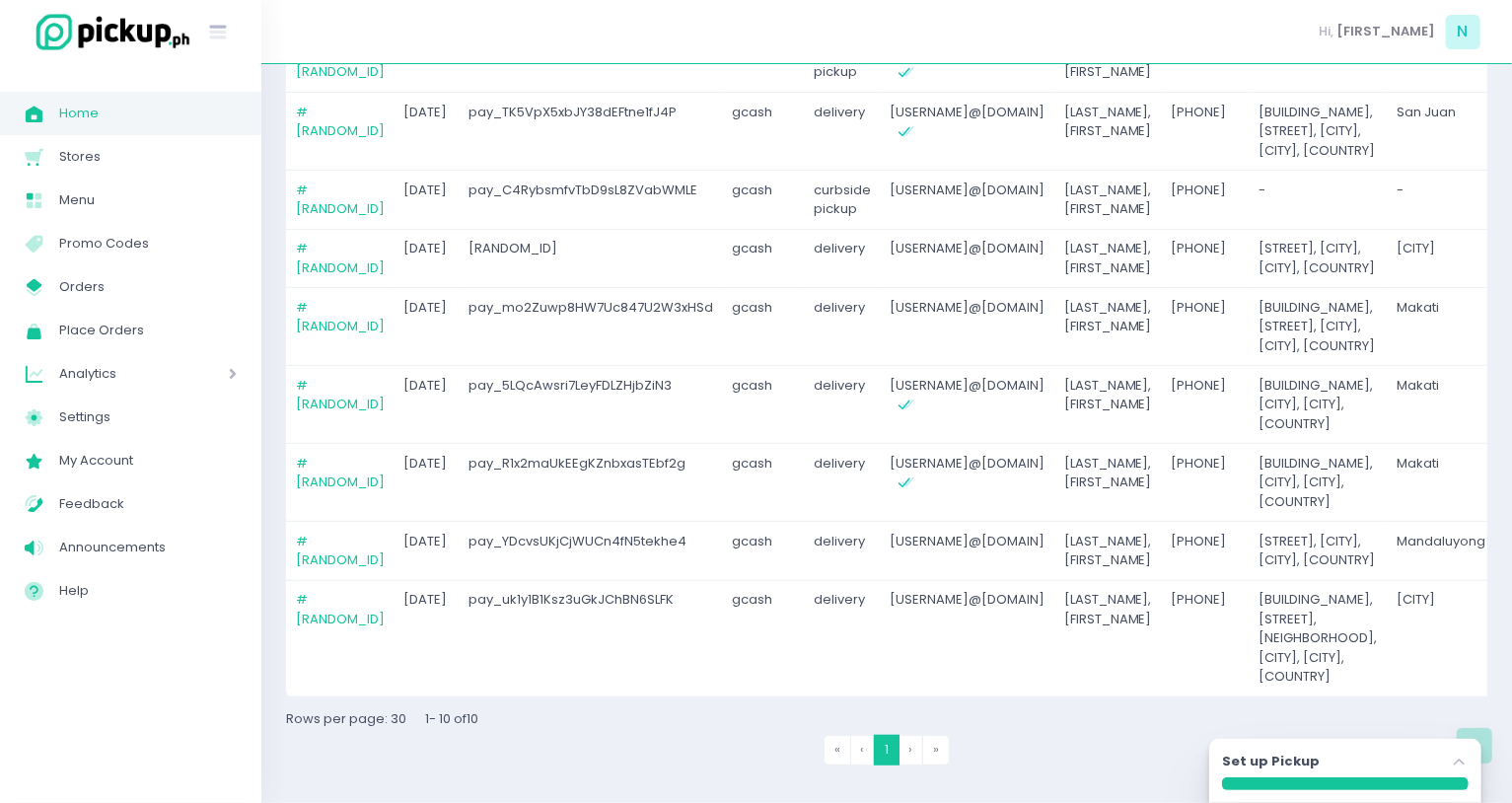 scroll, scrollTop: 926, scrollLeft: 0, axis: vertical 